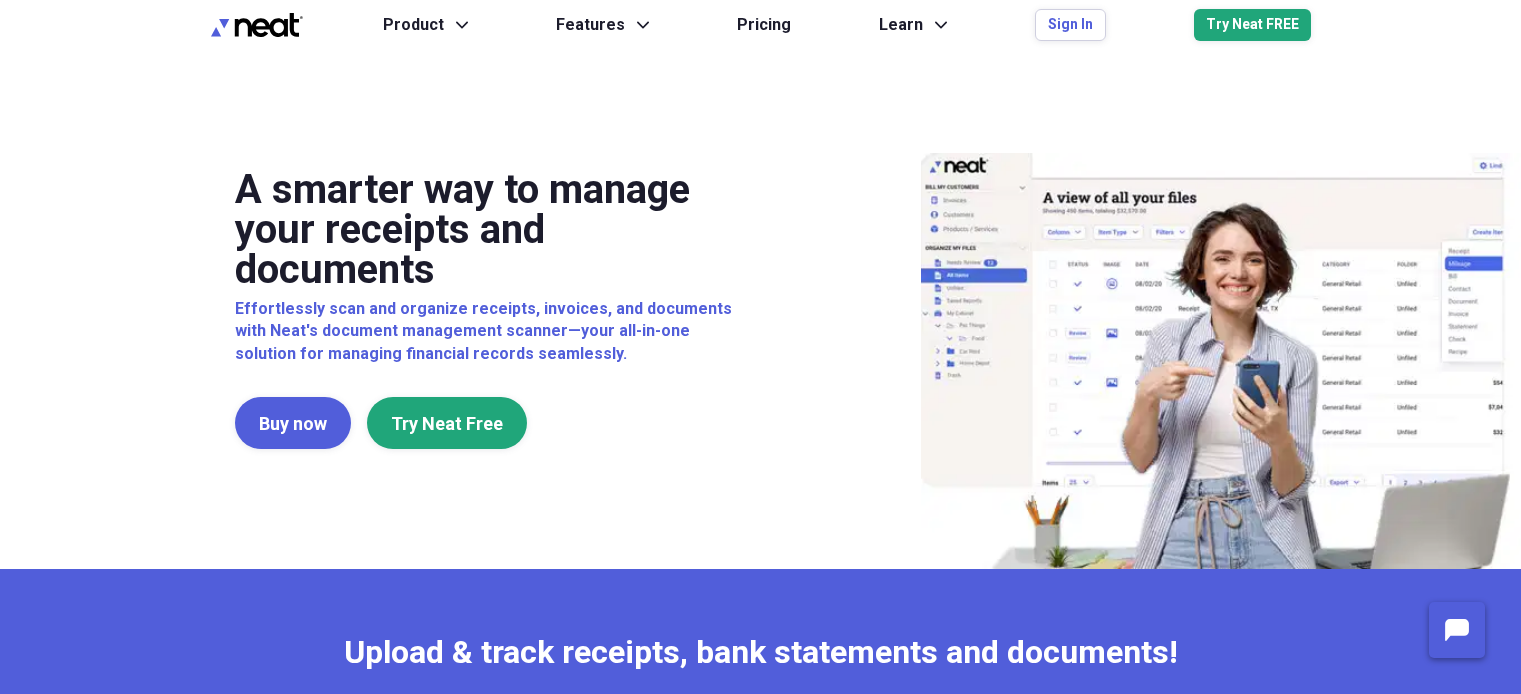 scroll, scrollTop: 0, scrollLeft: 0, axis: both 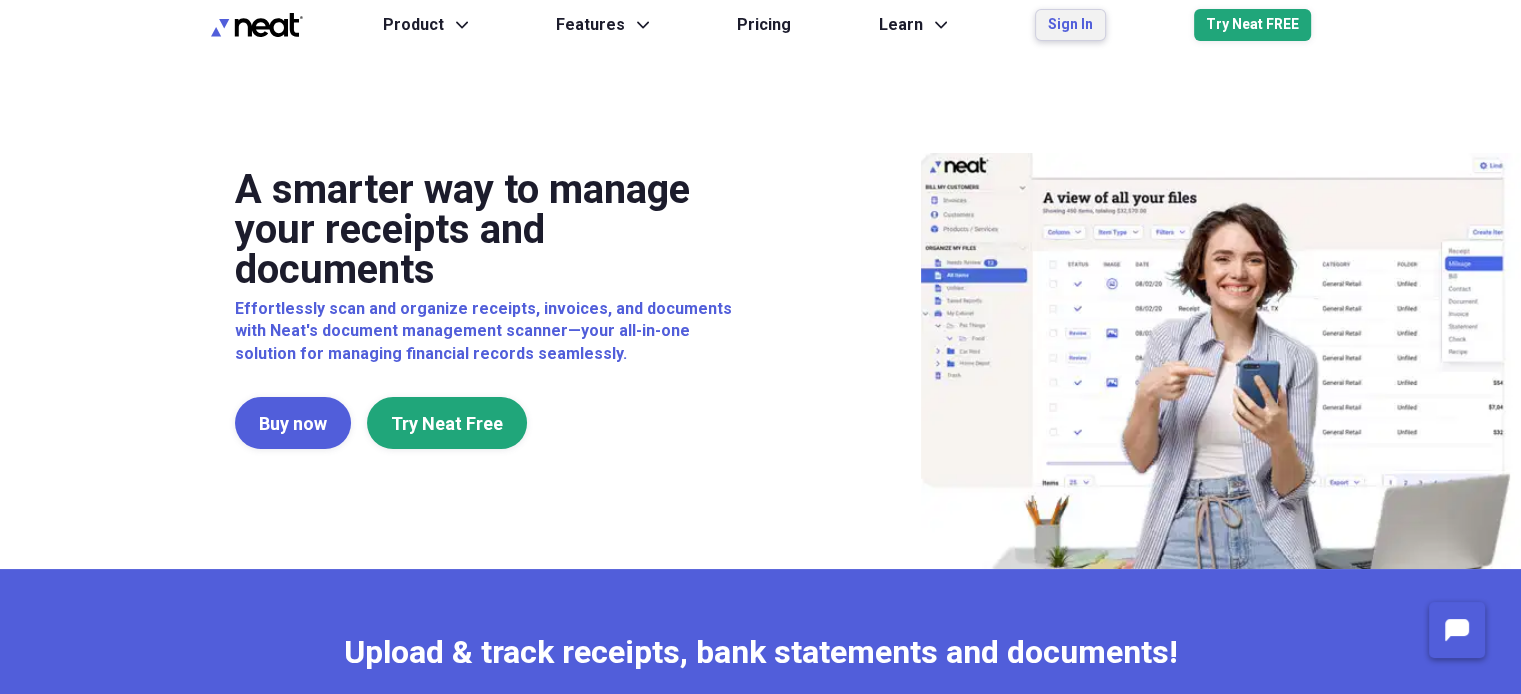 click on "Sign In" at bounding box center [1070, 25] 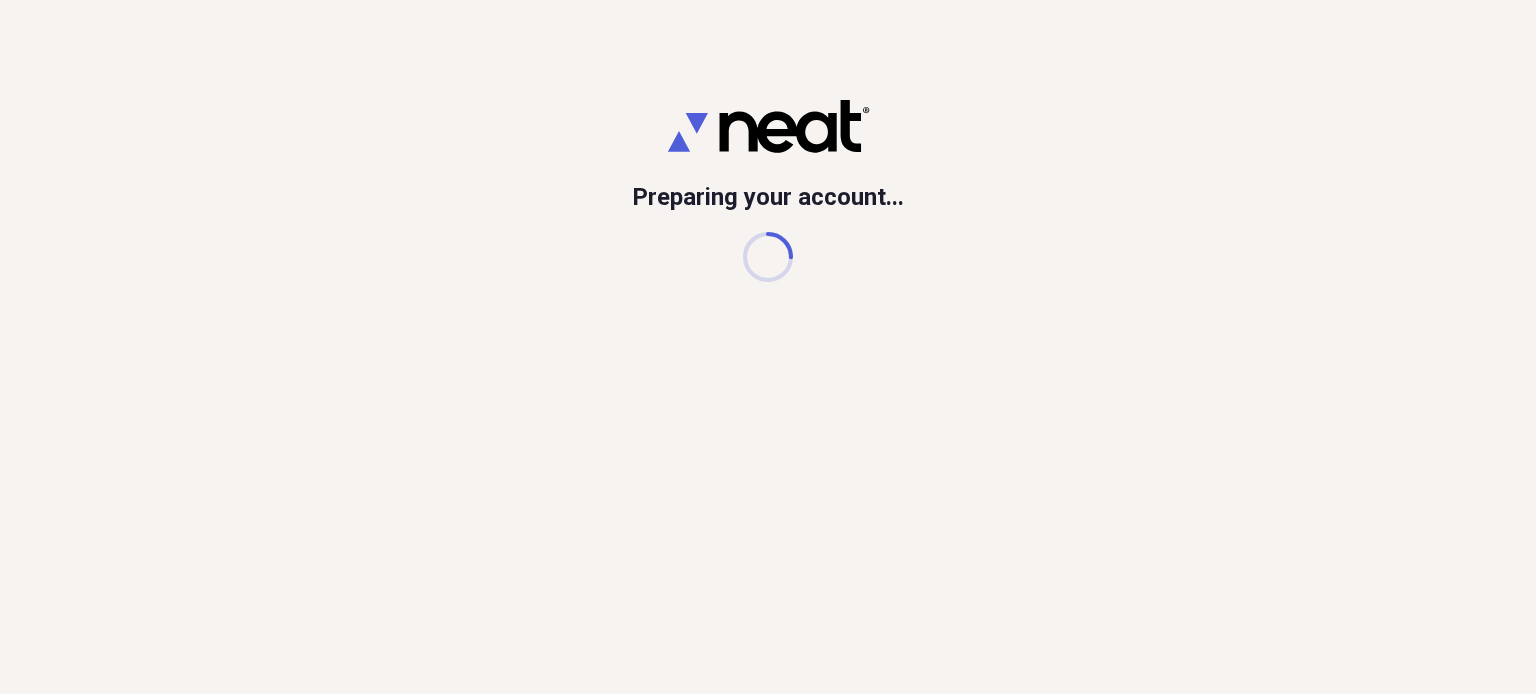 scroll, scrollTop: 0, scrollLeft: 0, axis: both 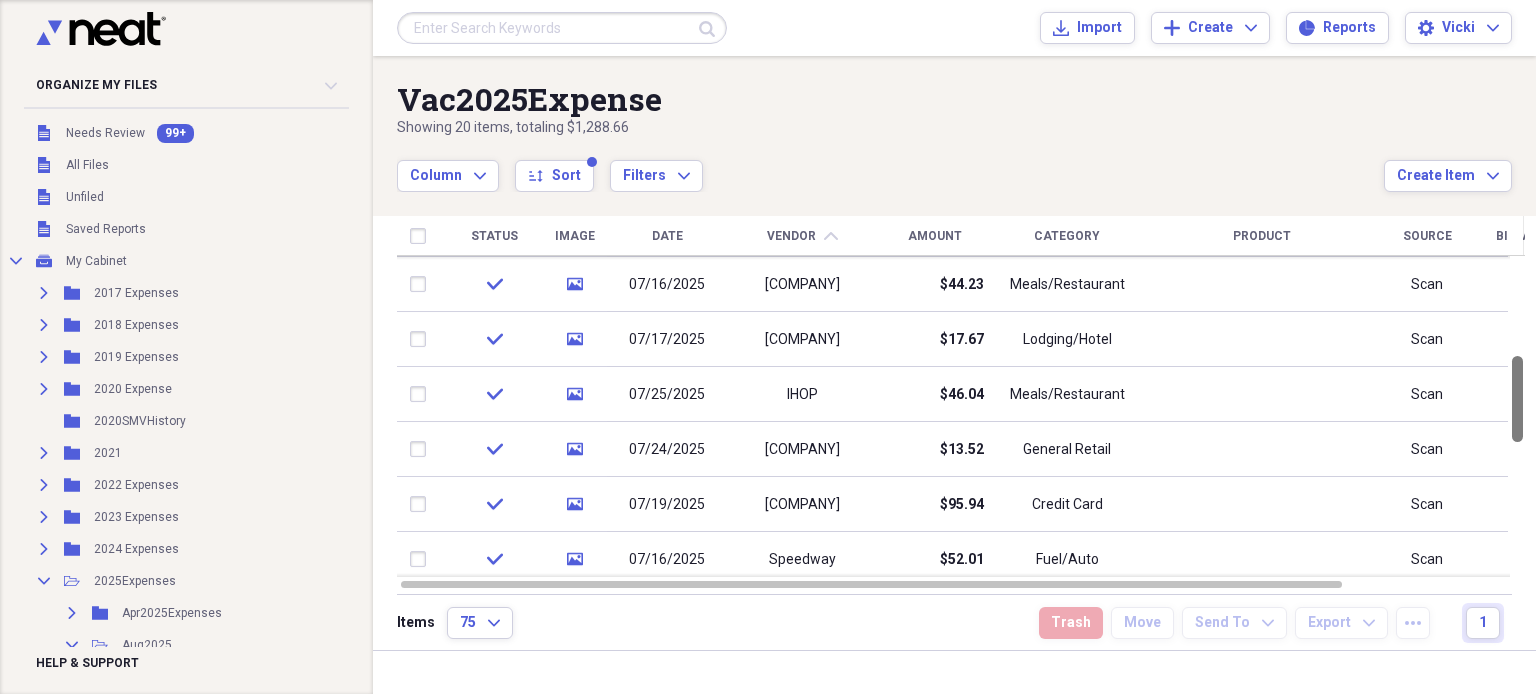 drag, startPoint x: 1525, startPoint y: 316, endPoint x: 1533, endPoint y: 412, distance: 96.332756 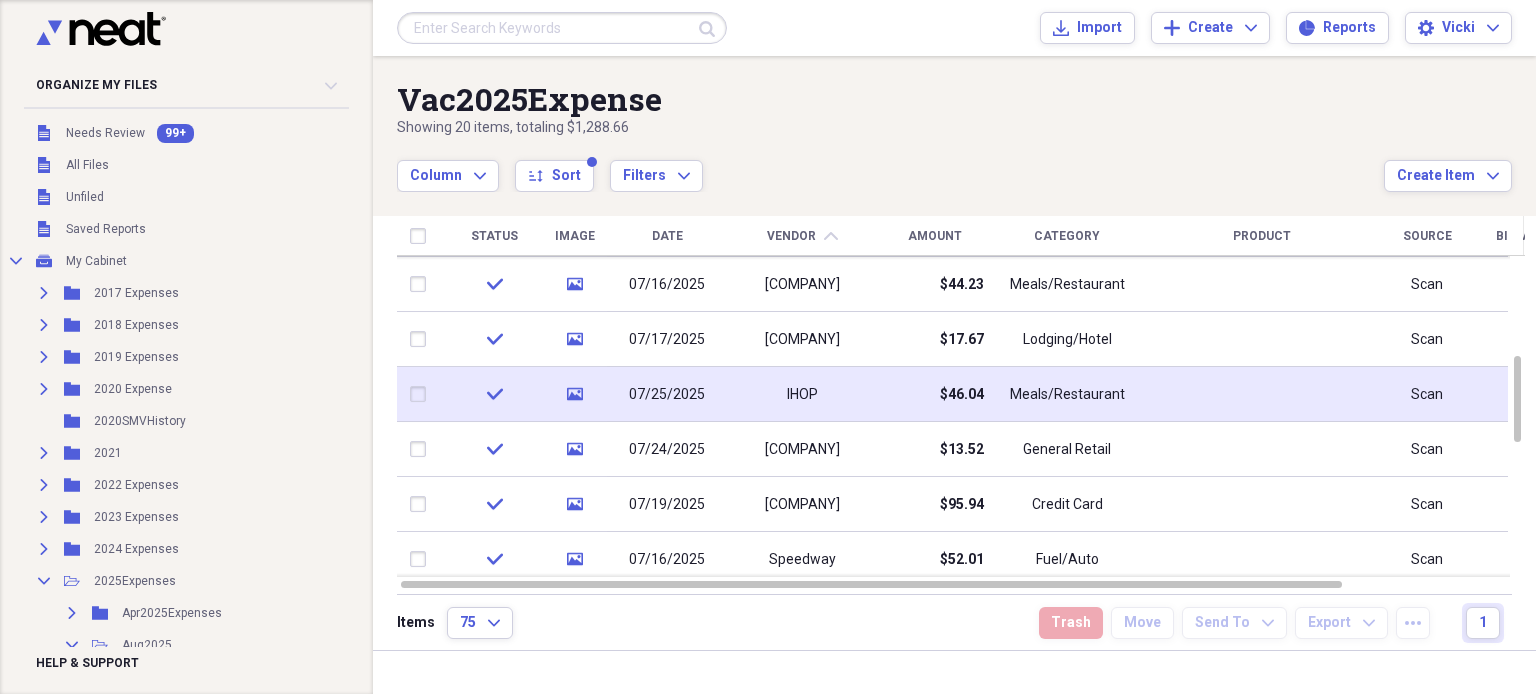 click on "07/25/2025" at bounding box center [667, 395] 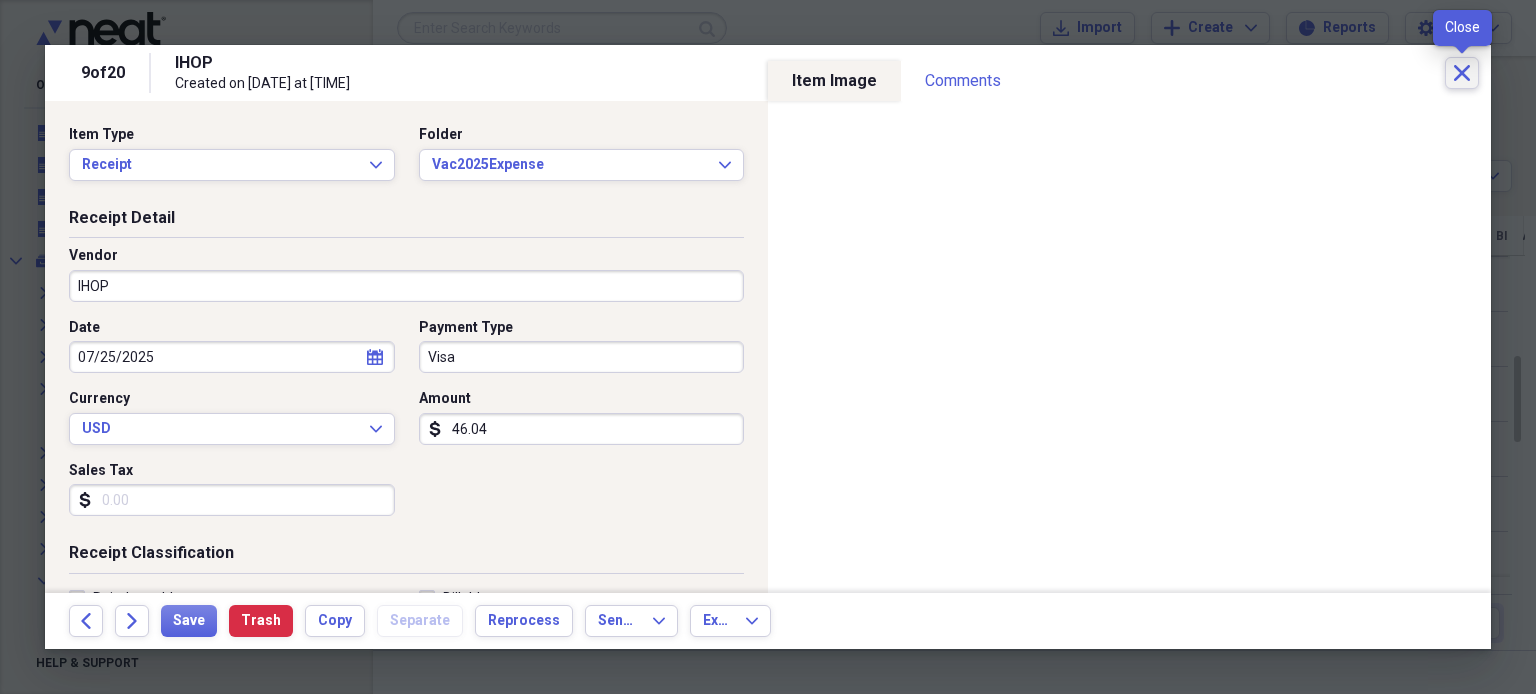 click on "Close" at bounding box center (1462, 73) 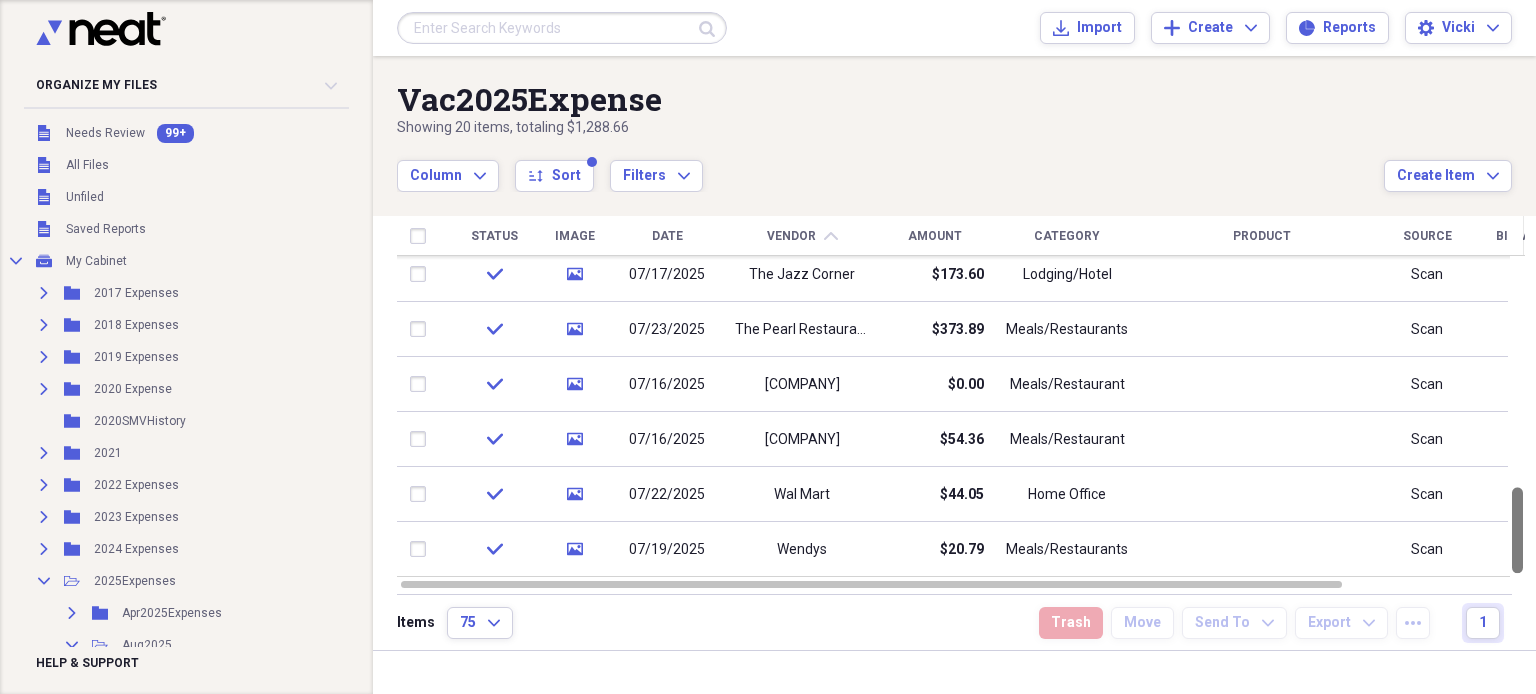 drag, startPoint x: 1522, startPoint y: 399, endPoint x: 1533, endPoint y: 554, distance: 155.38983 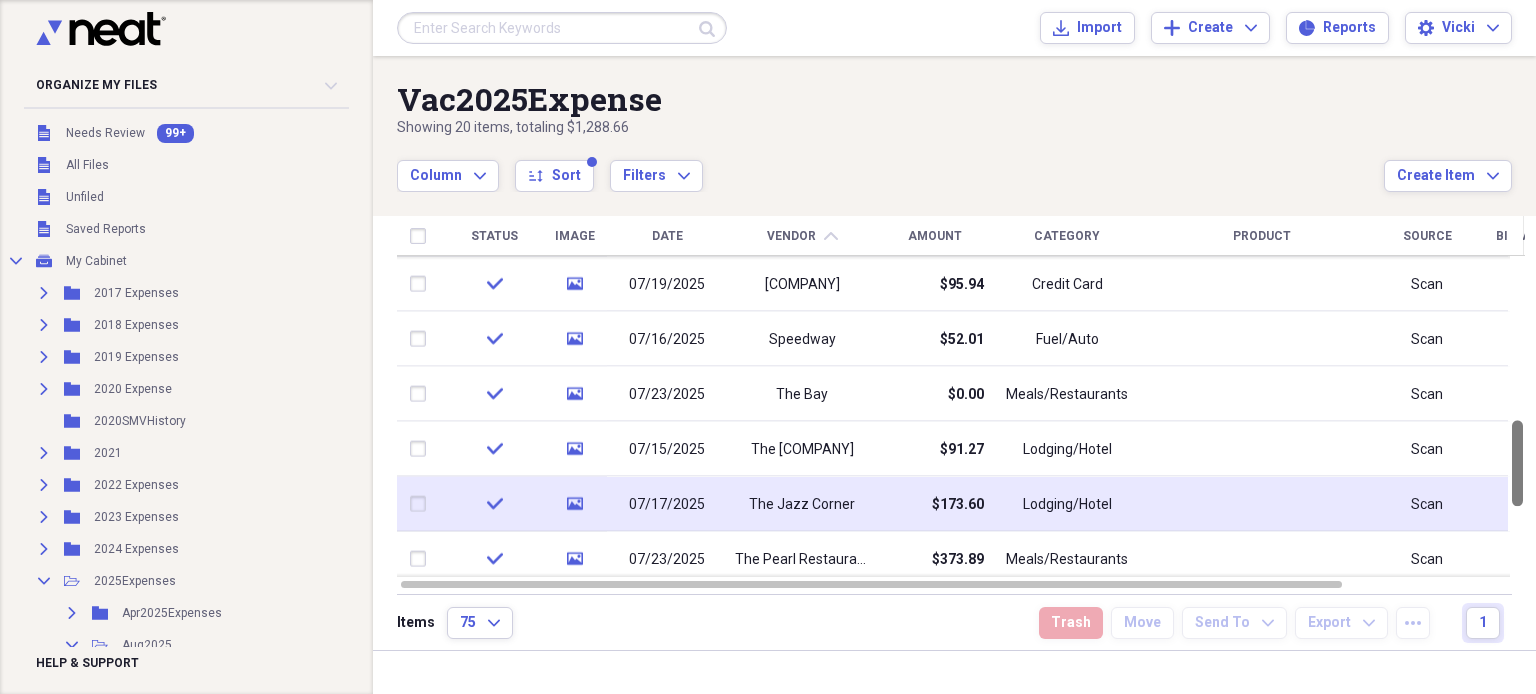 drag, startPoint x: 1531, startPoint y: 543, endPoint x: 1448, endPoint y: 476, distance: 106.66771 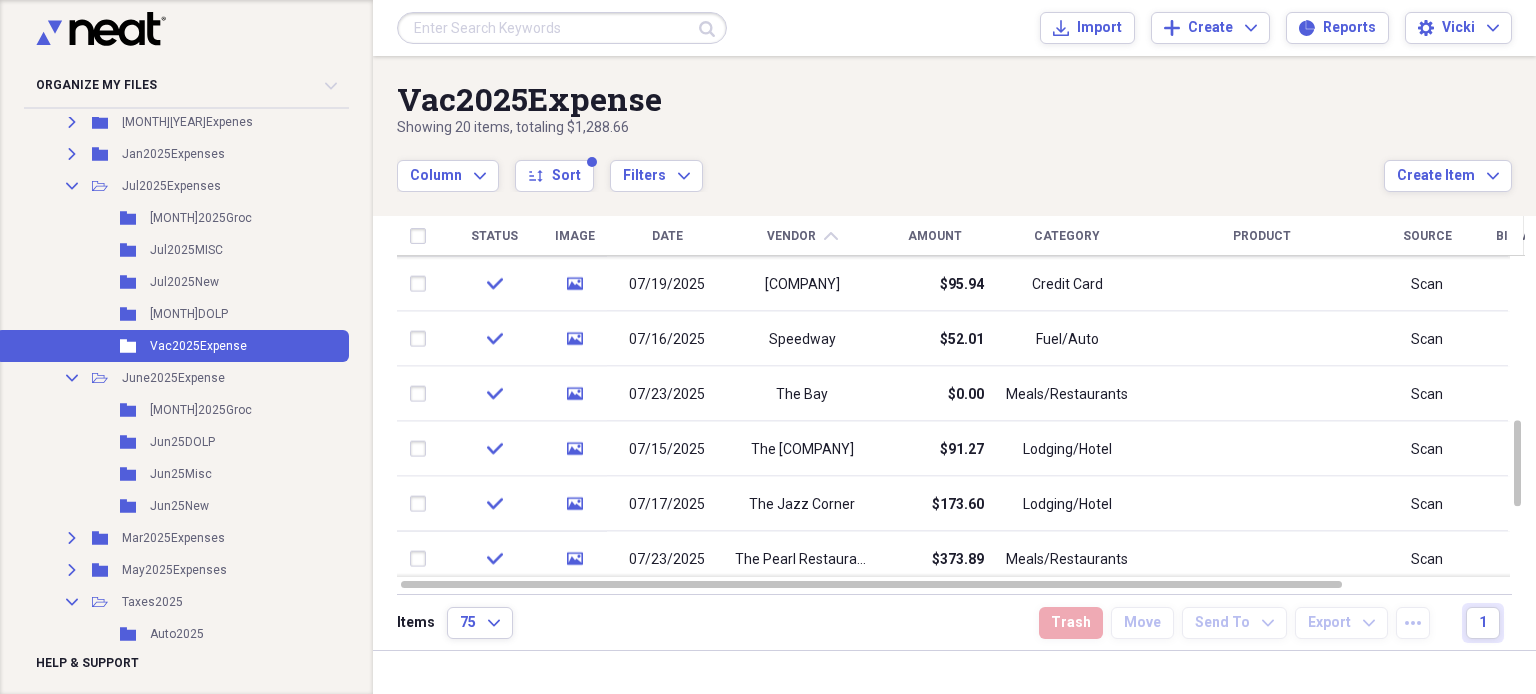 scroll, scrollTop: 690, scrollLeft: 0, axis: vertical 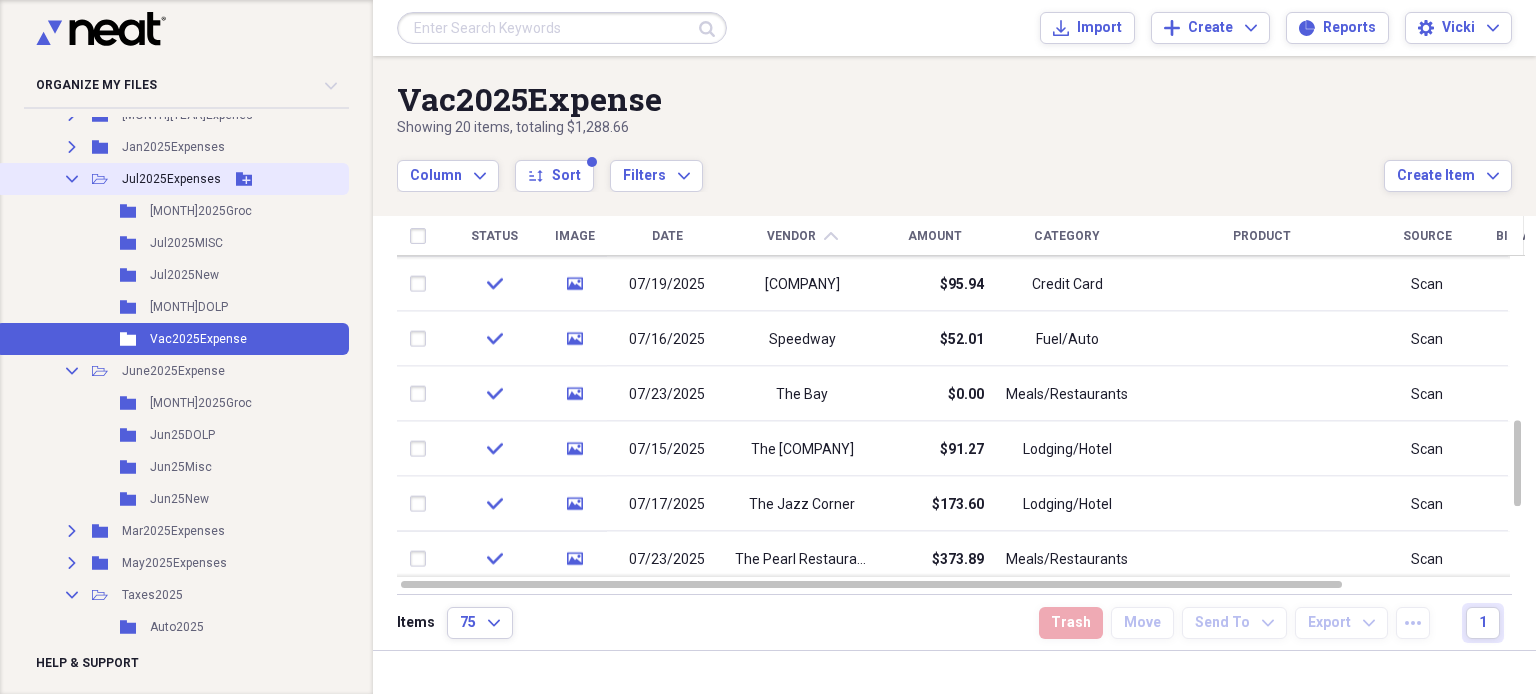 click on "Collapse" 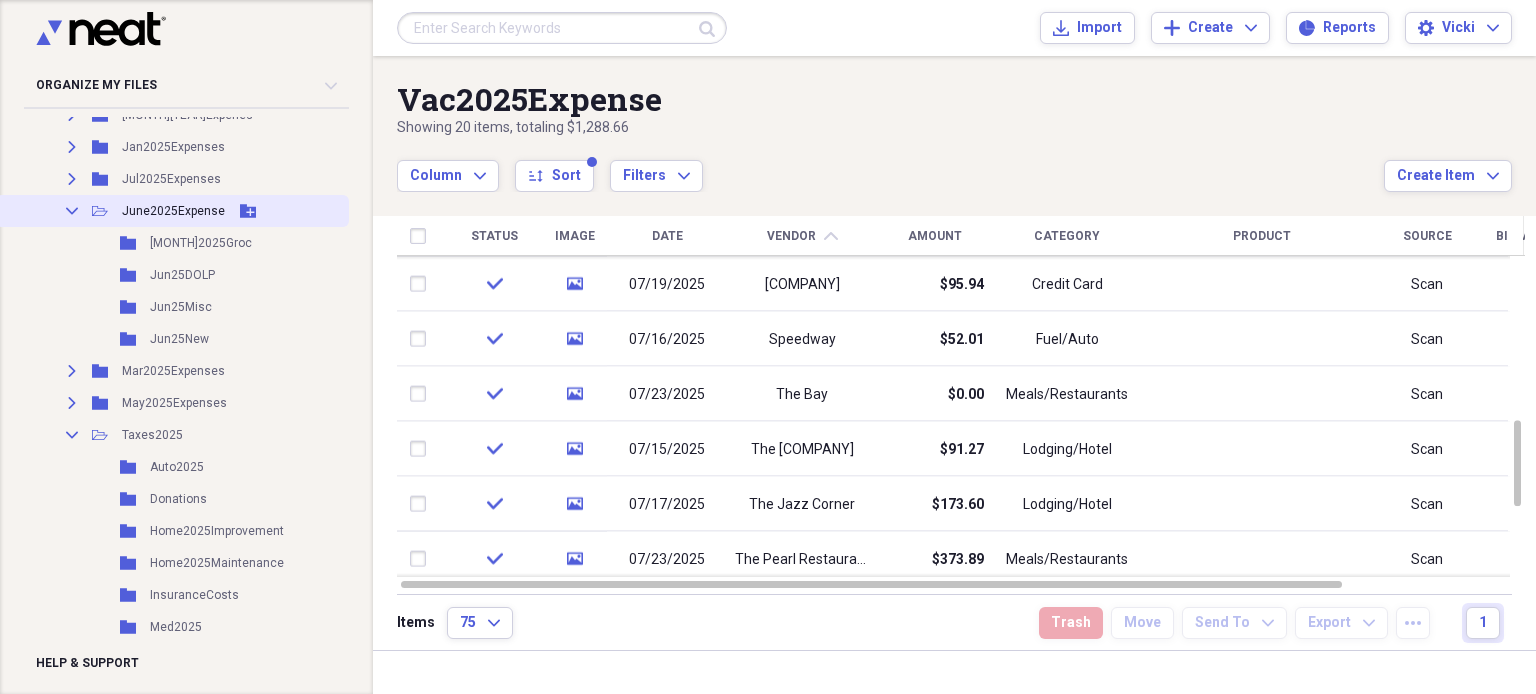 click on "Collapse" 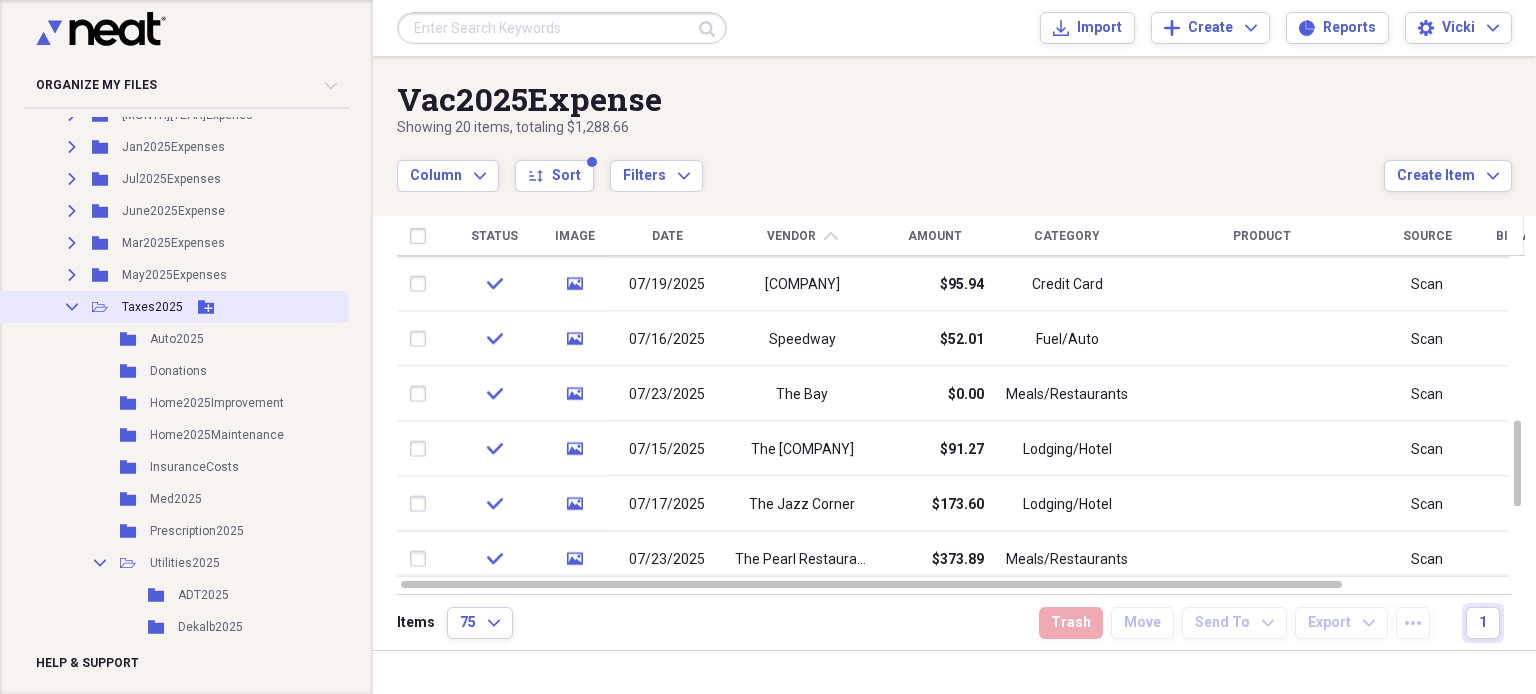 click on "Collapse" 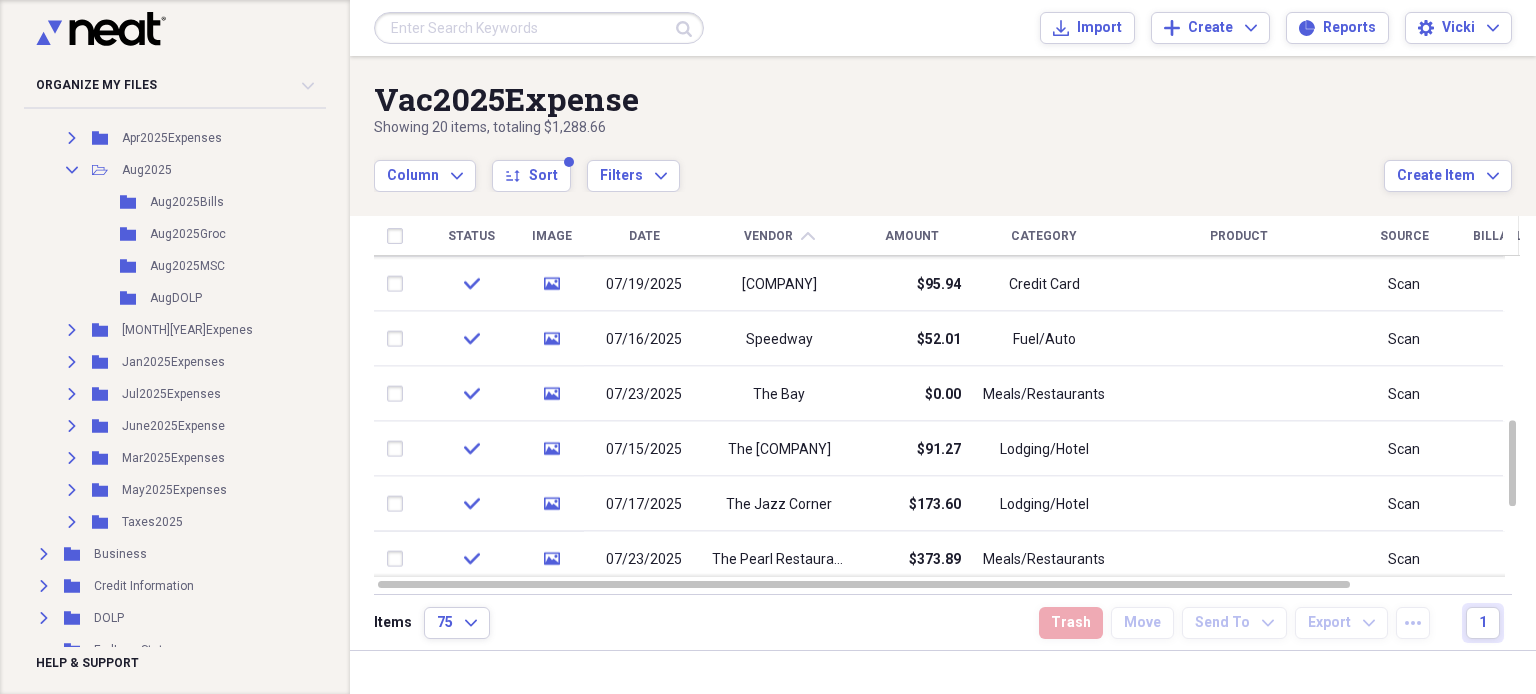 scroll, scrollTop: 435, scrollLeft: 0, axis: vertical 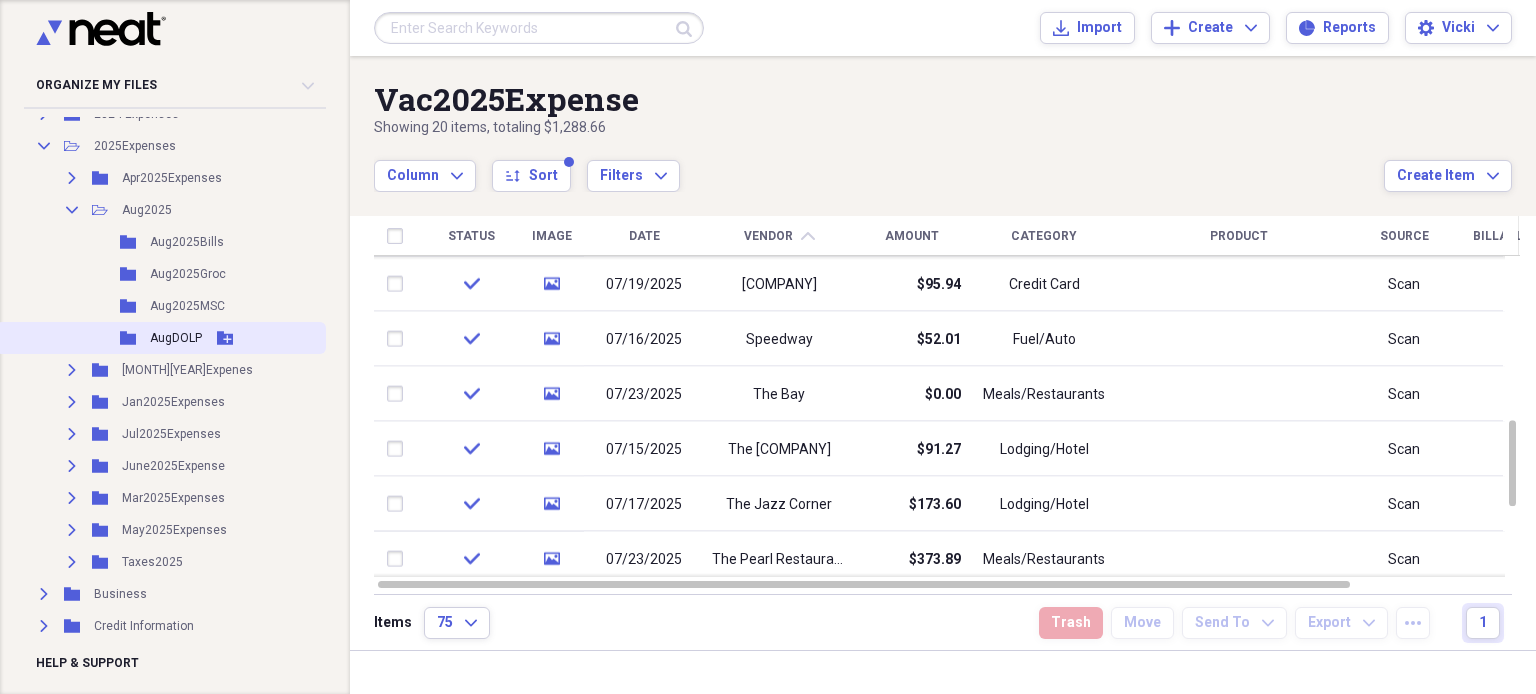 click on "AugDOLP" at bounding box center [176, 338] 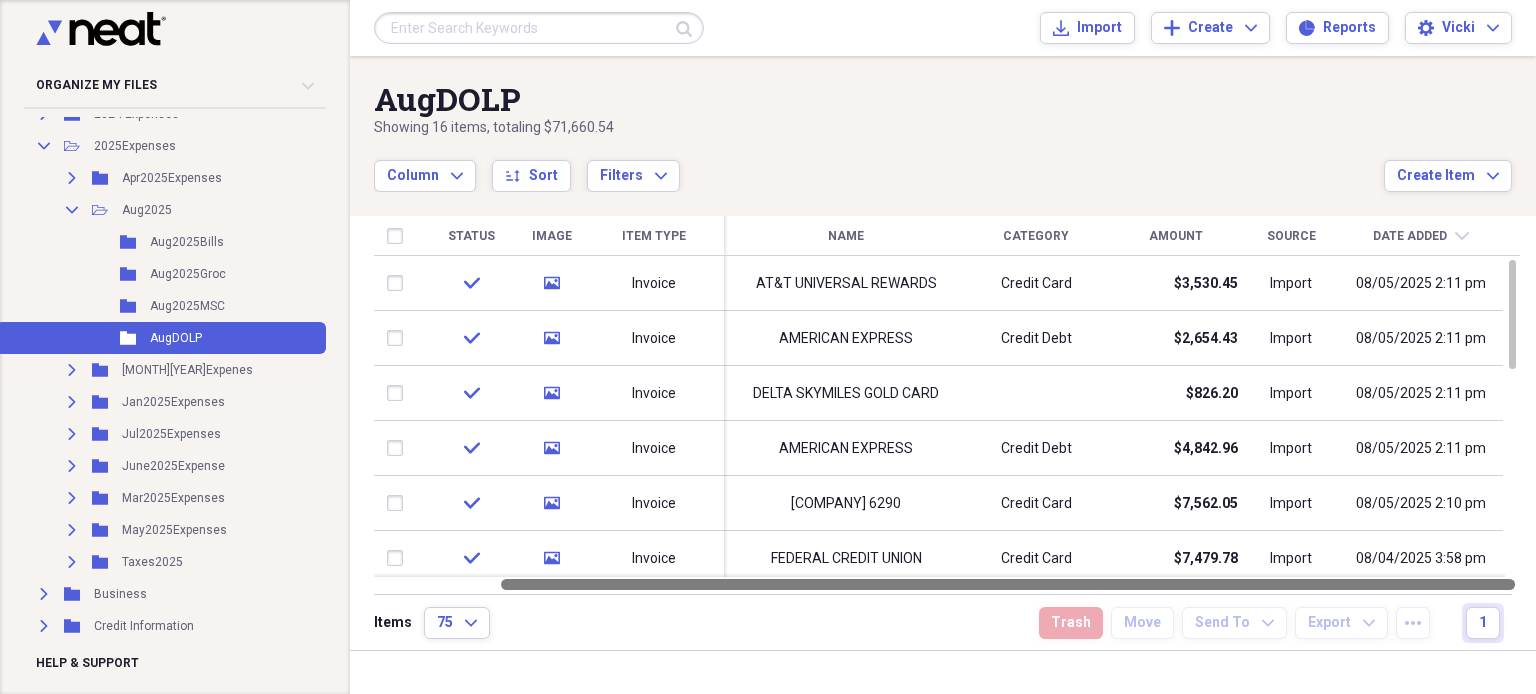 drag, startPoint x: 1003, startPoint y: 586, endPoint x: 1230, endPoint y: 595, distance: 227.17834 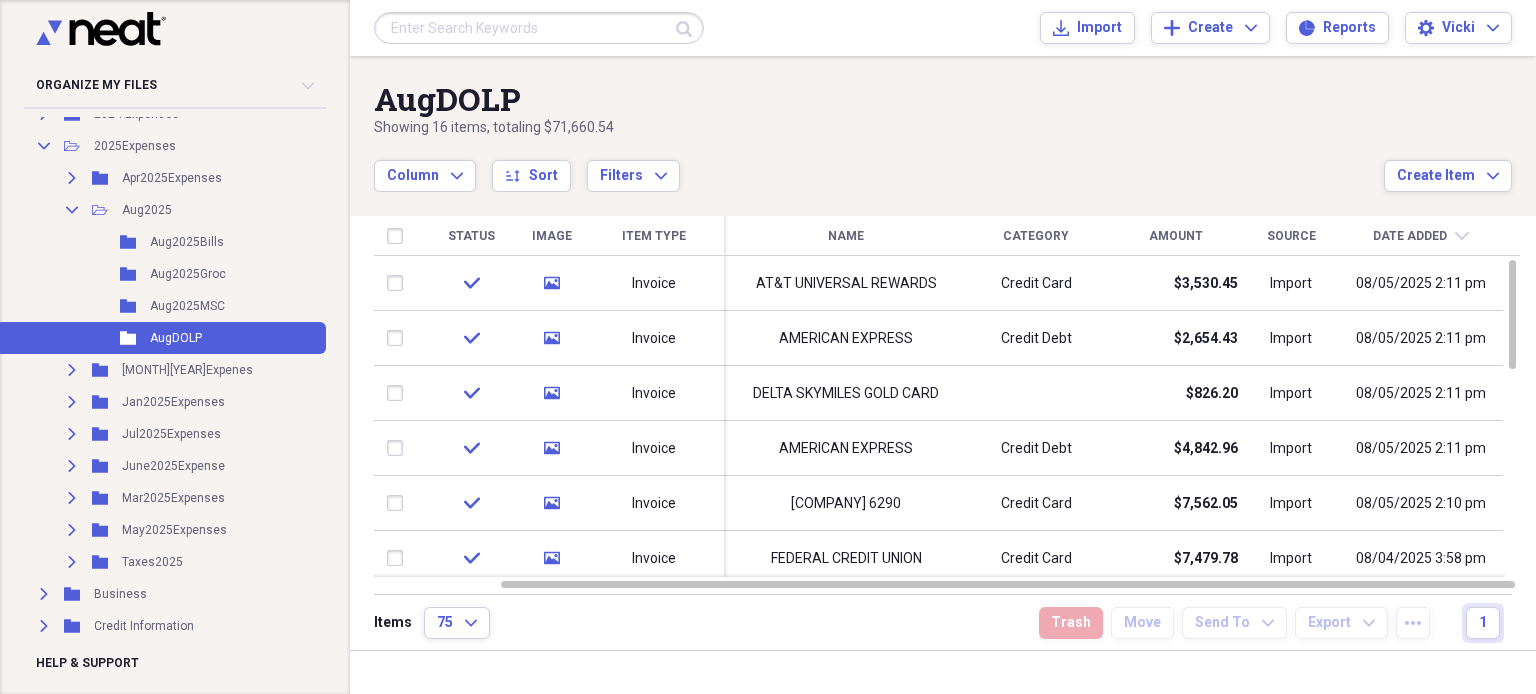 click on "chevron-down" 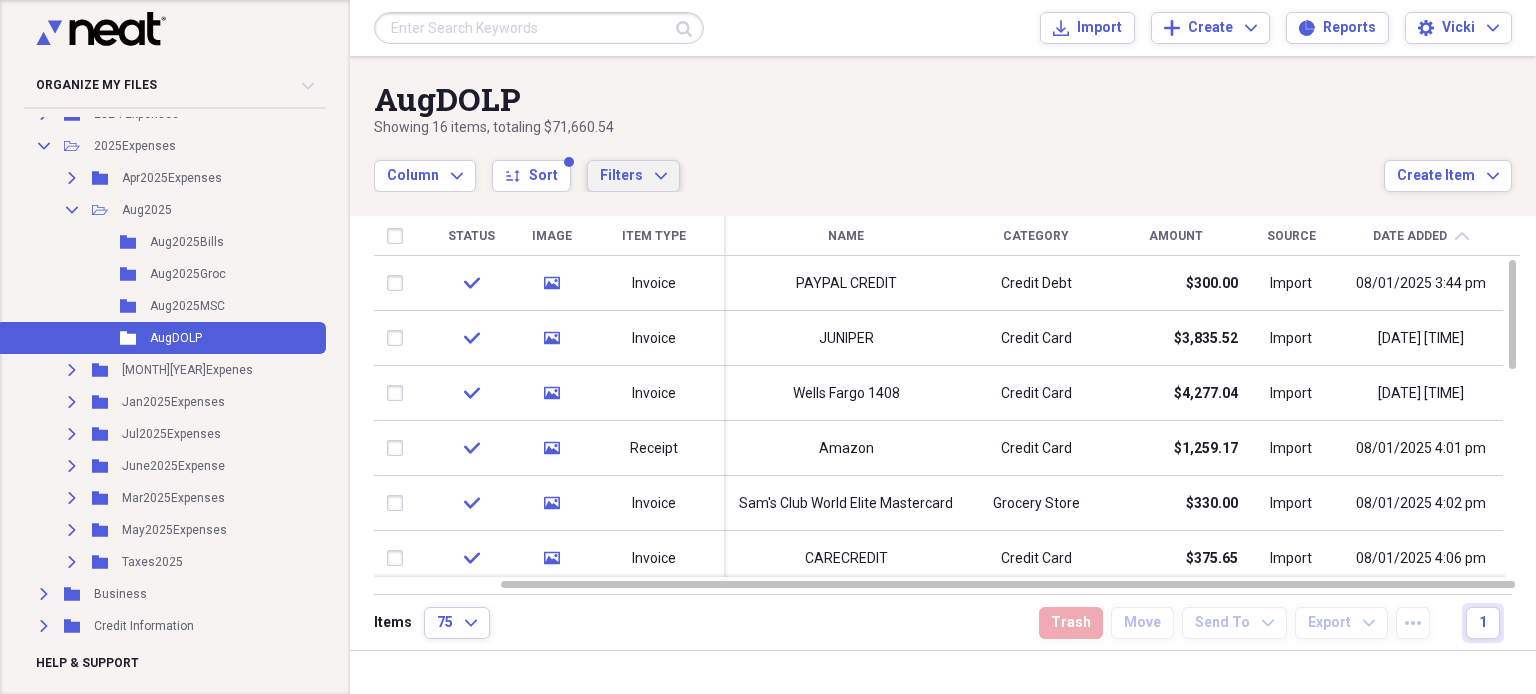 click on "Filters" at bounding box center [621, 175] 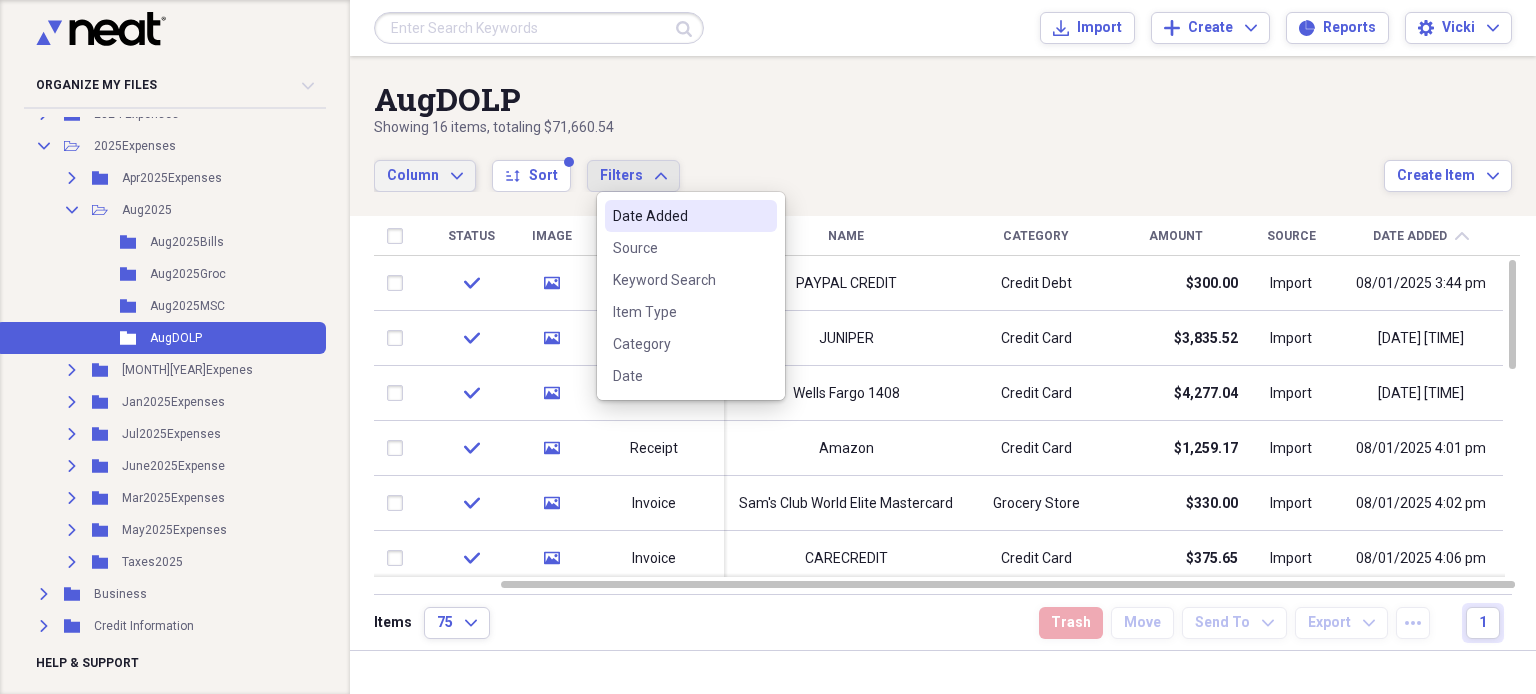 click on "Expand" 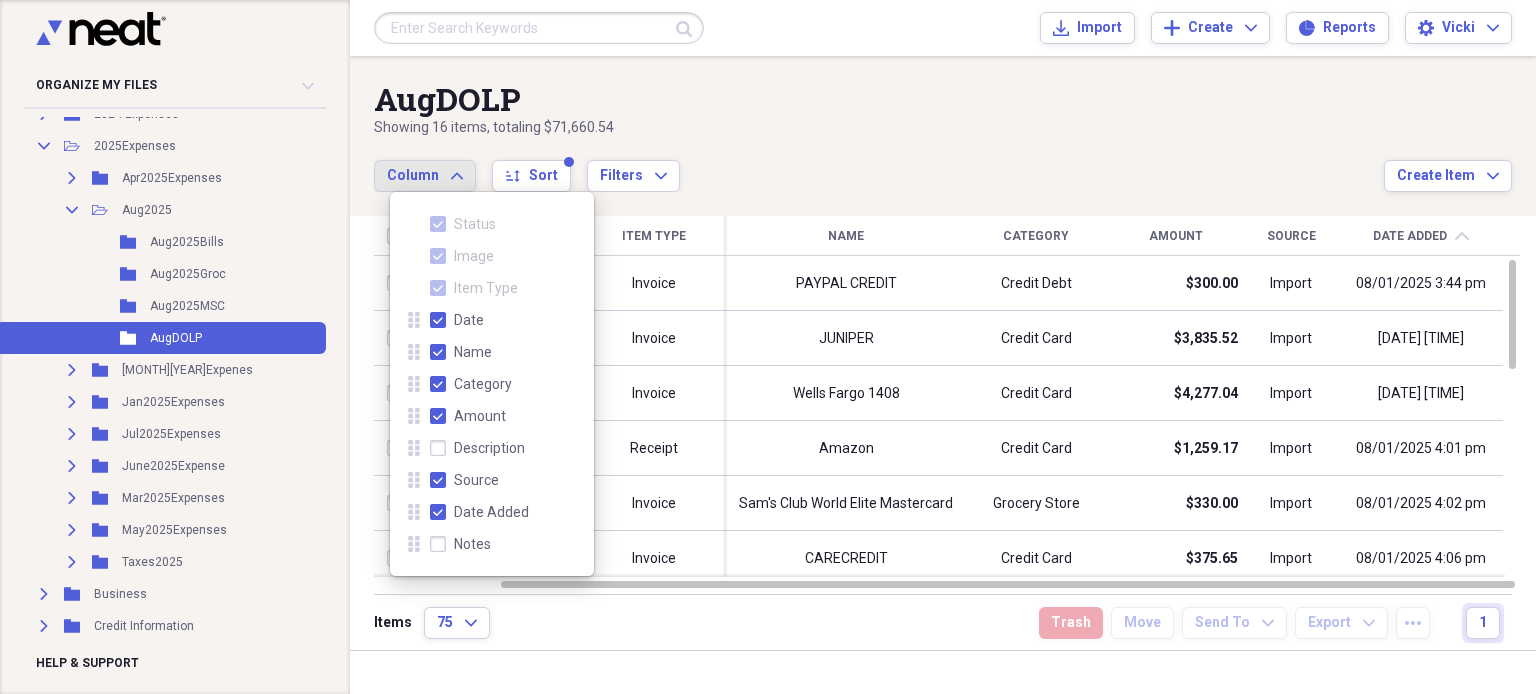 click on "Source" at bounding box center [464, 480] 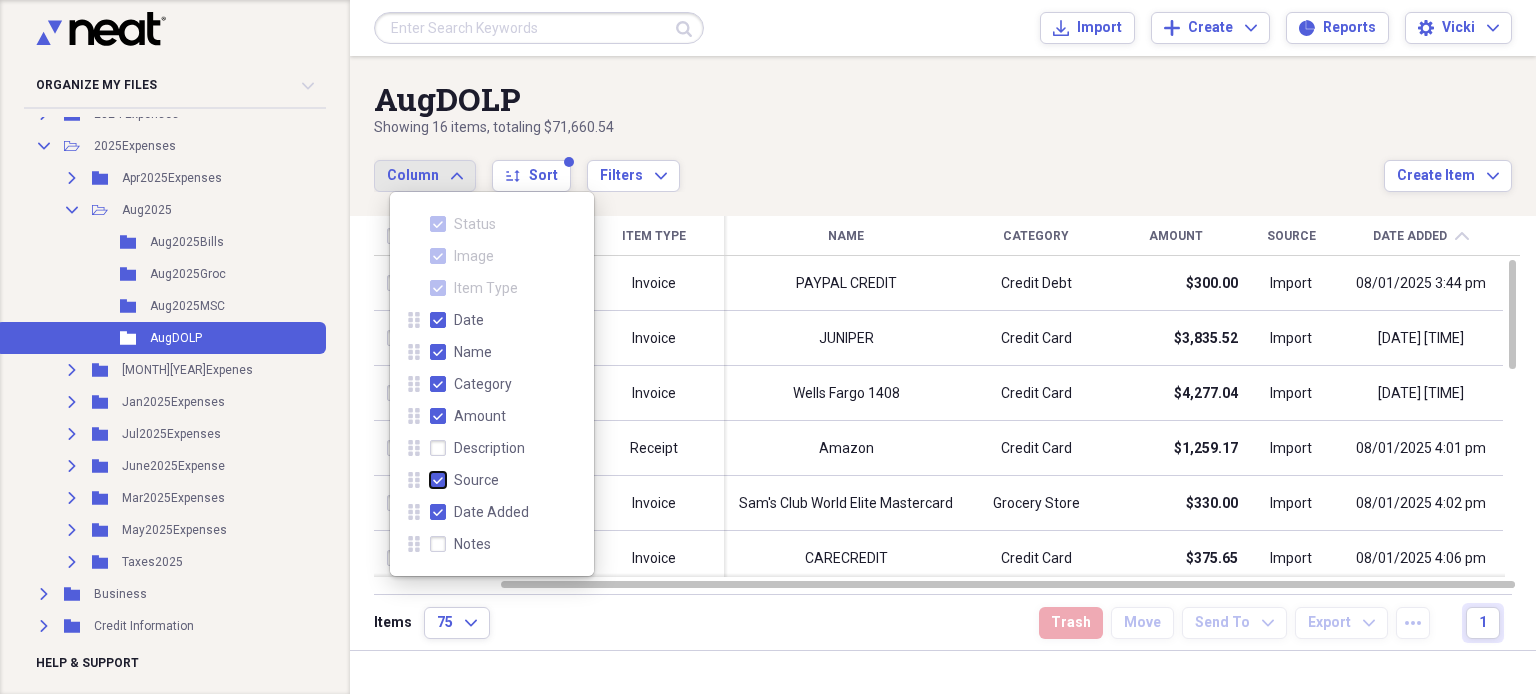 click on "Source" at bounding box center (430, 480) 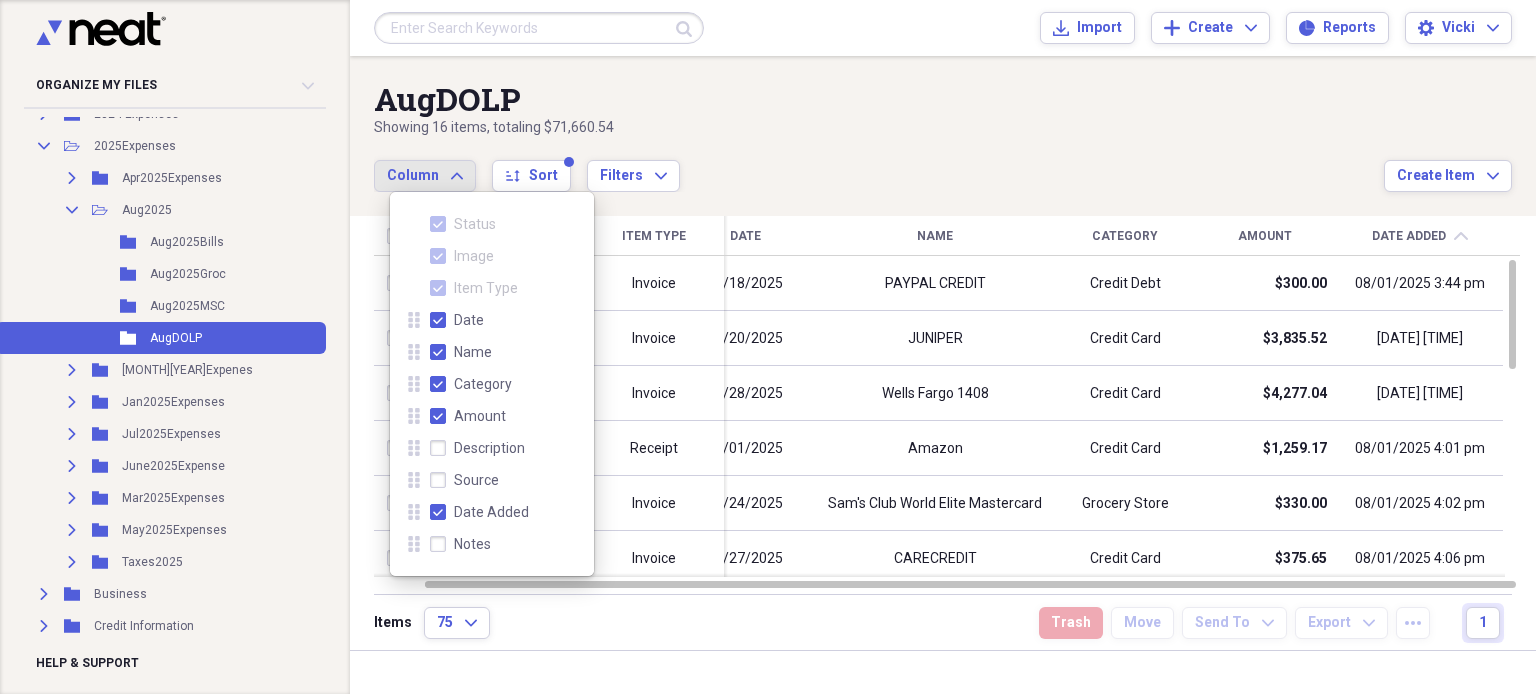 click on "Notes" at bounding box center [460, 544] 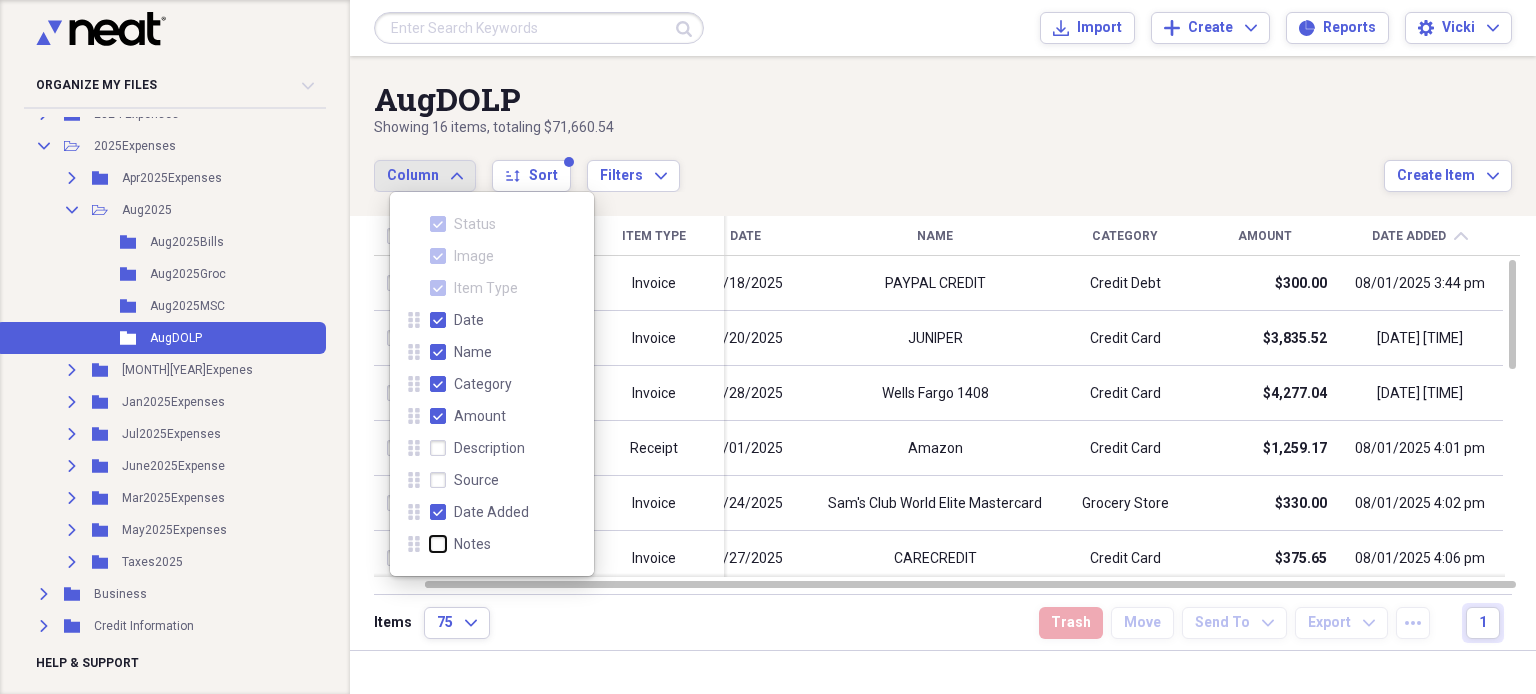click on "Notes" at bounding box center [430, 544] 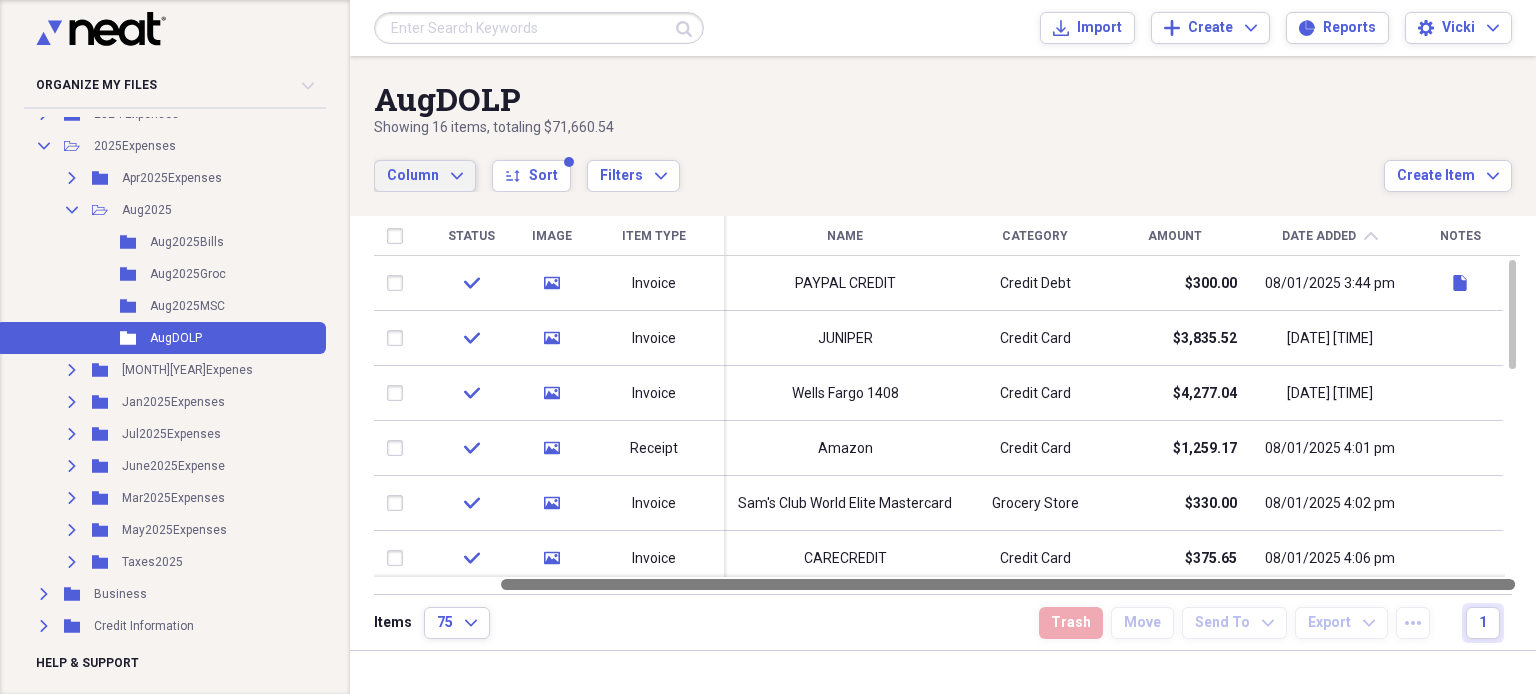 drag, startPoint x: 723, startPoint y: 579, endPoint x: 966, endPoint y: 598, distance: 243.74167 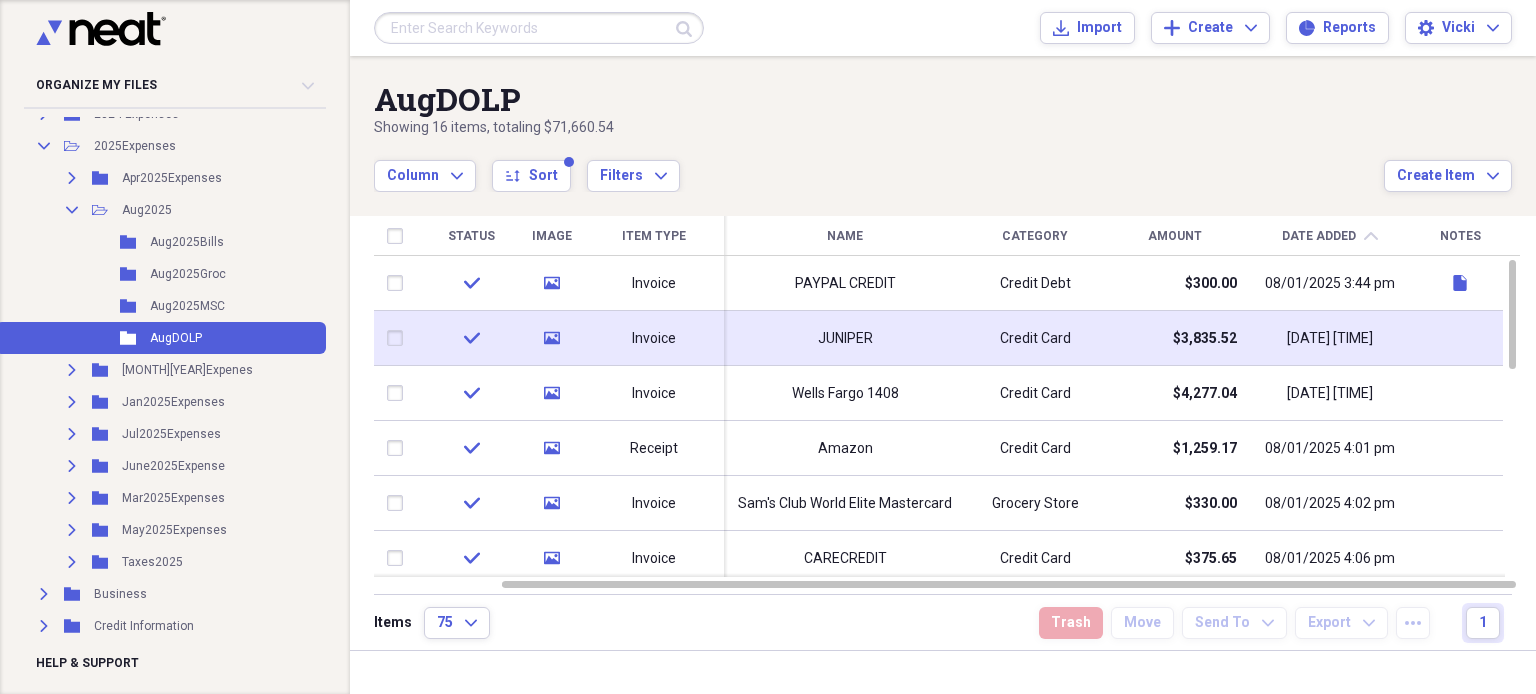 click at bounding box center [1460, 338] 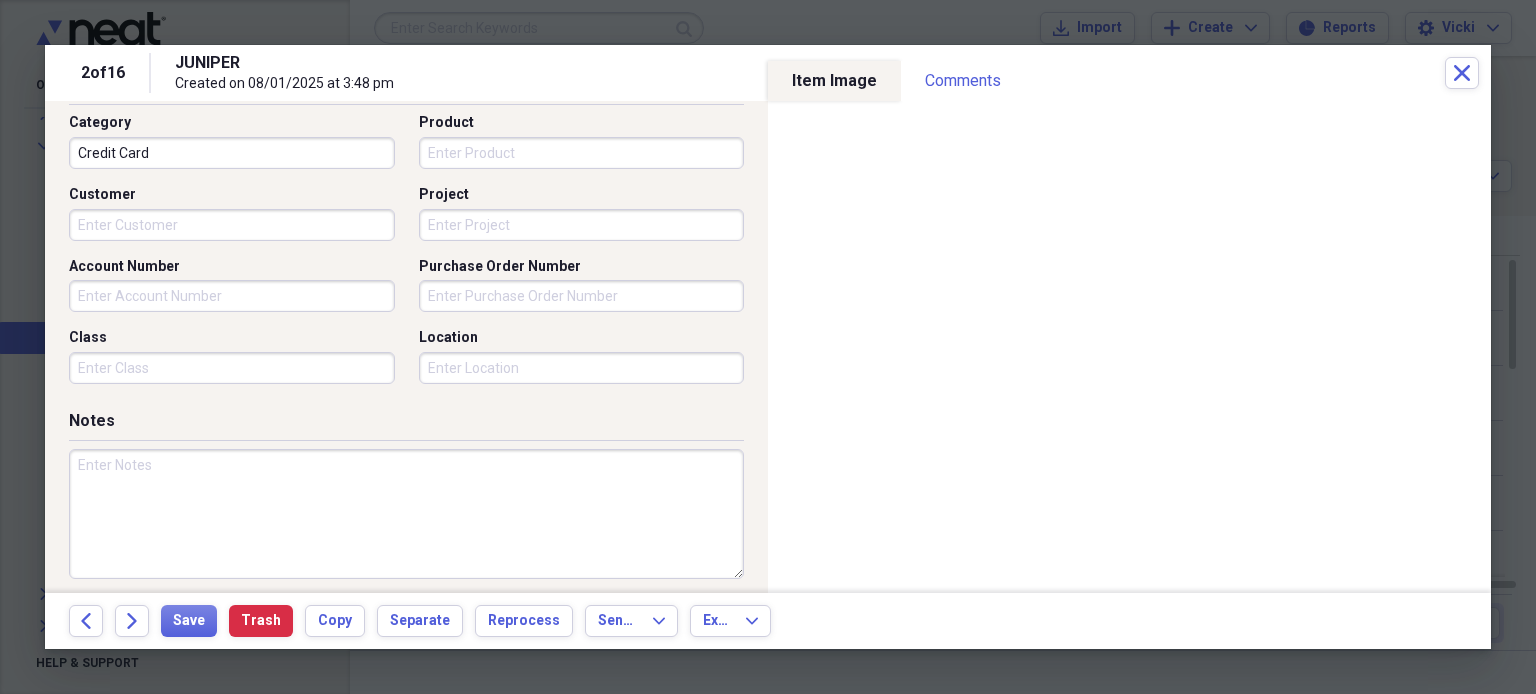 scroll, scrollTop: 544, scrollLeft: 0, axis: vertical 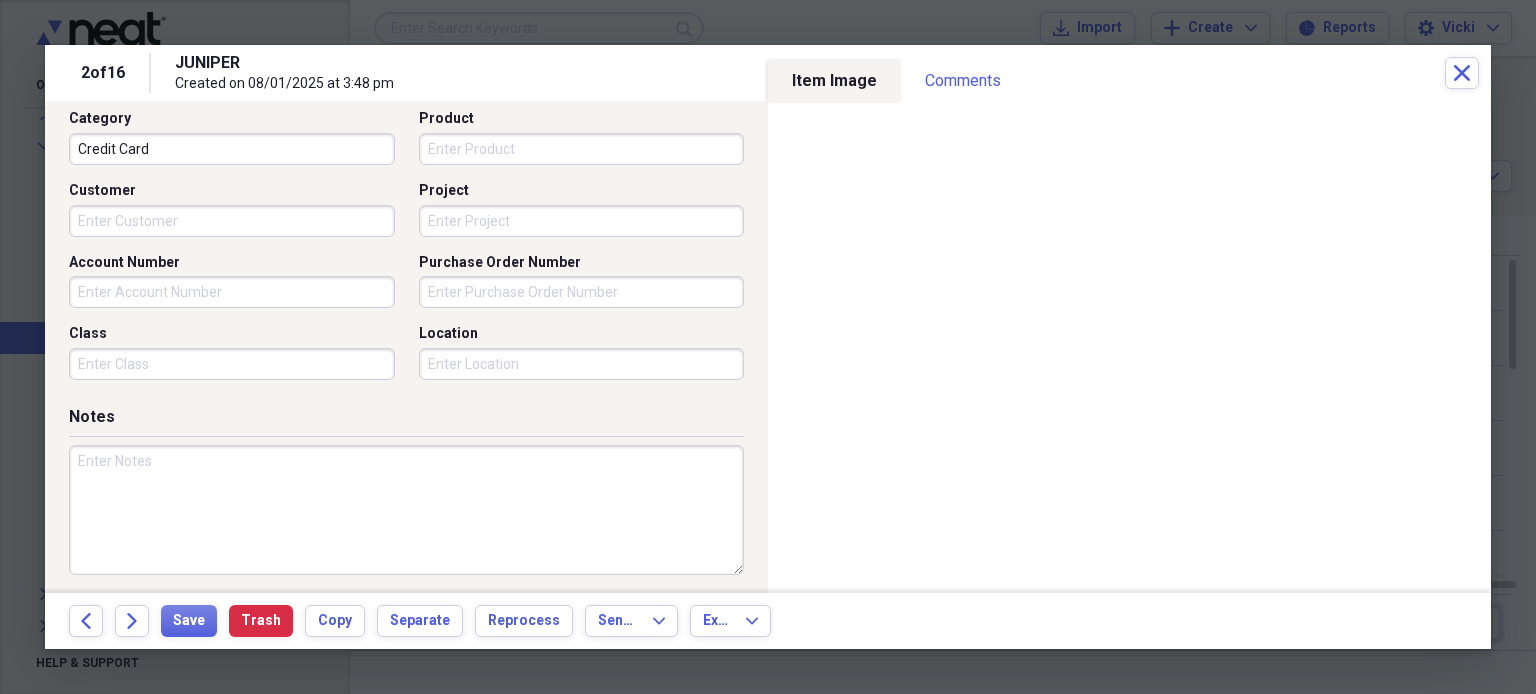 click at bounding box center [406, 510] 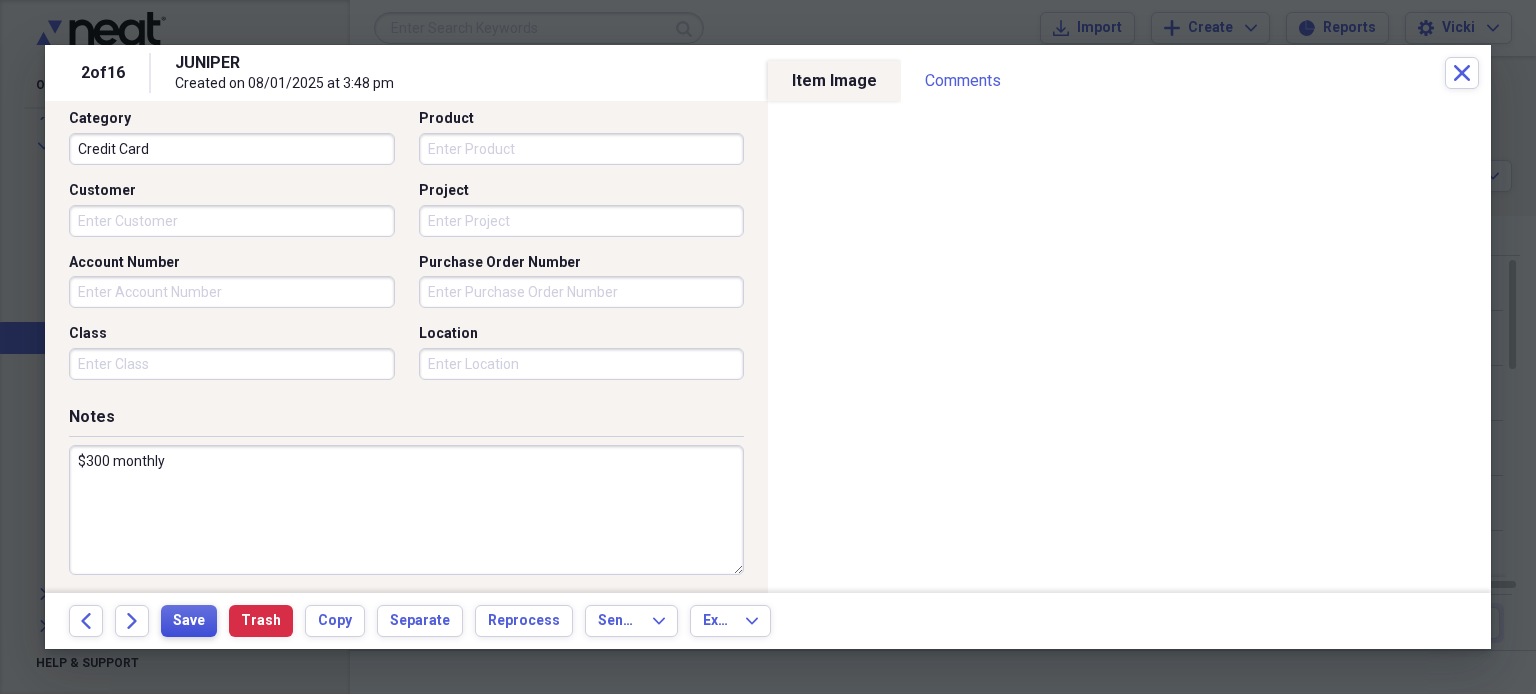 click on "Save" at bounding box center [189, 621] 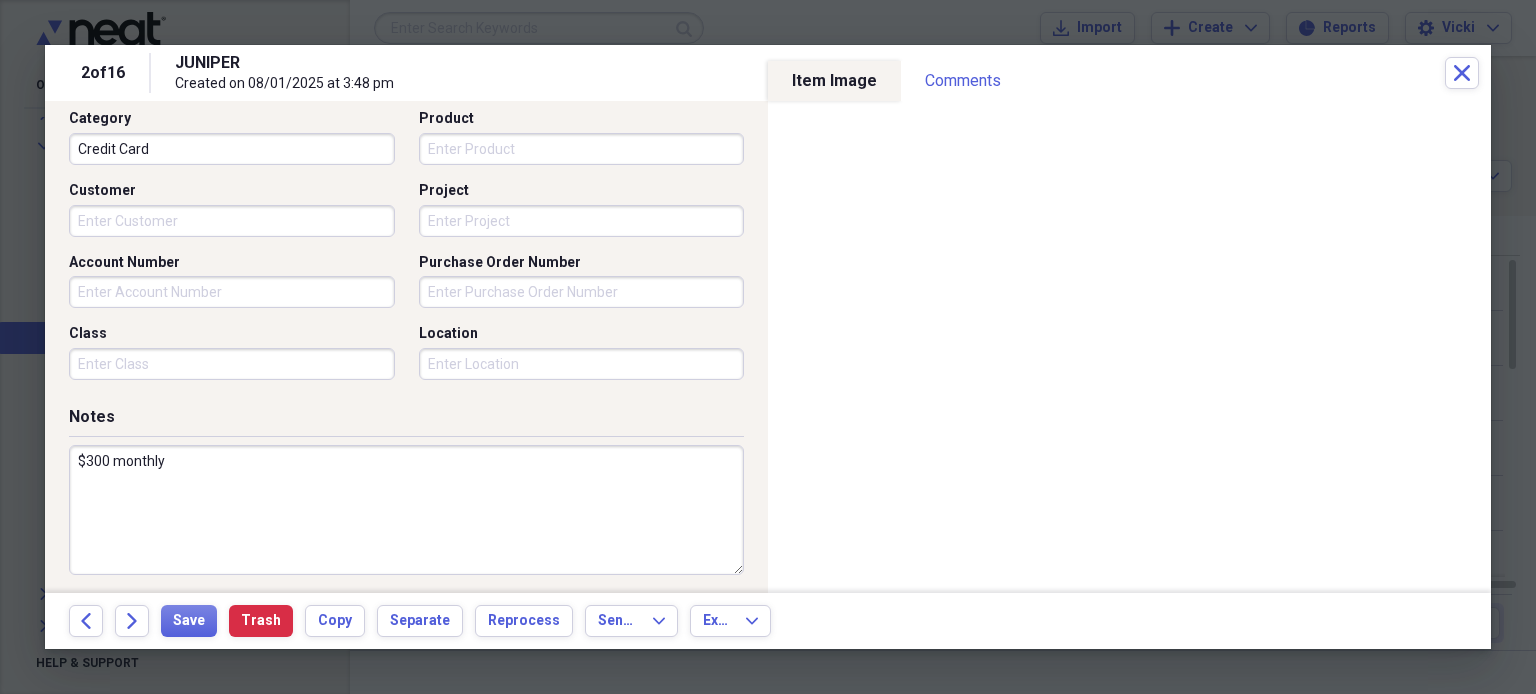 click on "$300 monthly" at bounding box center (406, 510) 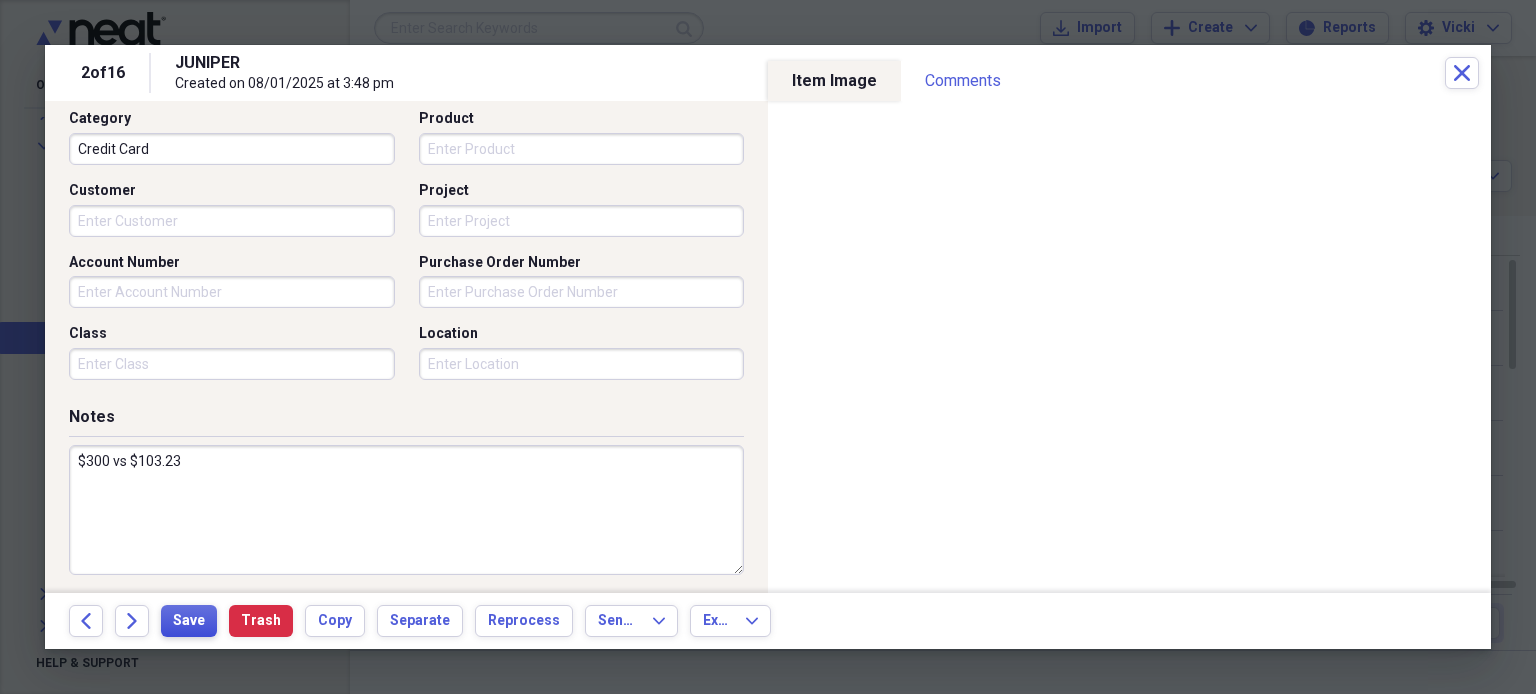 type on "$300 vs $103.23" 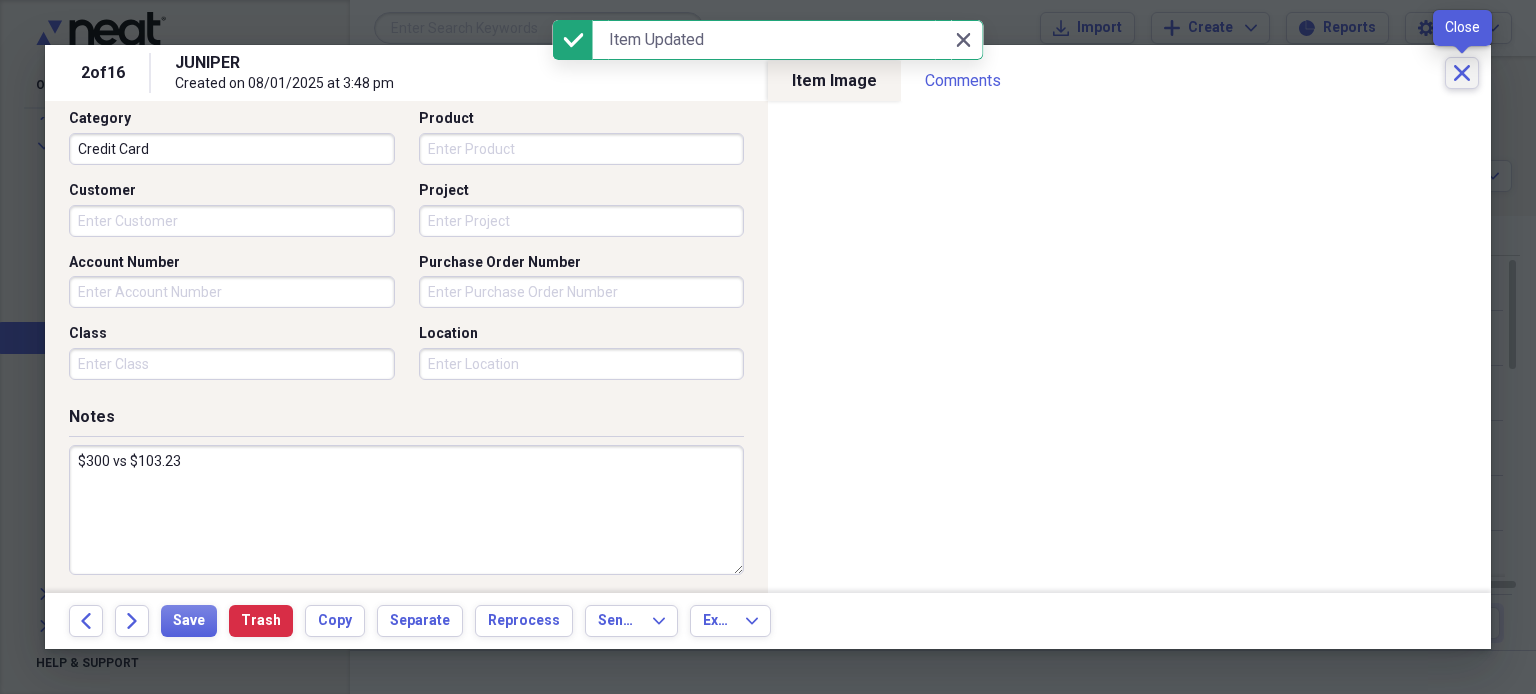 click on "Close" 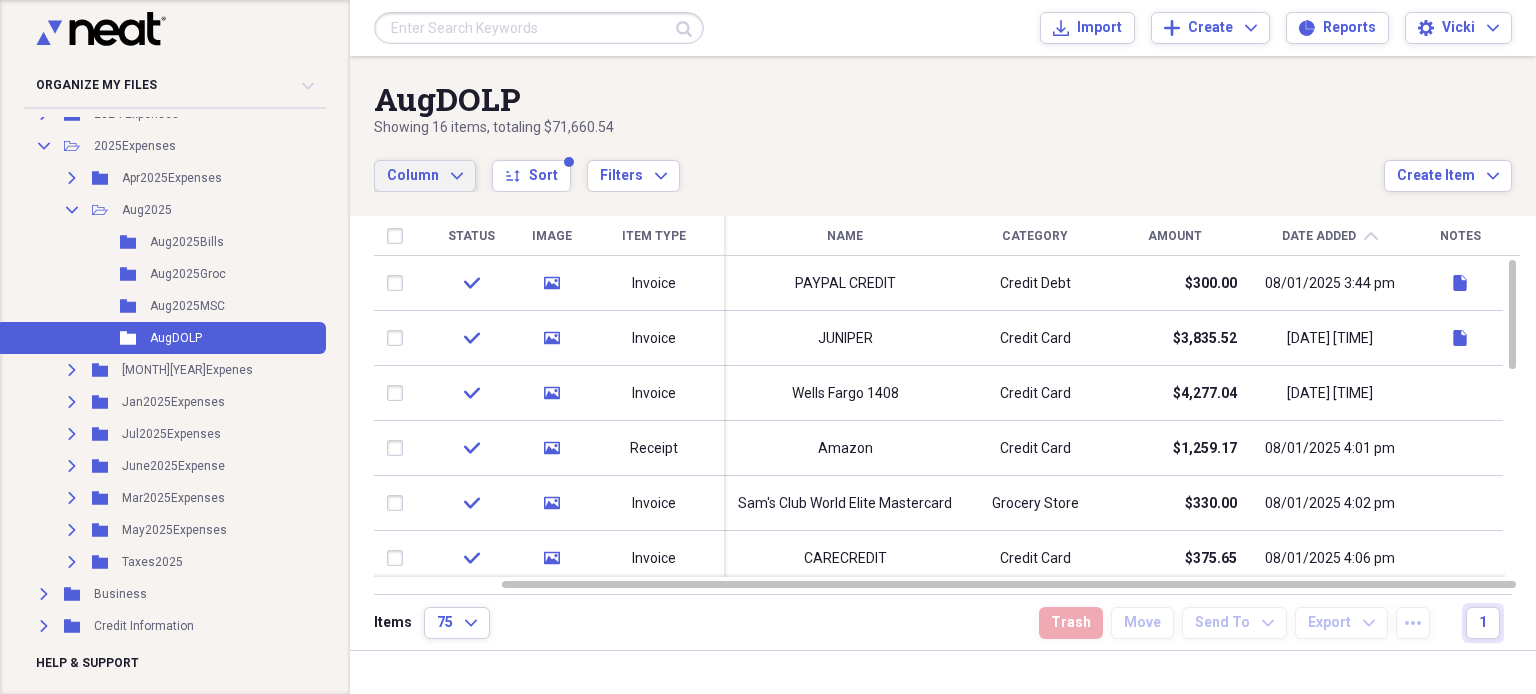 click on "Expand" 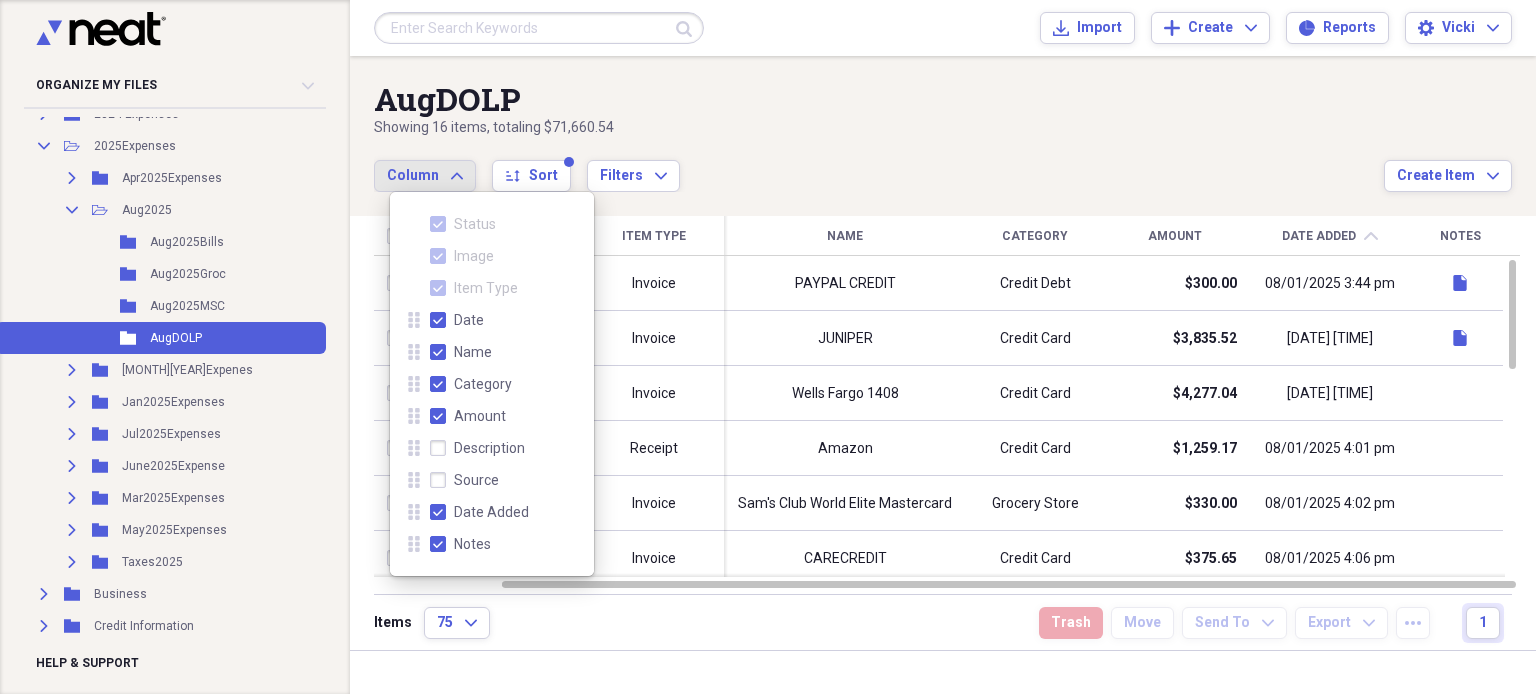 click on "Category" at bounding box center [471, 384] 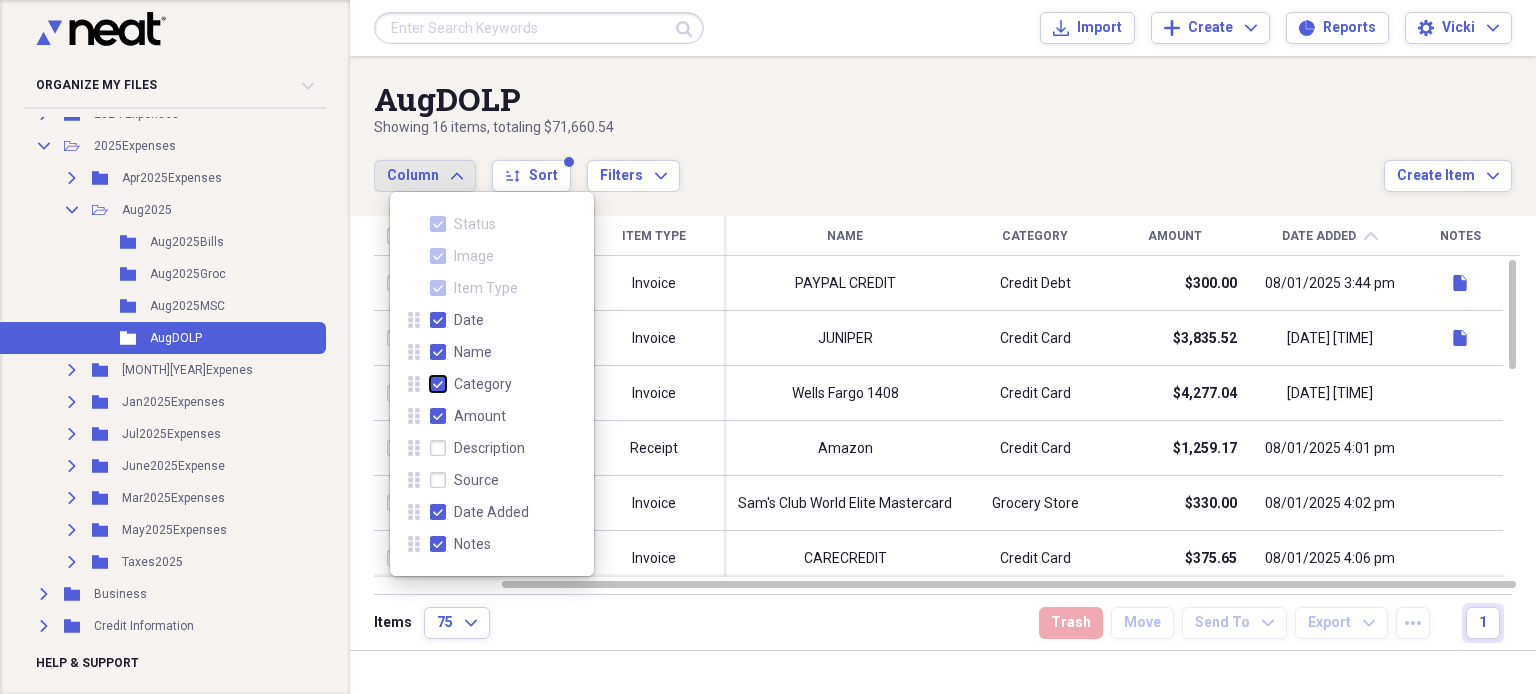 click on "Category" at bounding box center (430, 384) 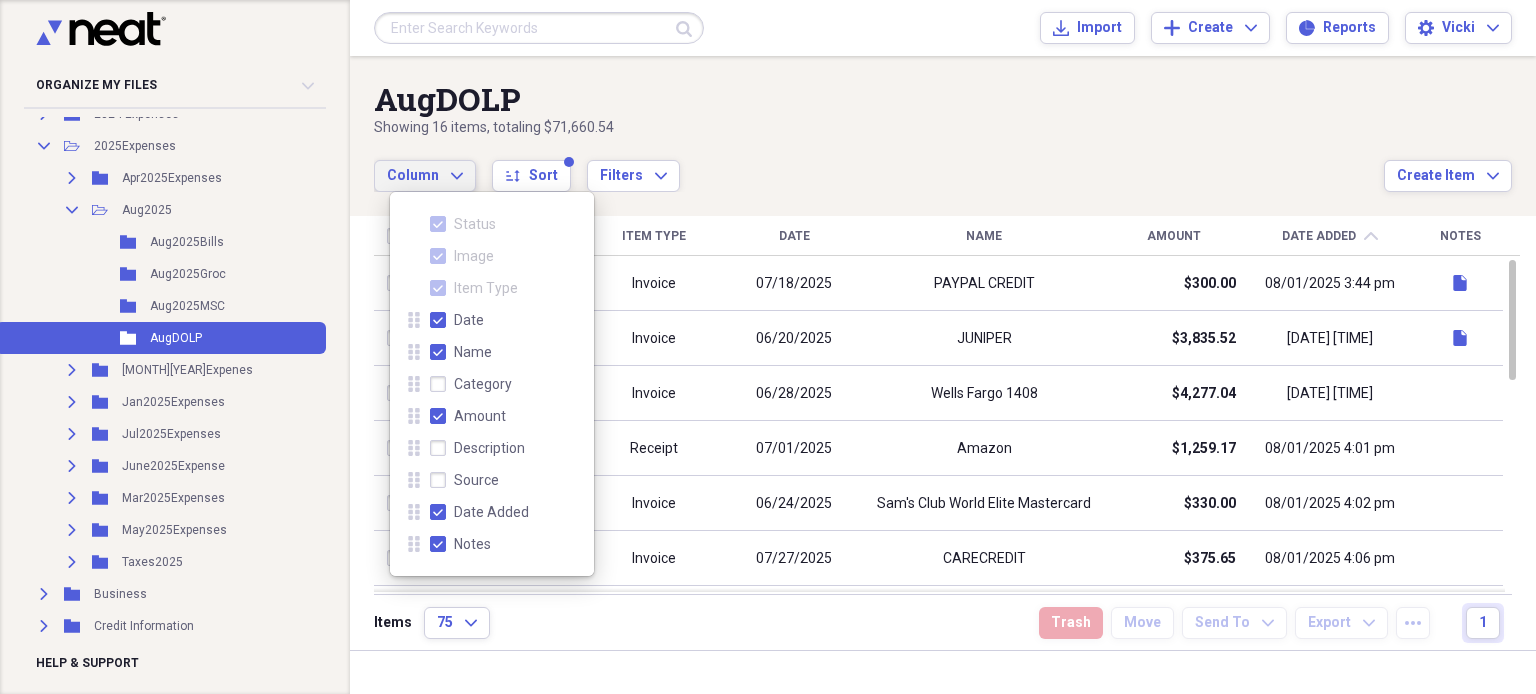 click on "AugDOLP" at bounding box center [879, 99] 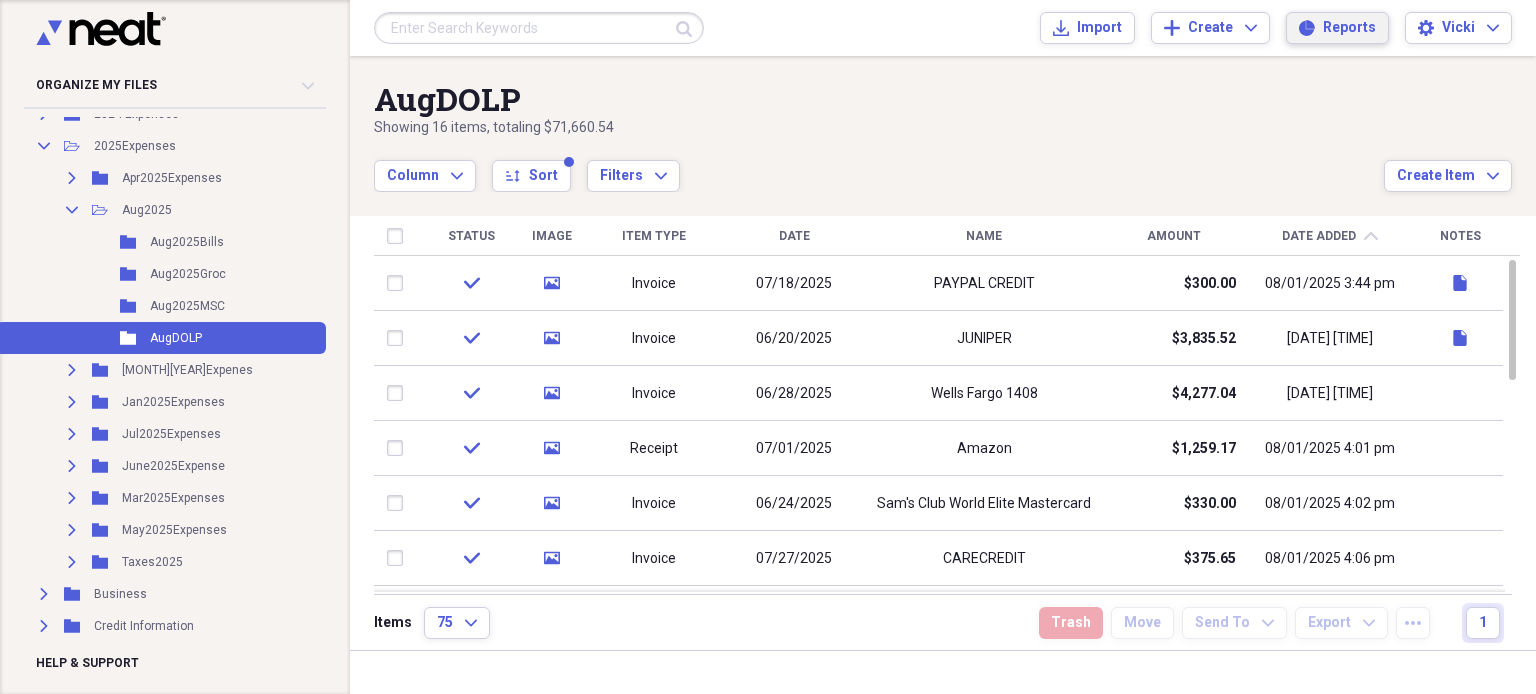 click on "Reports Reports" at bounding box center [1337, 28] 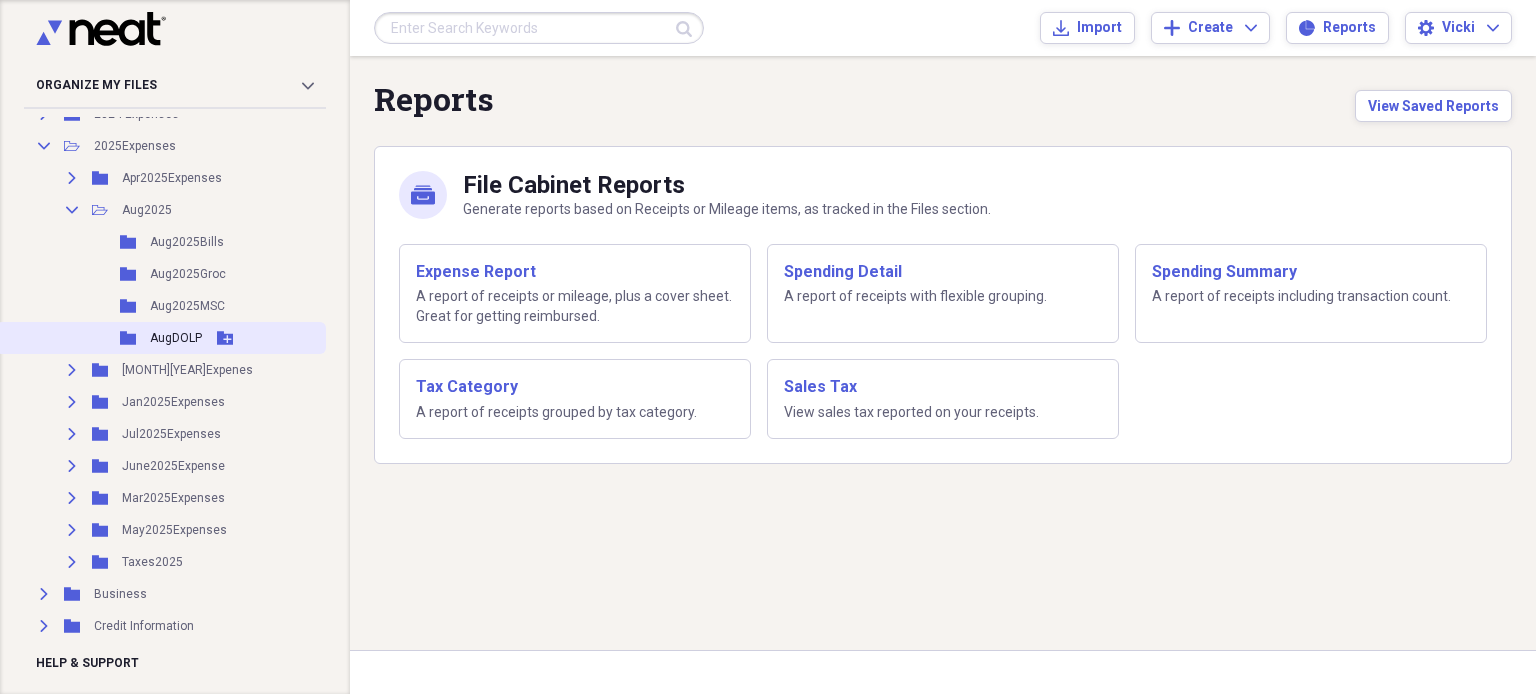 click on "Folder AugDOLP Add Folder" at bounding box center [161, 338] 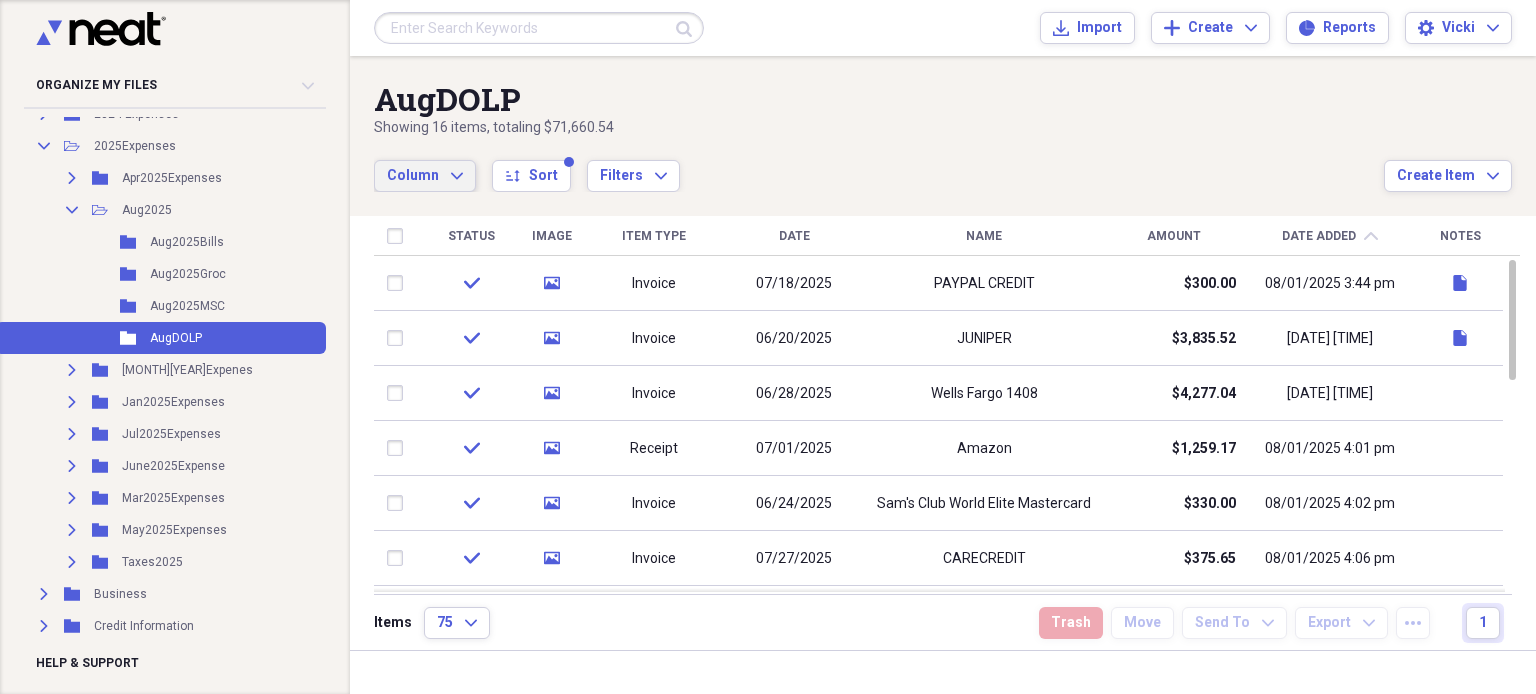 click on "Column Expand" at bounding box center (425, 176) 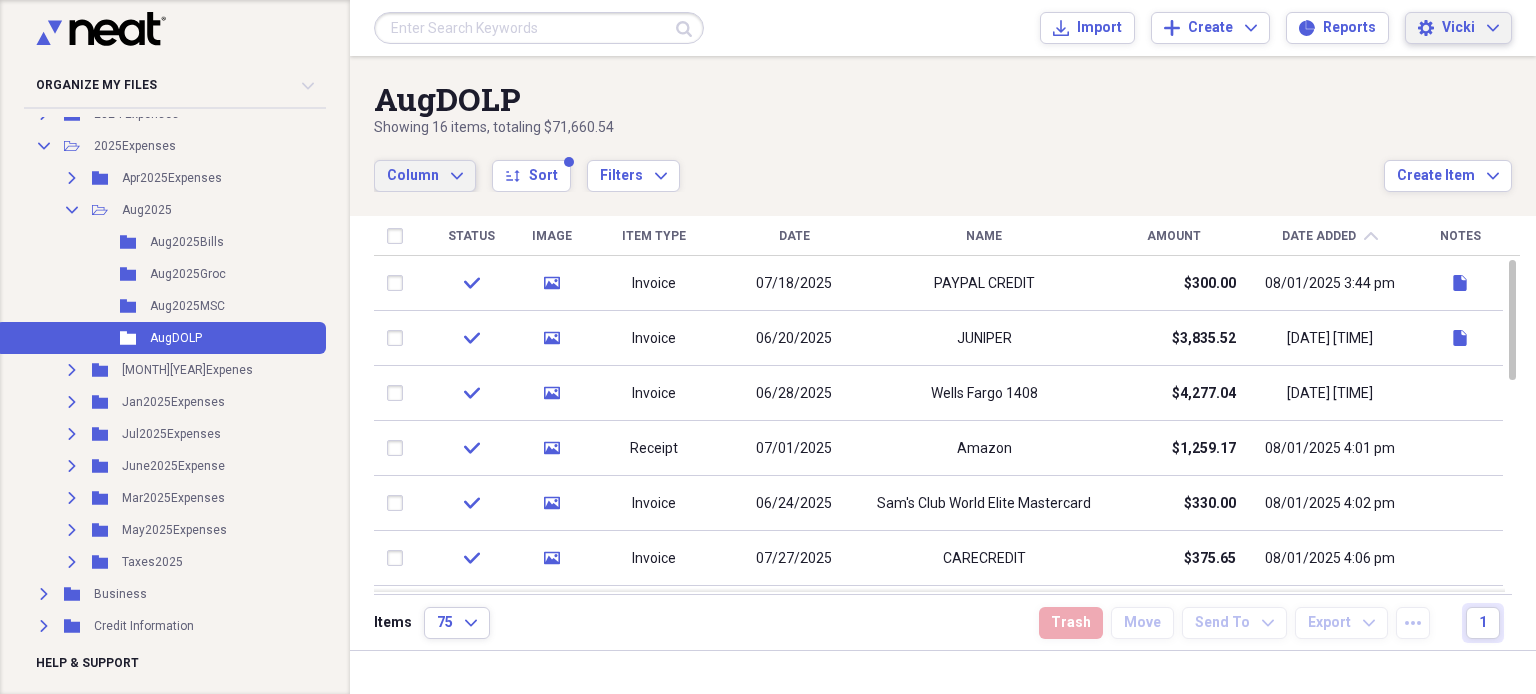 click on "Settings" 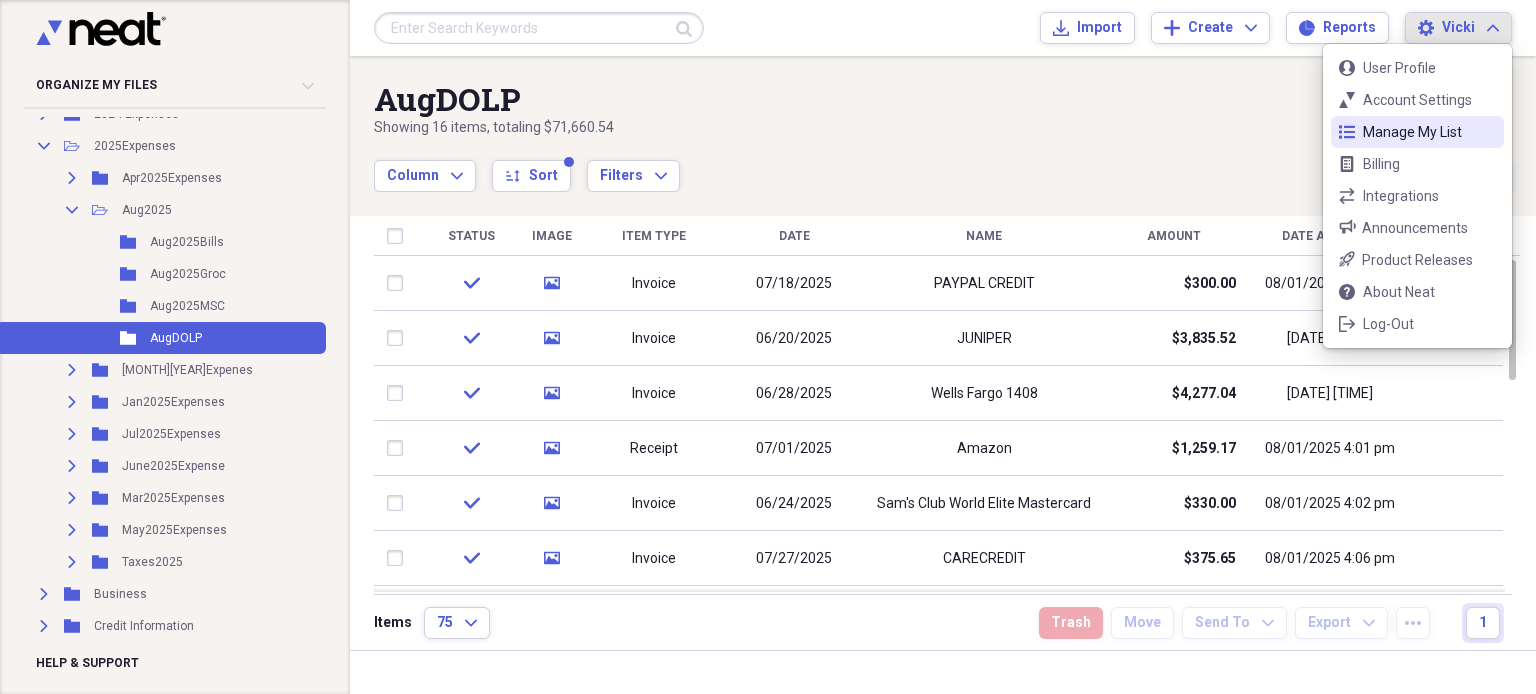 click on "Manage My List" at bounding box center [1417, 132] 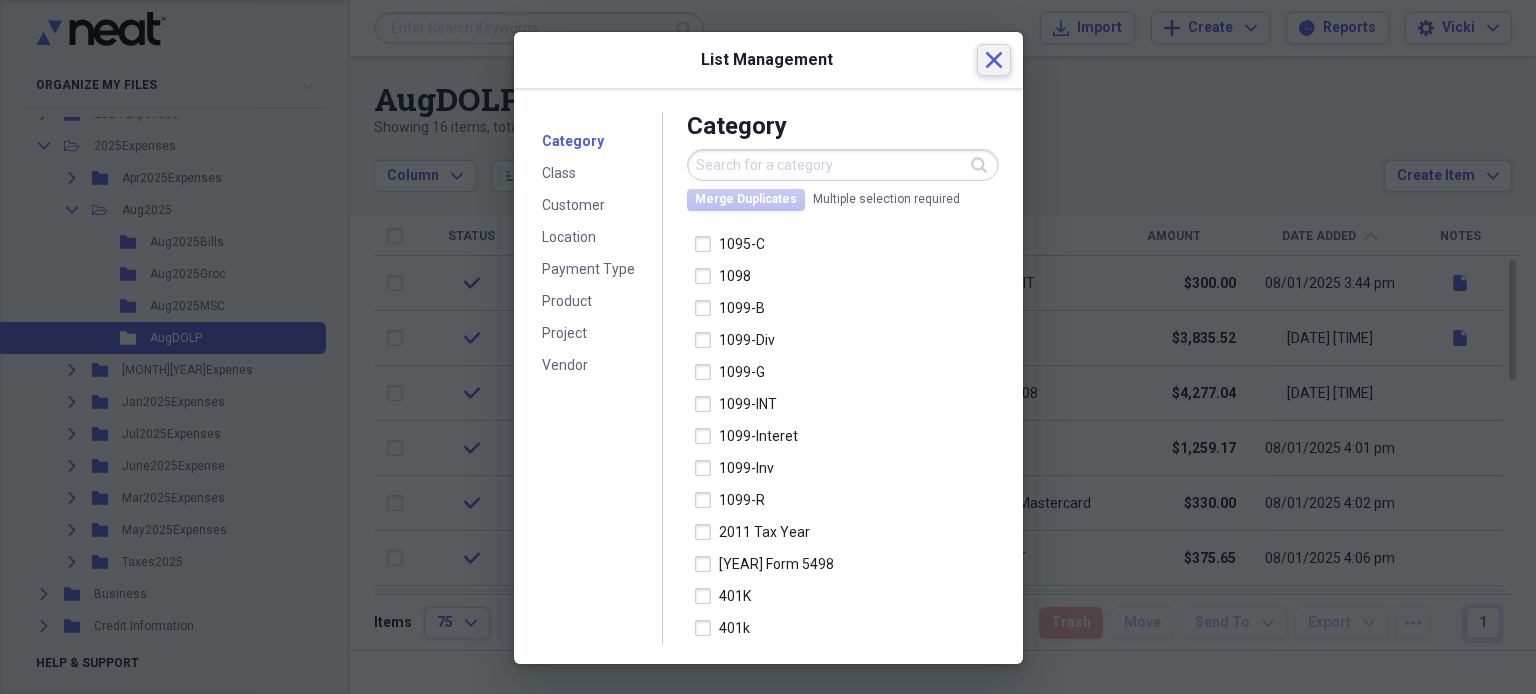 click 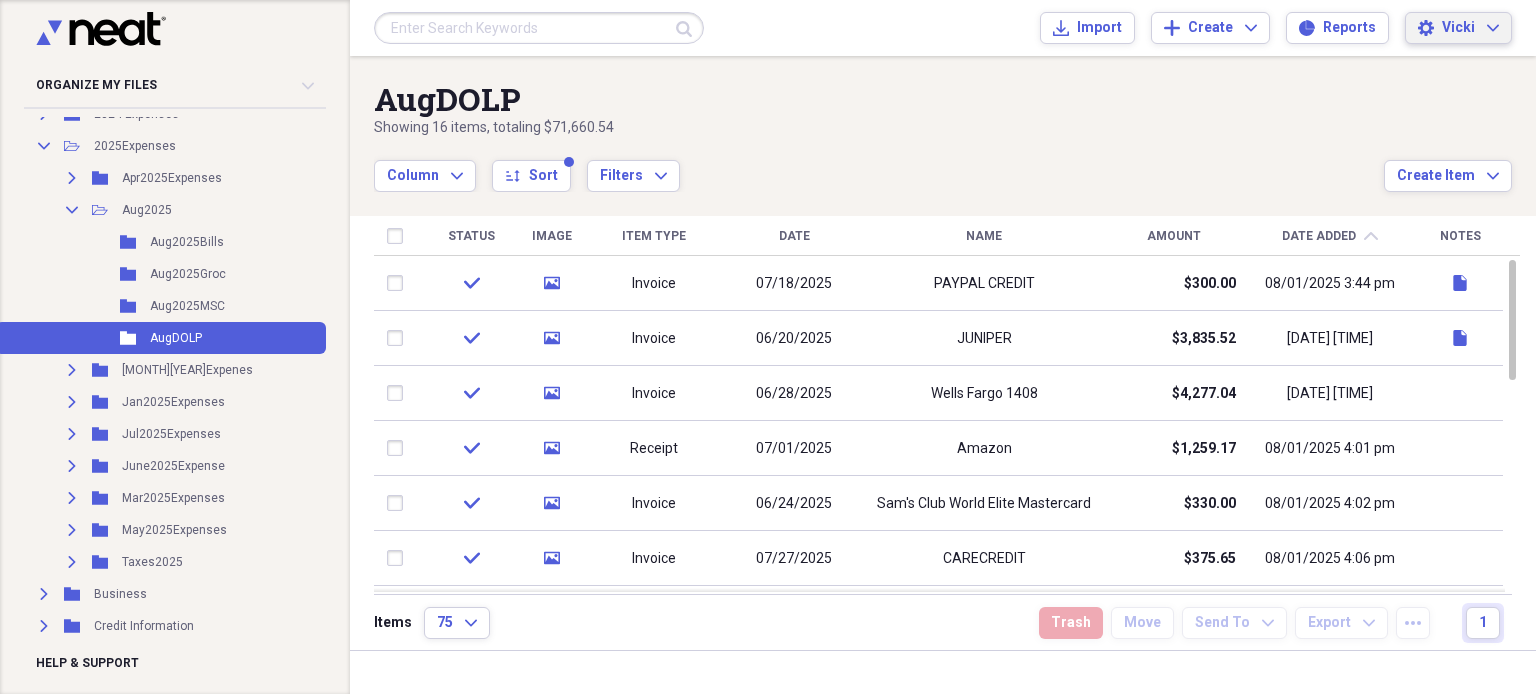 click on "Settings Vicki Expand" at bounding box center (1458, 28) 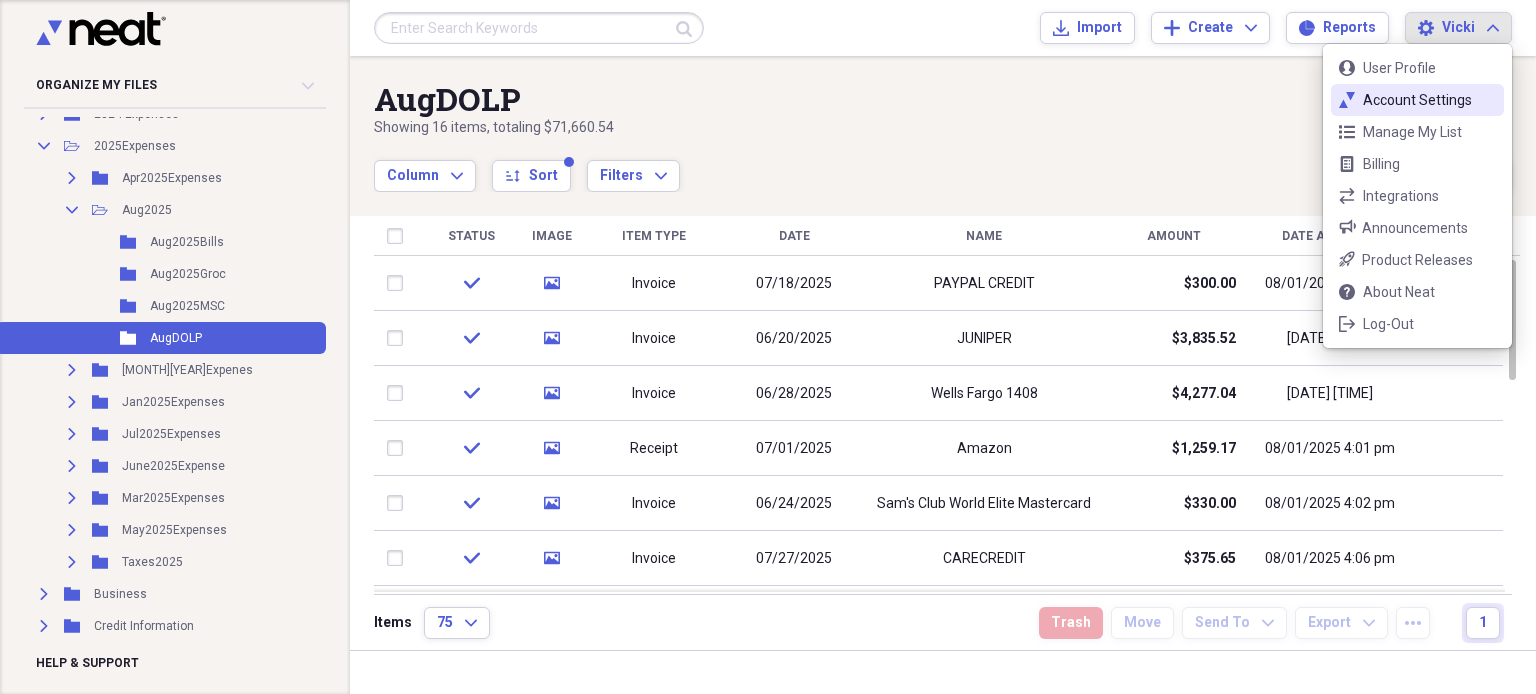 click on "Account Settings" at bounding box center [1417, 100] 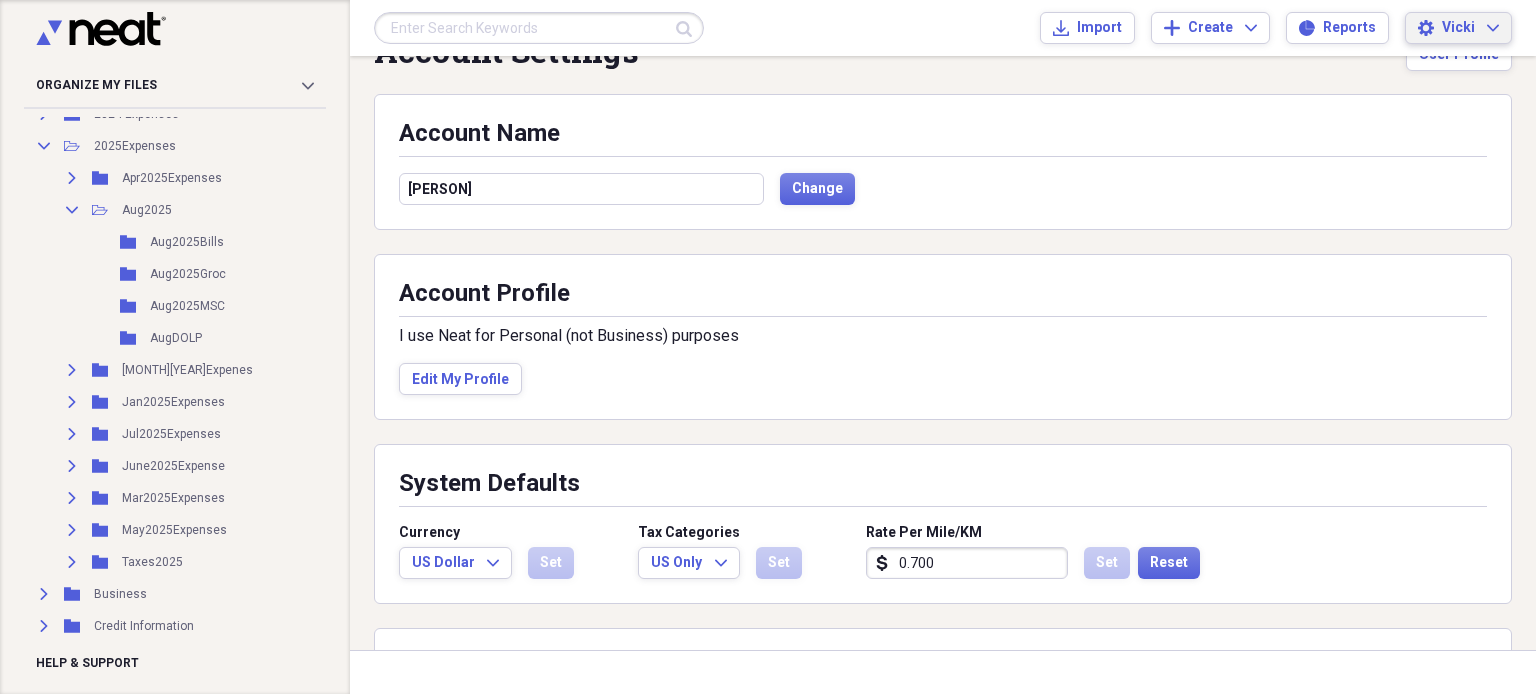 scroll, scrollTop: 0, scrollLeft: 0, axis: both 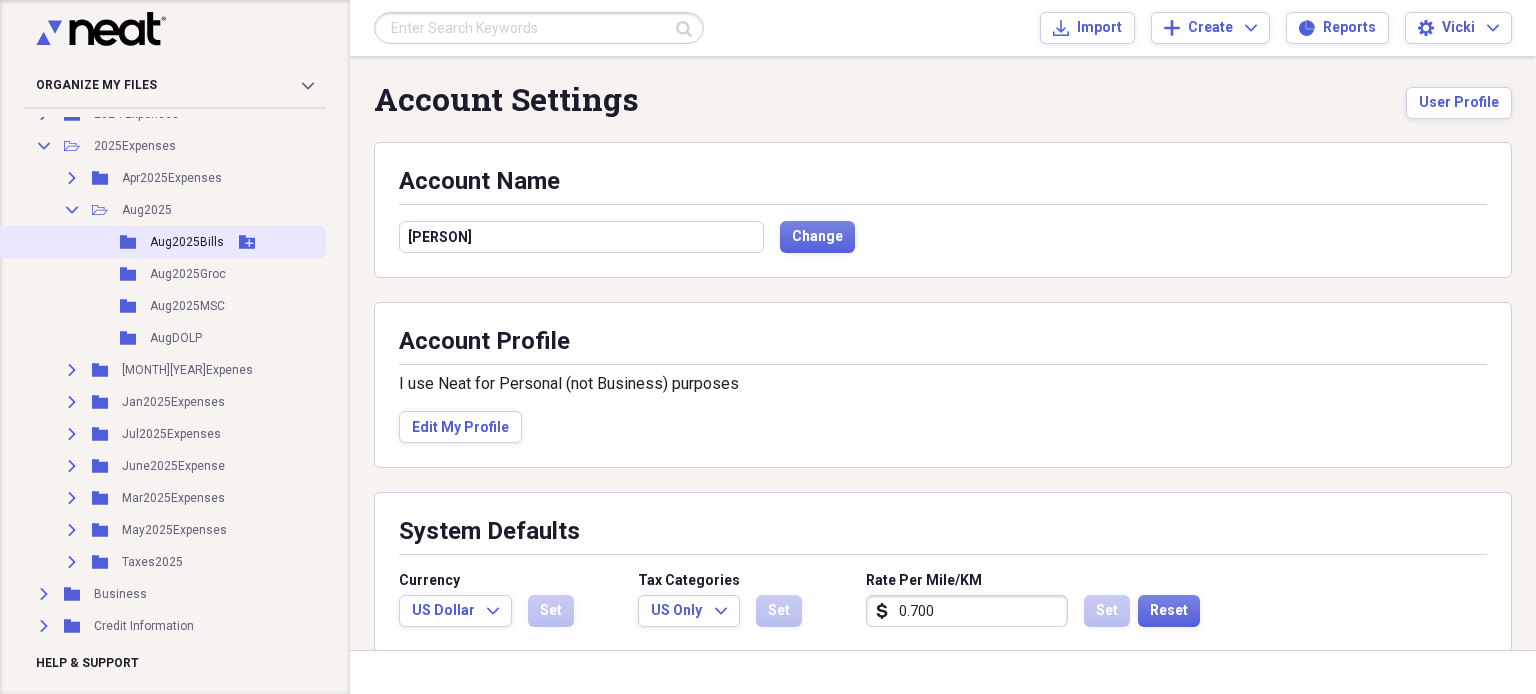 click on "Aug2025Bills" at bounding box center (187, 242) 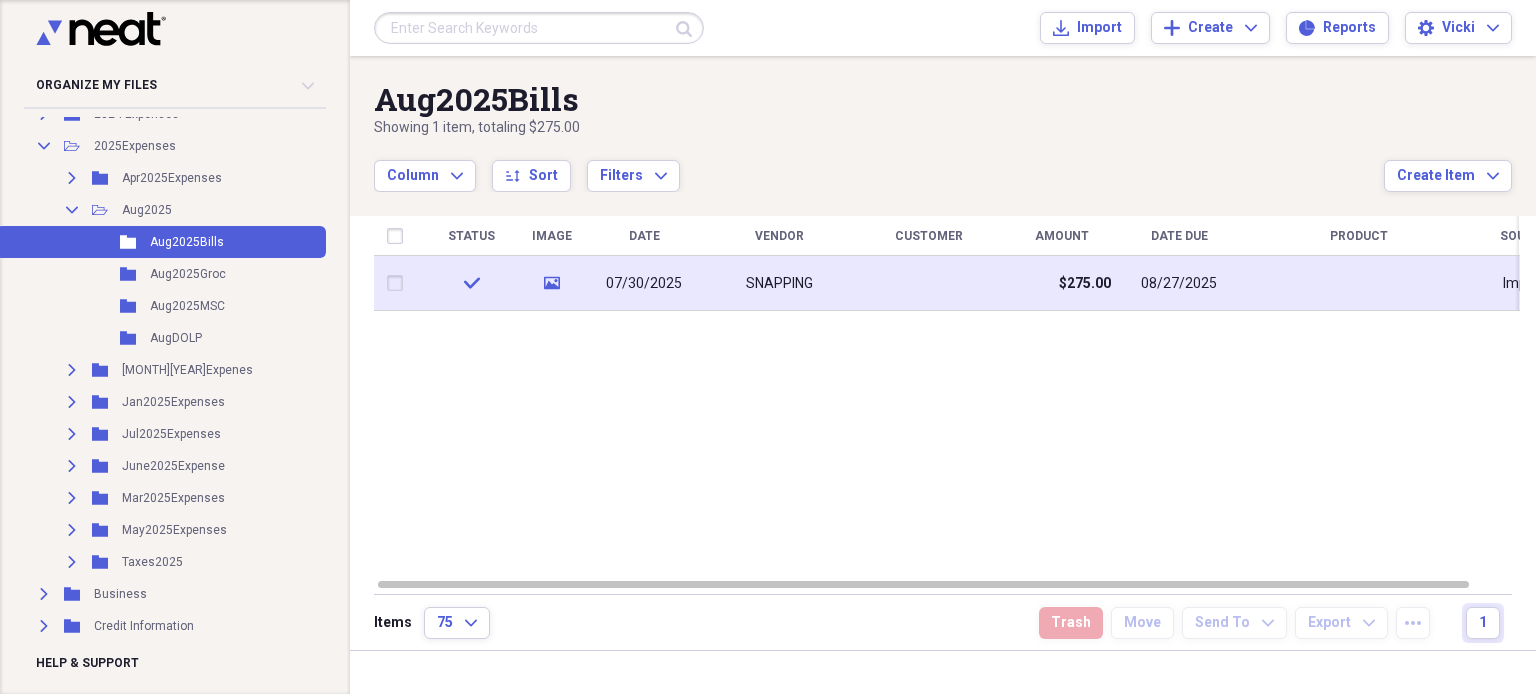 click on "07/30/2025" at bounding box center [644, 284] 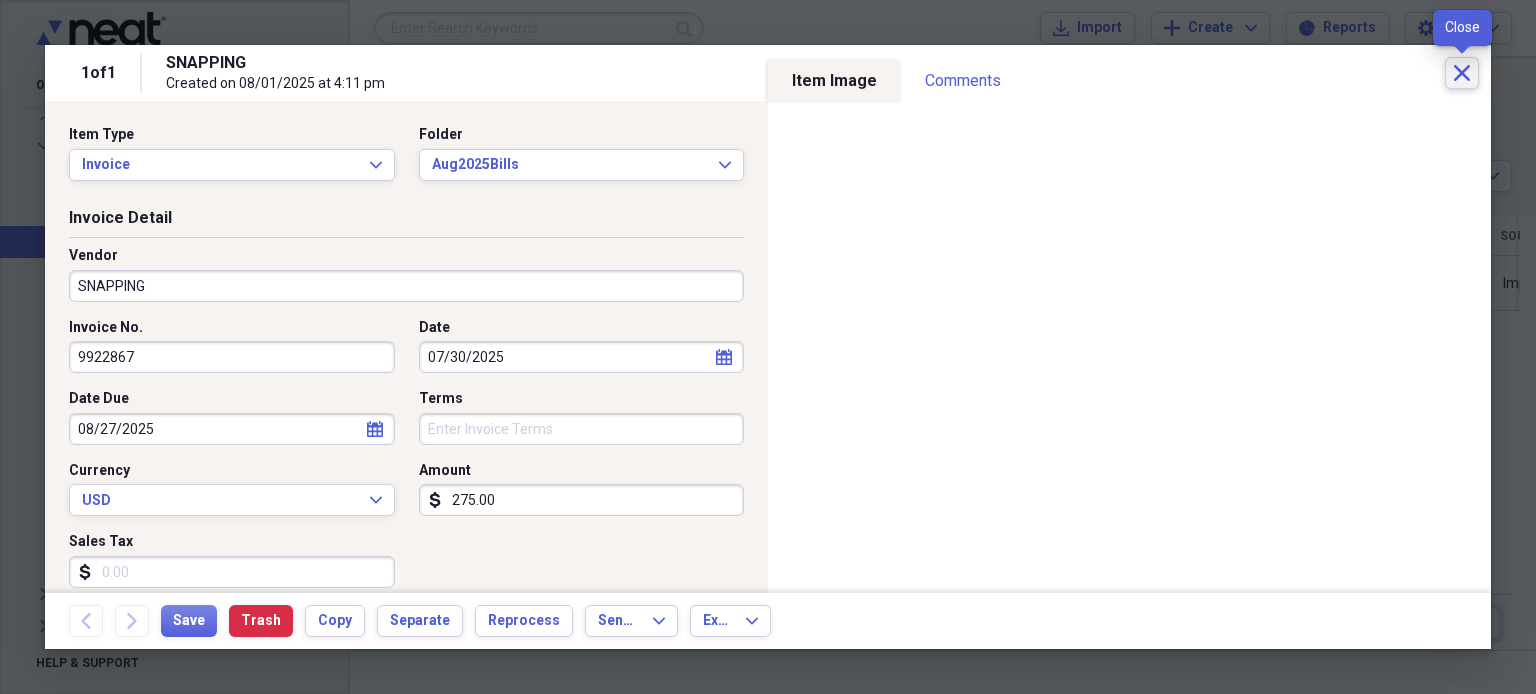 click on "Close" 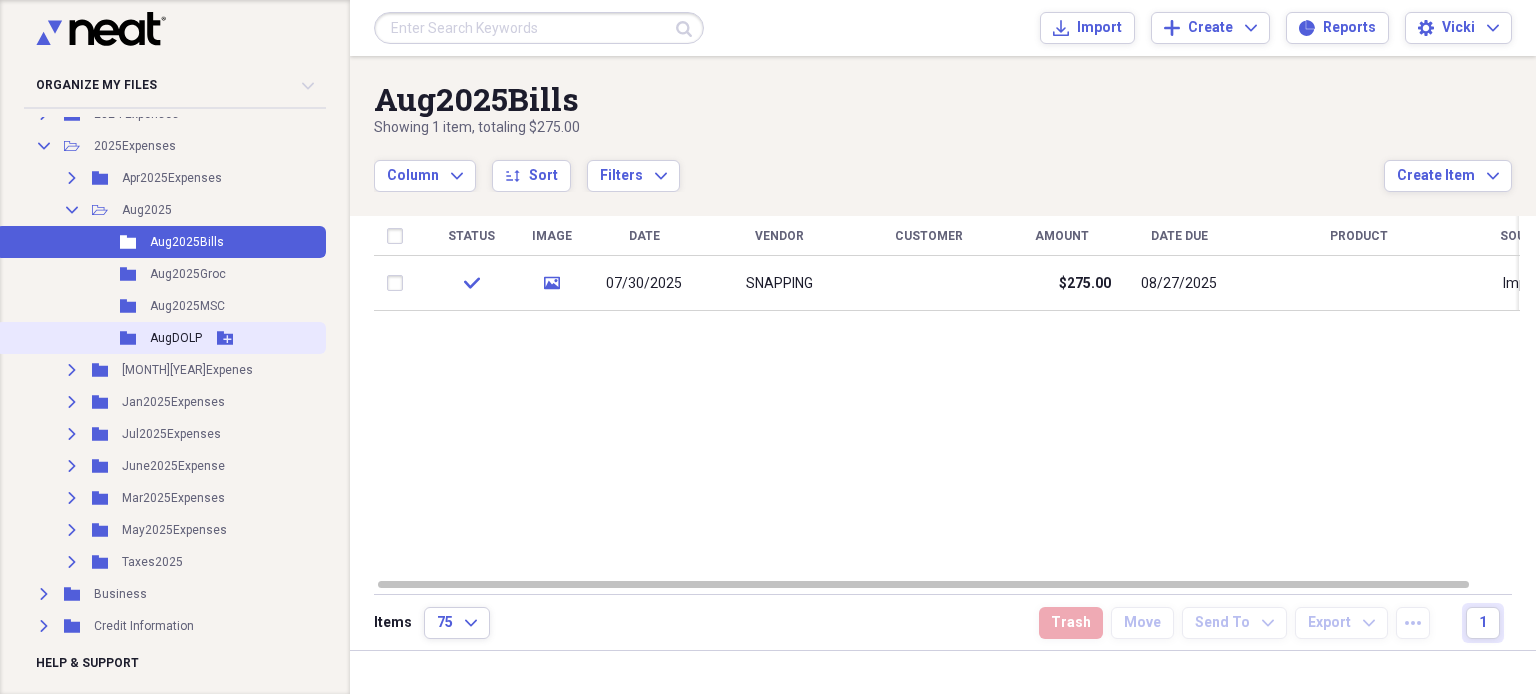 click on "AugDOLP" at bounding box center [176, 338] 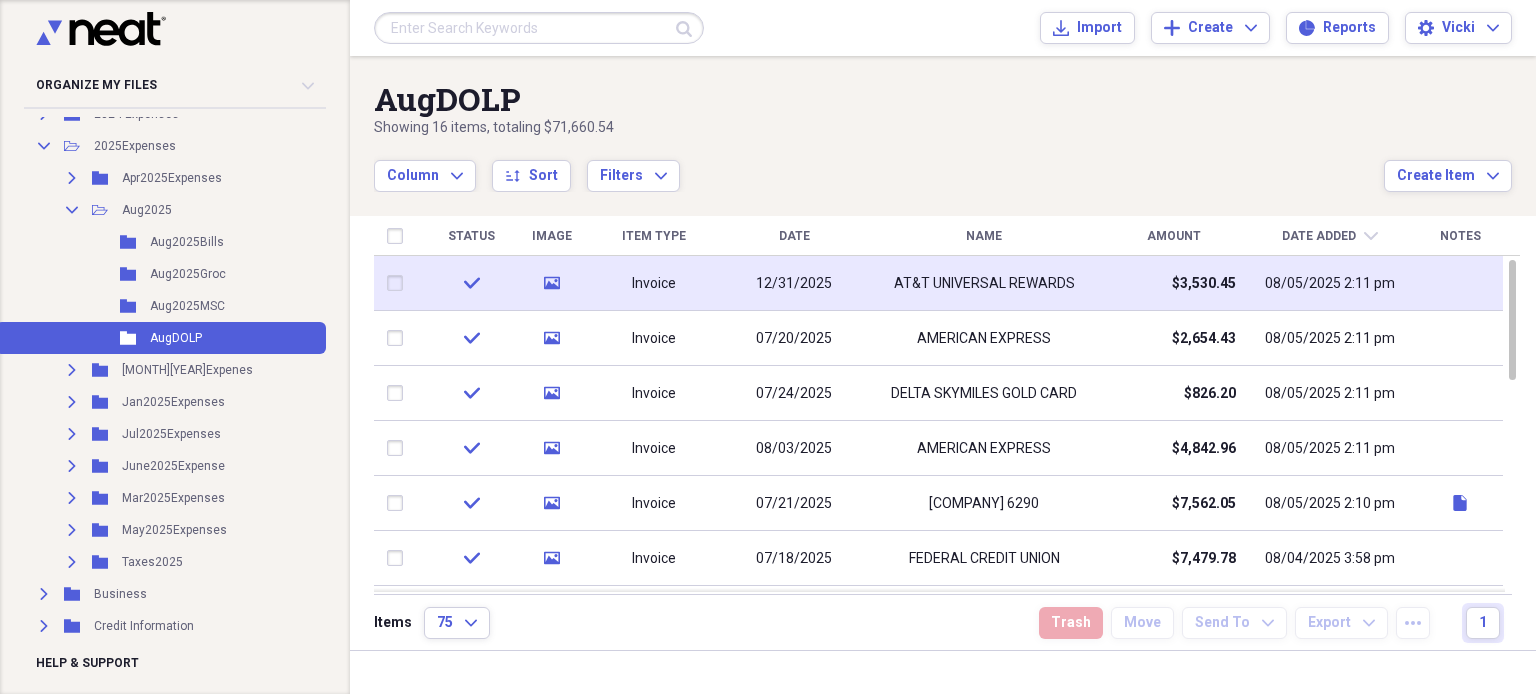 click on "Invoice" at bounding box center [654, 284] 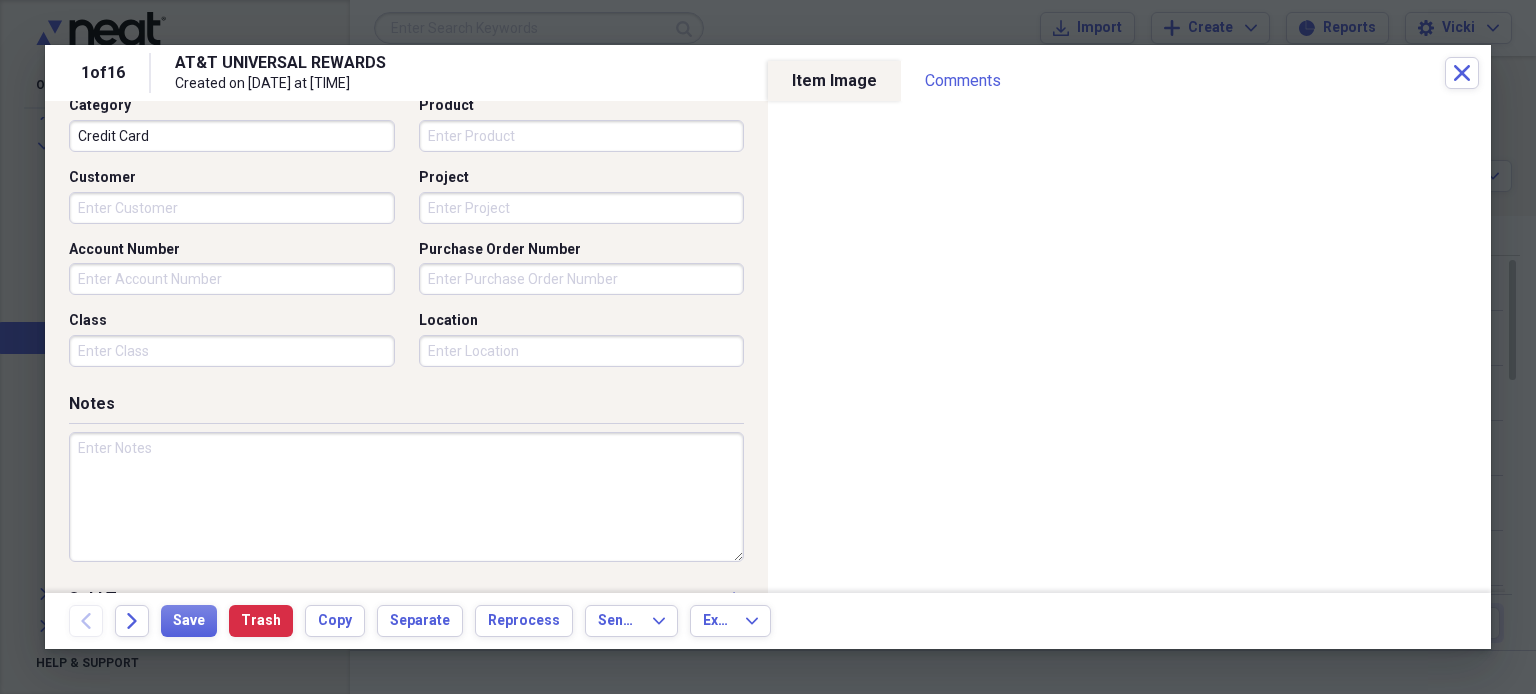 scroll, scrollTop: 559, scrollLeft: 0, axis: vertical 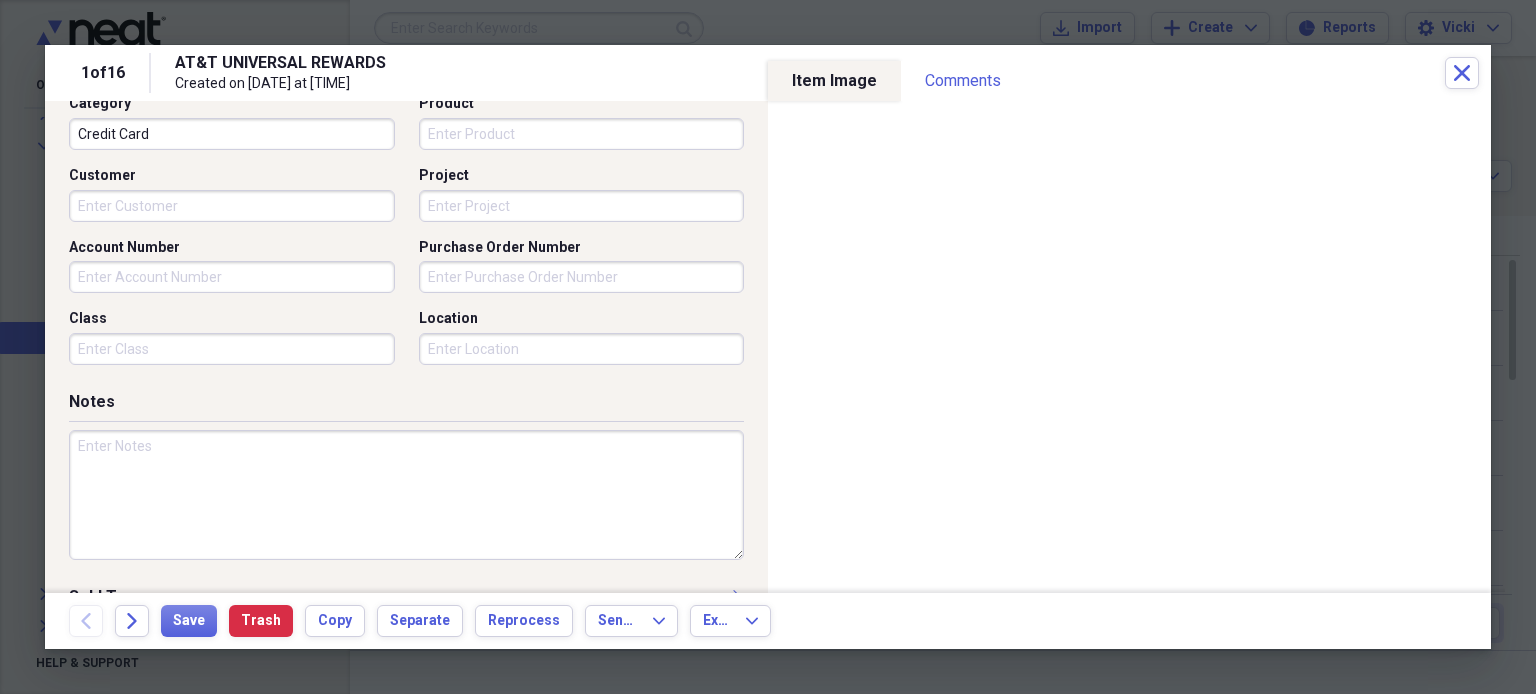 click at bounding box center [406, 495] 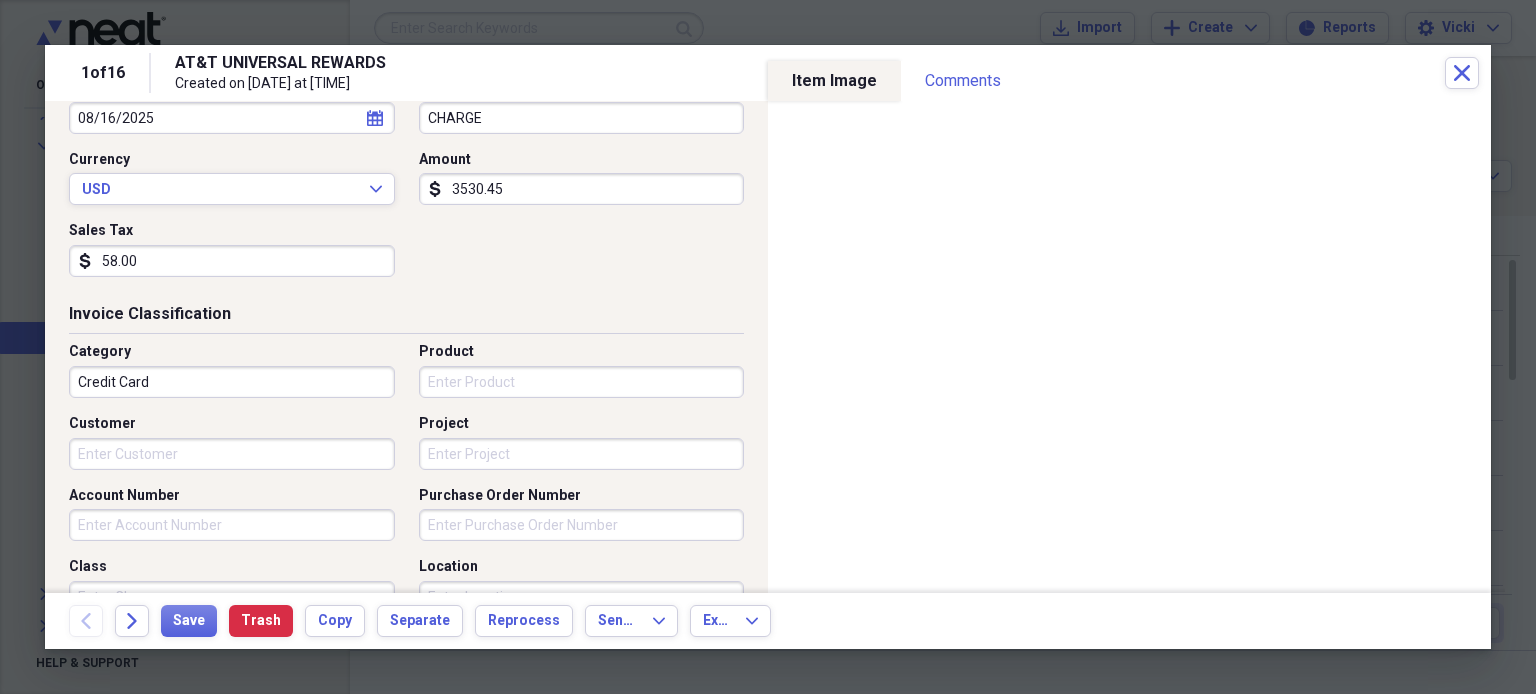 scroll, scrollTop: 333, scrollLeft: 0, axis: vertical 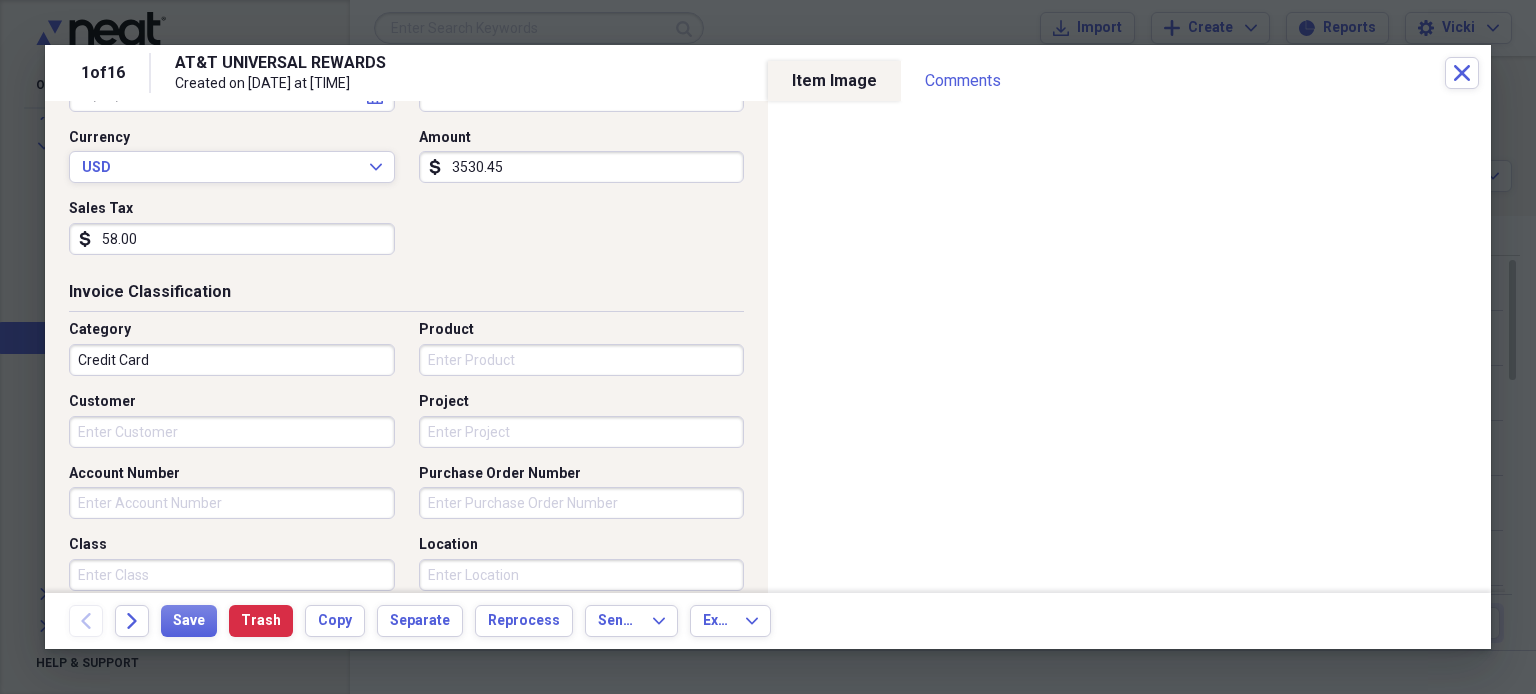 type on "$93.22
$" 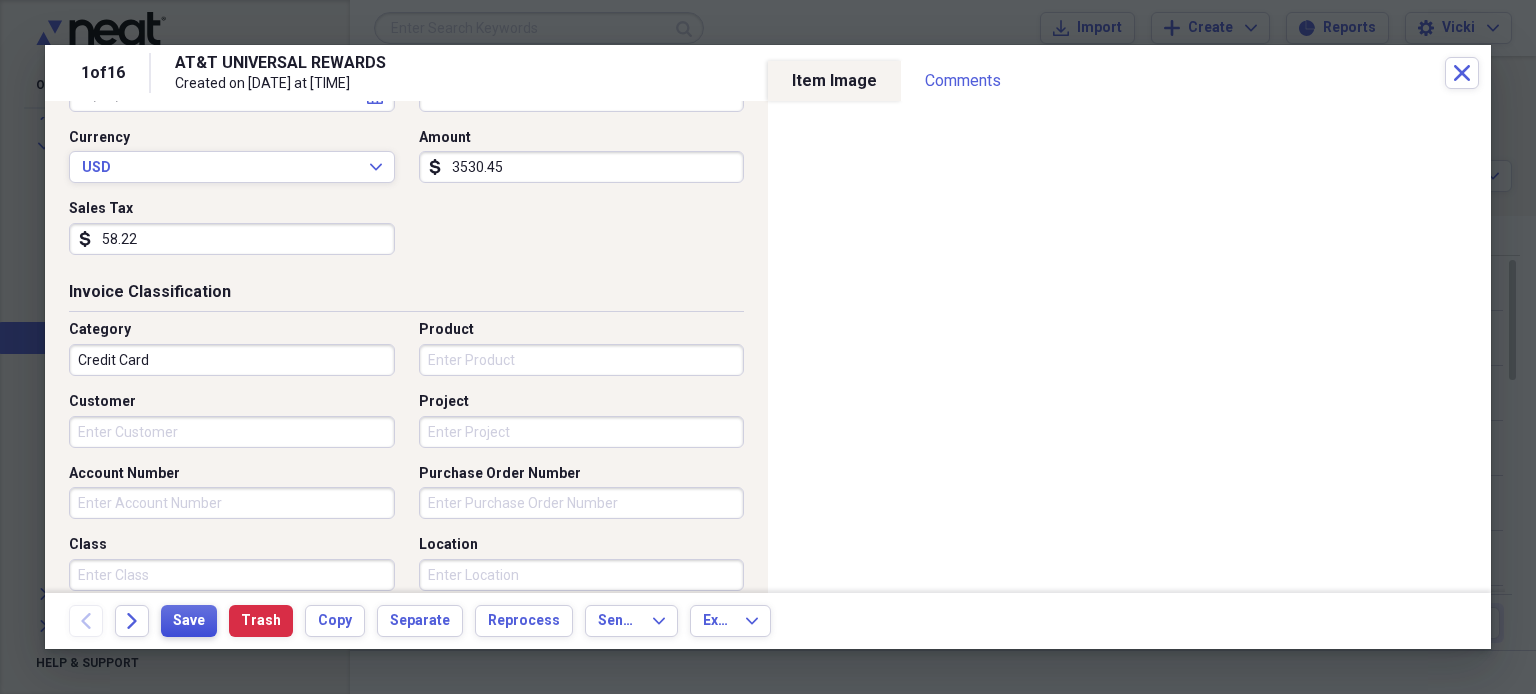 type on "58.22" 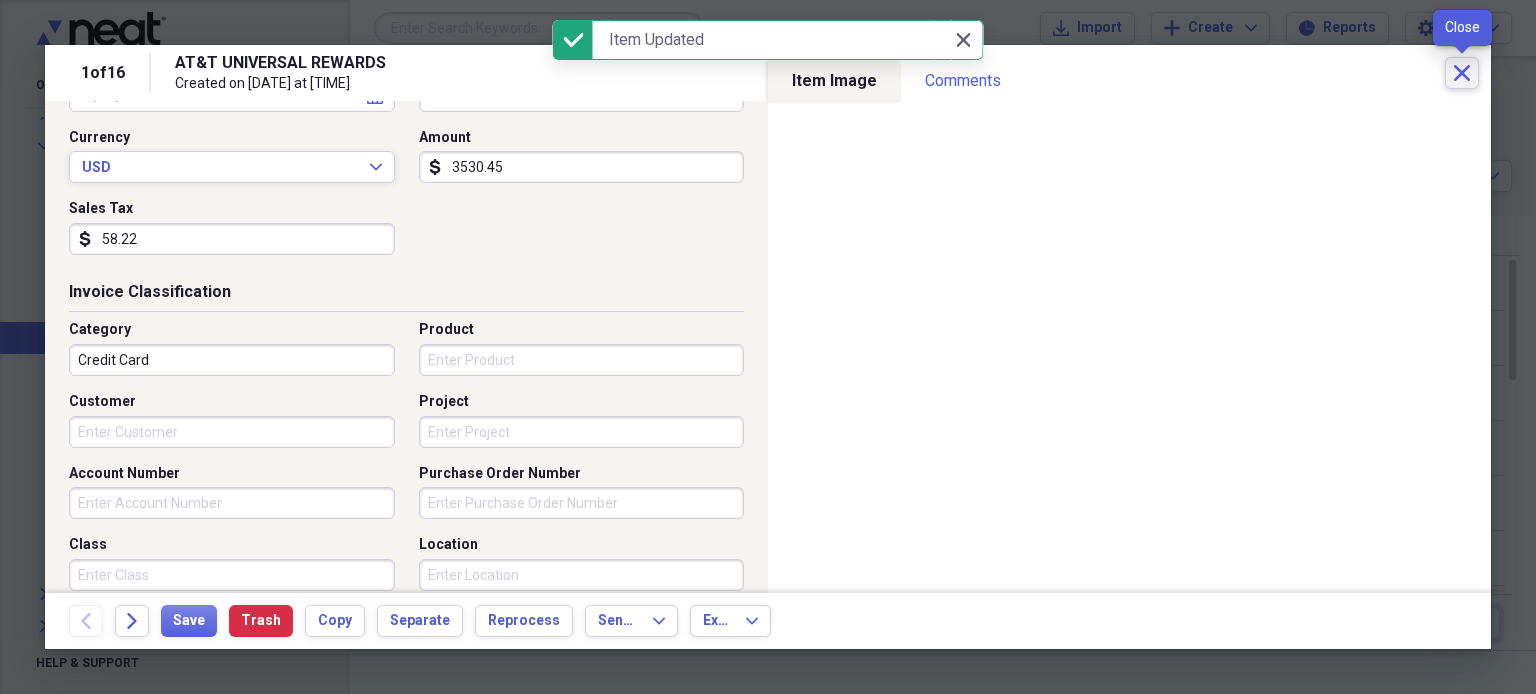click on "Close" at bounding box center (1462, 73) 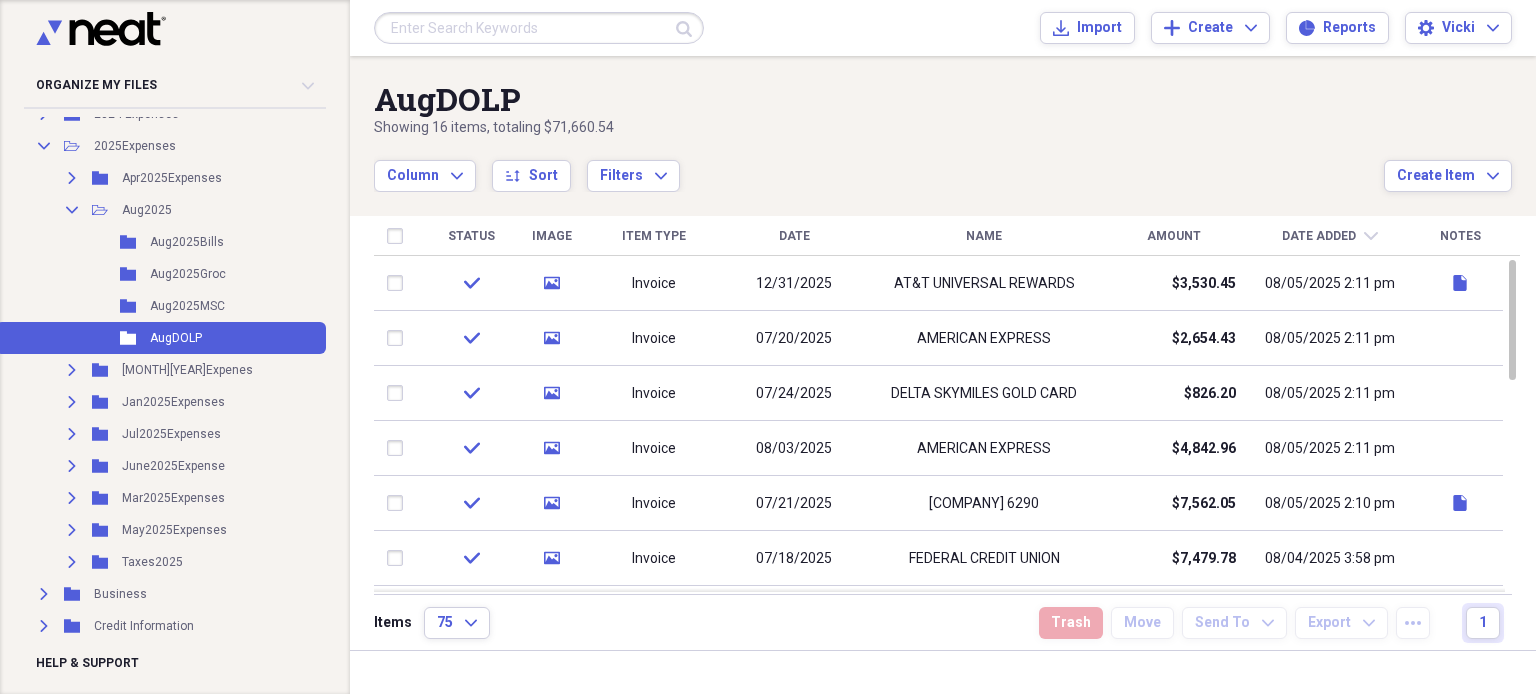 click on "Name" at bounding box center [984, 236] 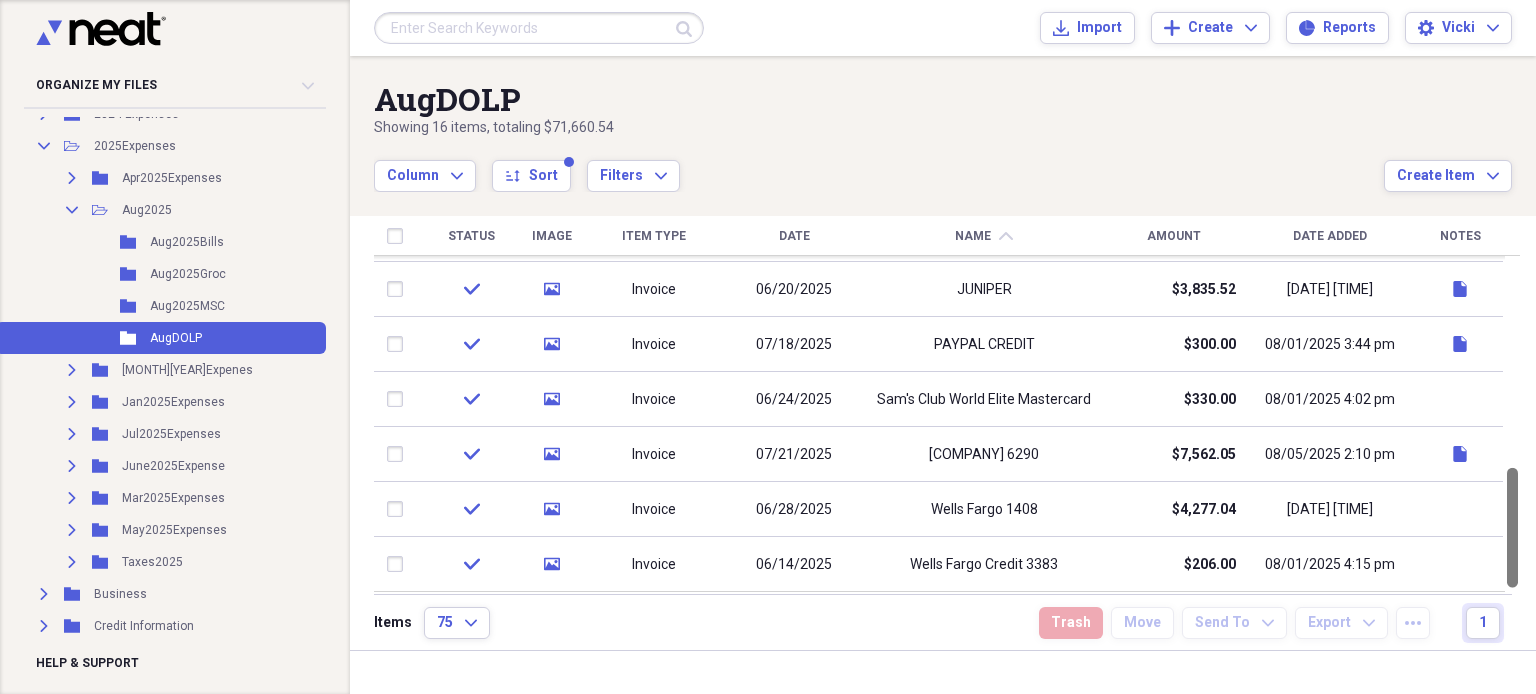 drag, startPoint x: 1535, startPoint y: 578, endPoint x: 1535, endPoint y: 595, distance: 17 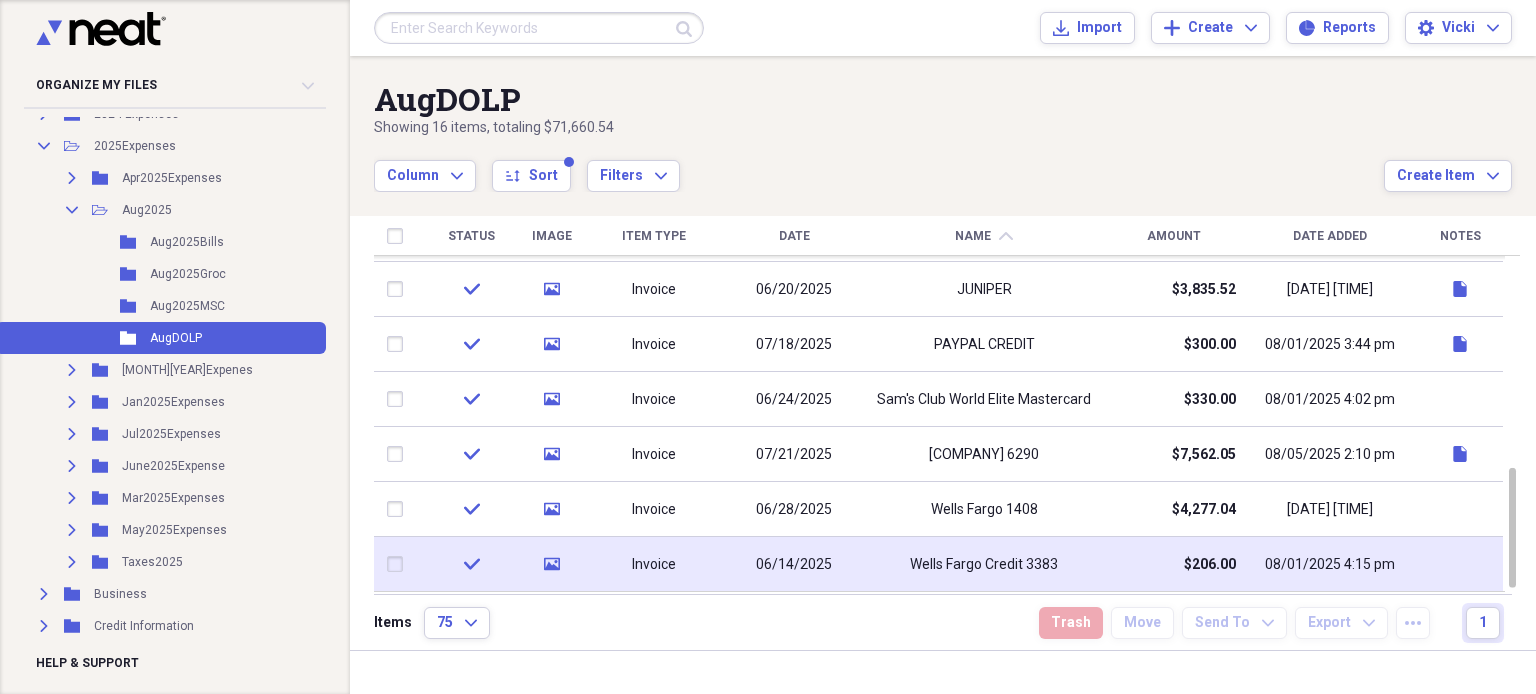drag, startPoint x: 1535, startPoint y: 595, endPoint x: 1108, endPoint y: 590, distance: 427.02927 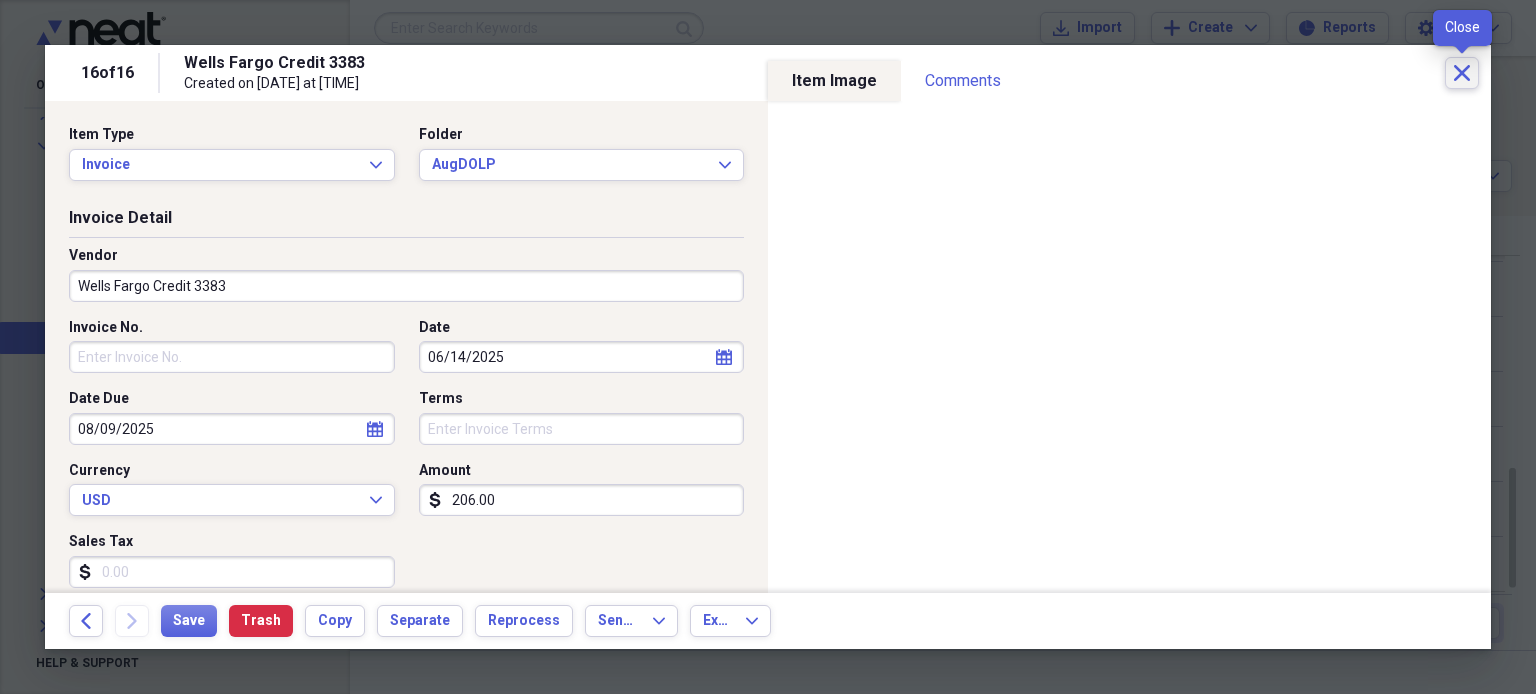 click on "Close" 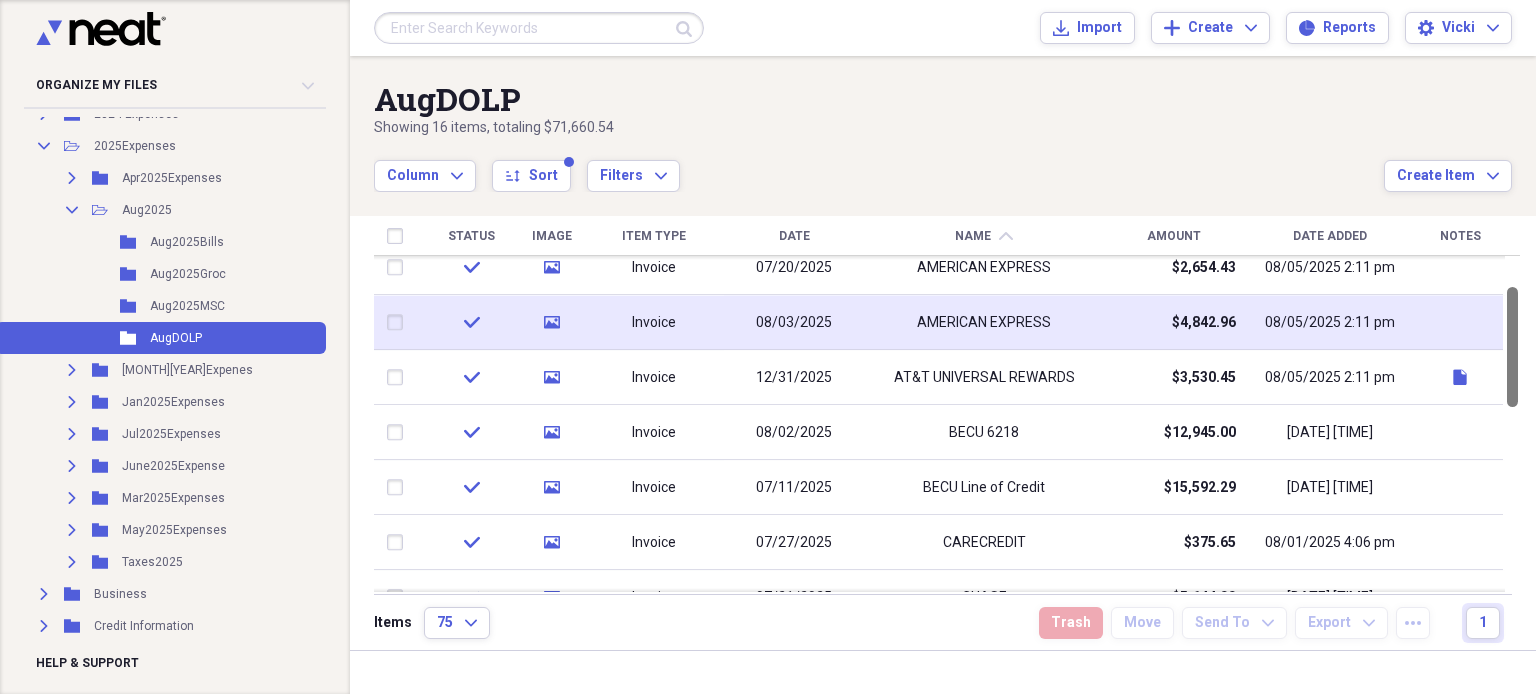 drag, startPoint x: 1527, startPoint y: 512, endPoint x: 1498, endPoint y: 324, distance: 190.22356 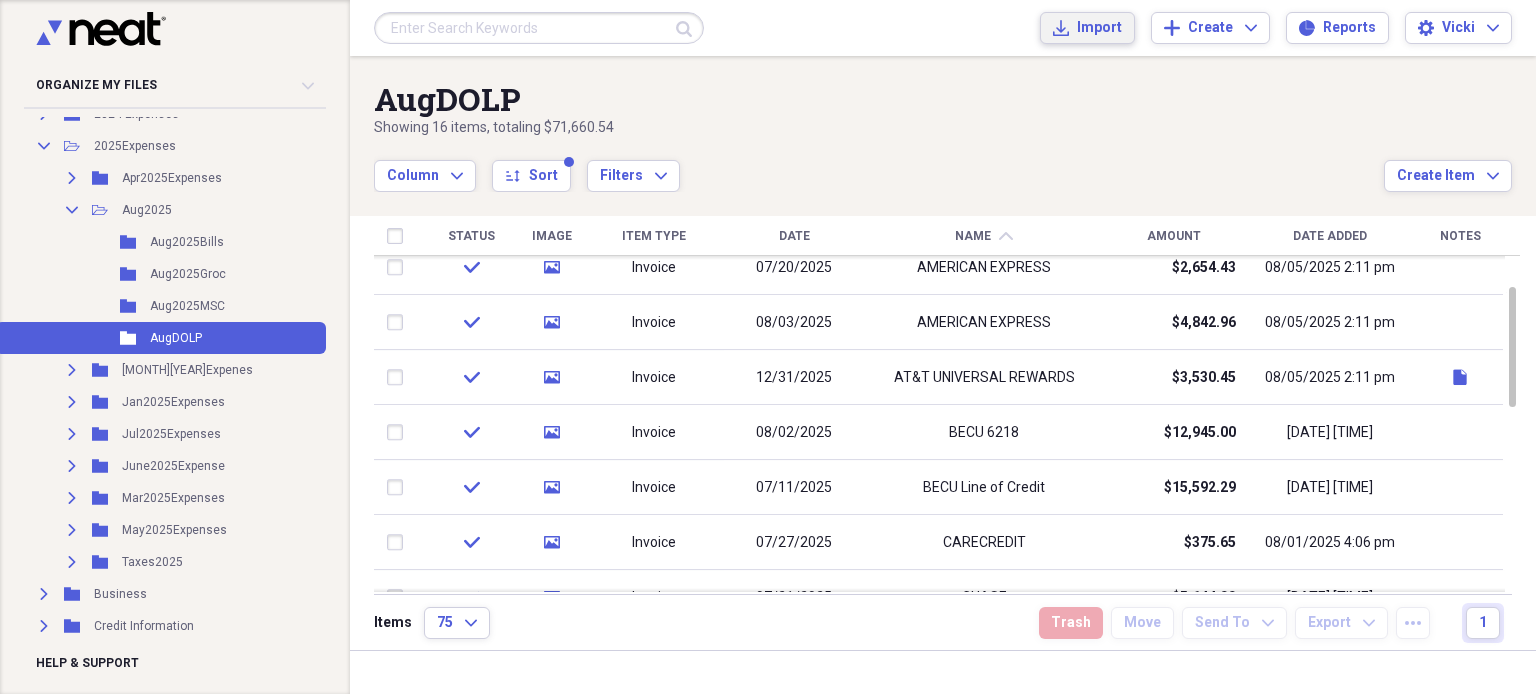 click on "Import" at bounding box center (1099, 28) 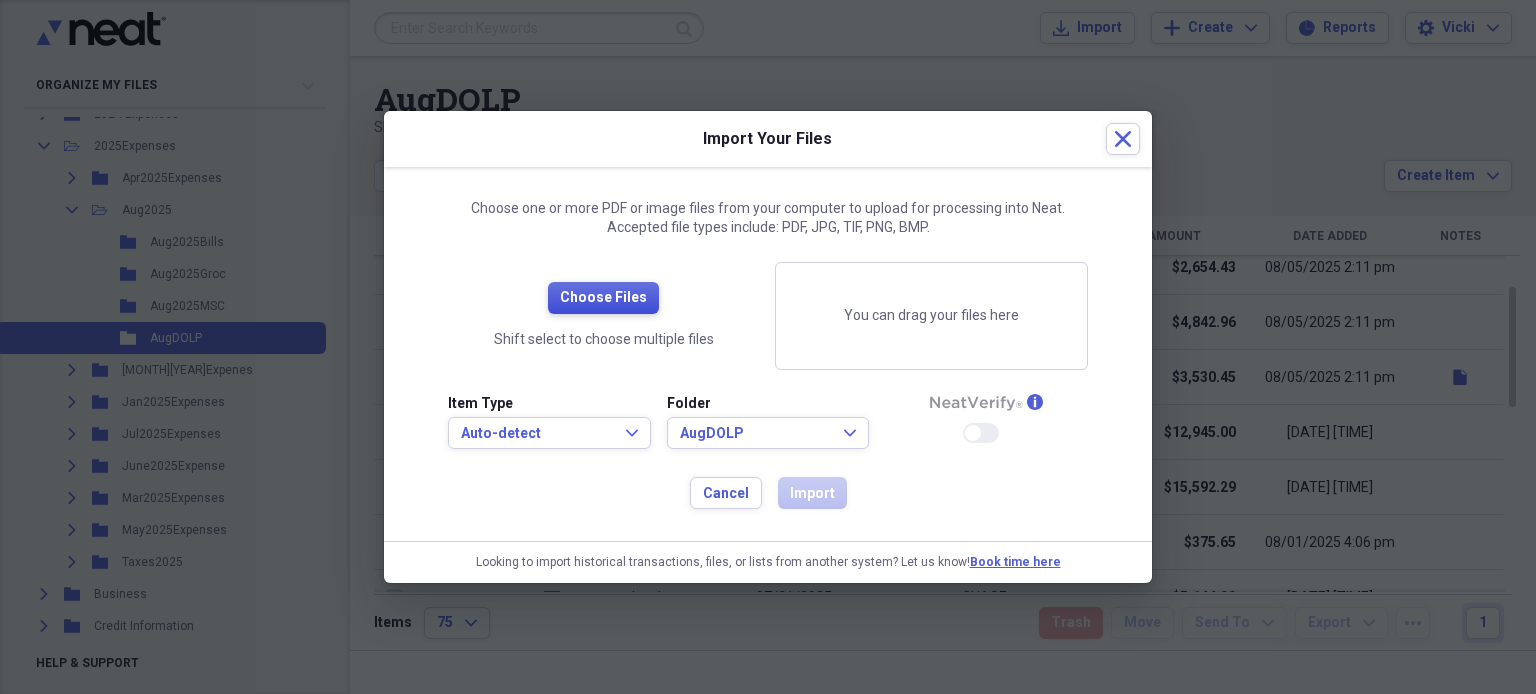 click on "Choose Files" at bounding box center (603, 298) 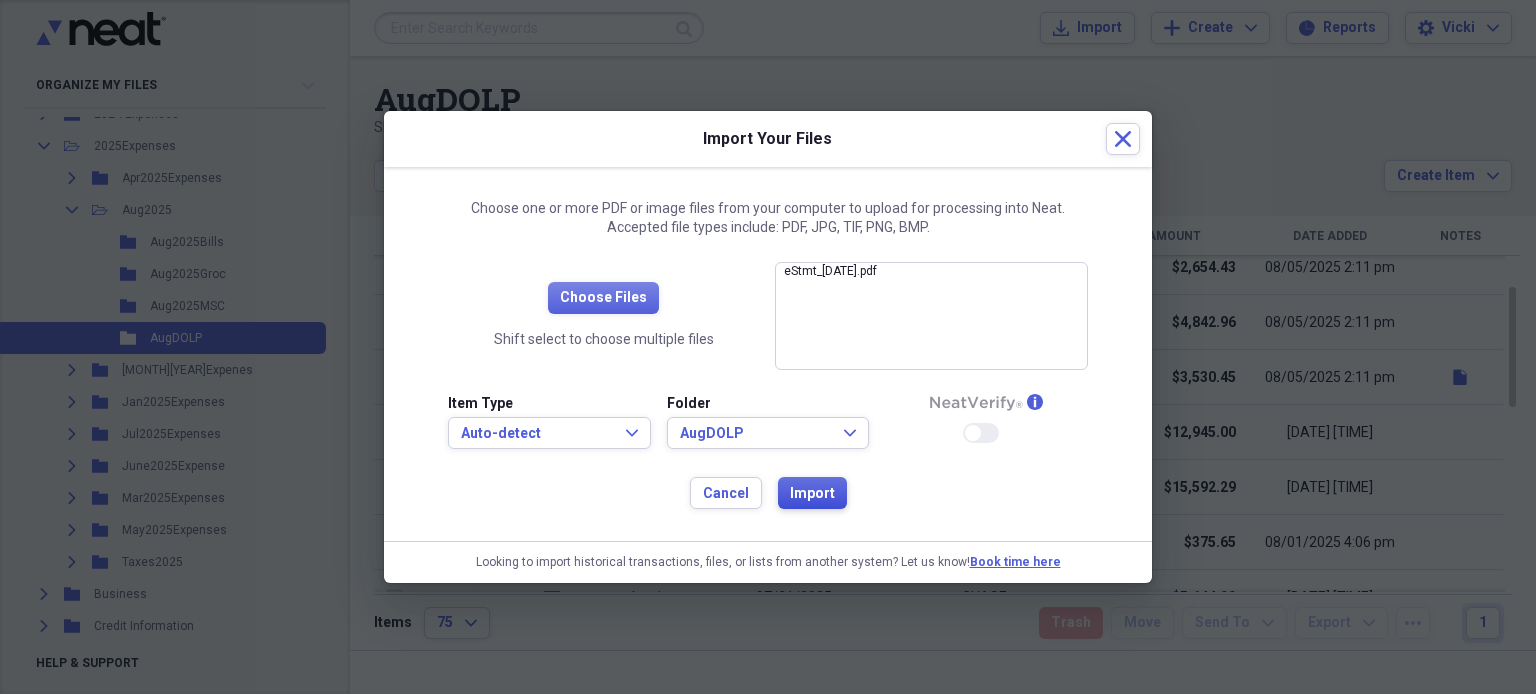 click on "Import" at bounding box center (812, 494) 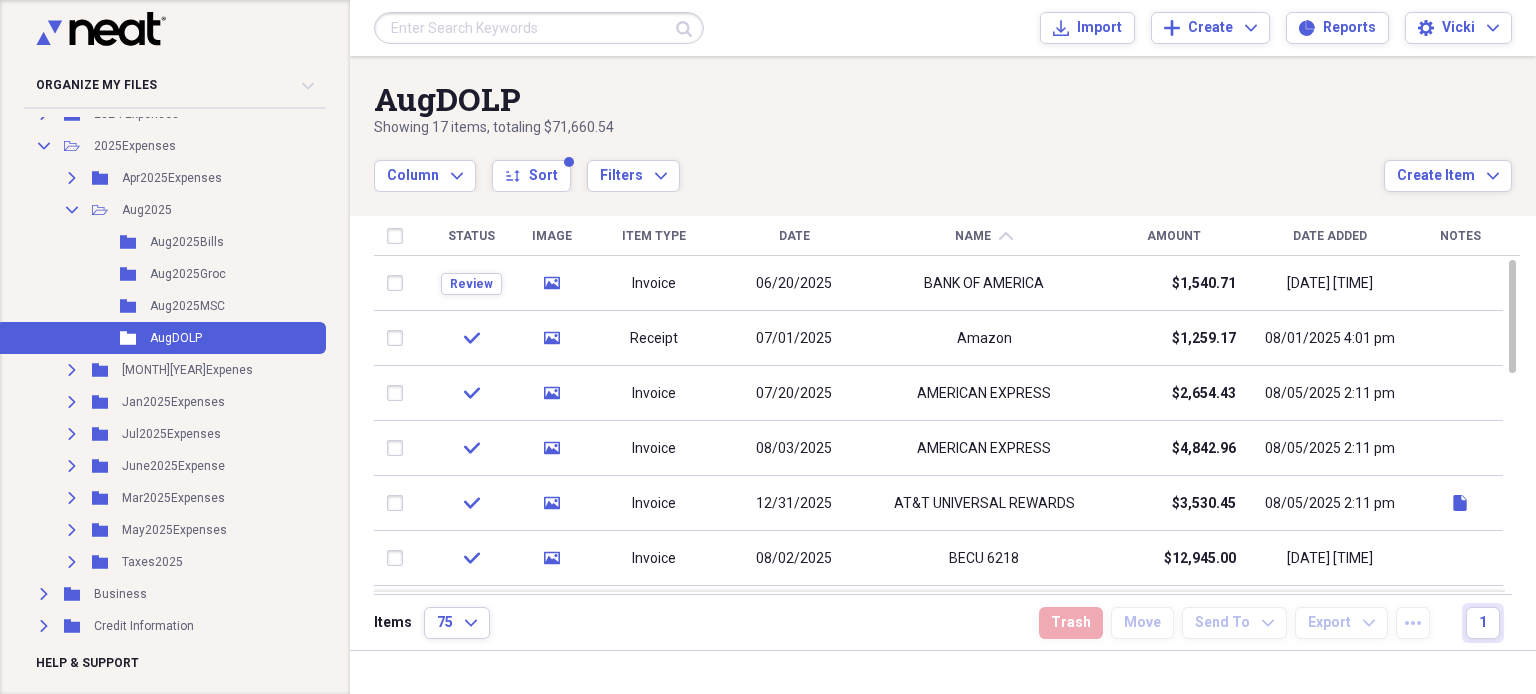 click on "Amount" at bounding box center [1174, 236] 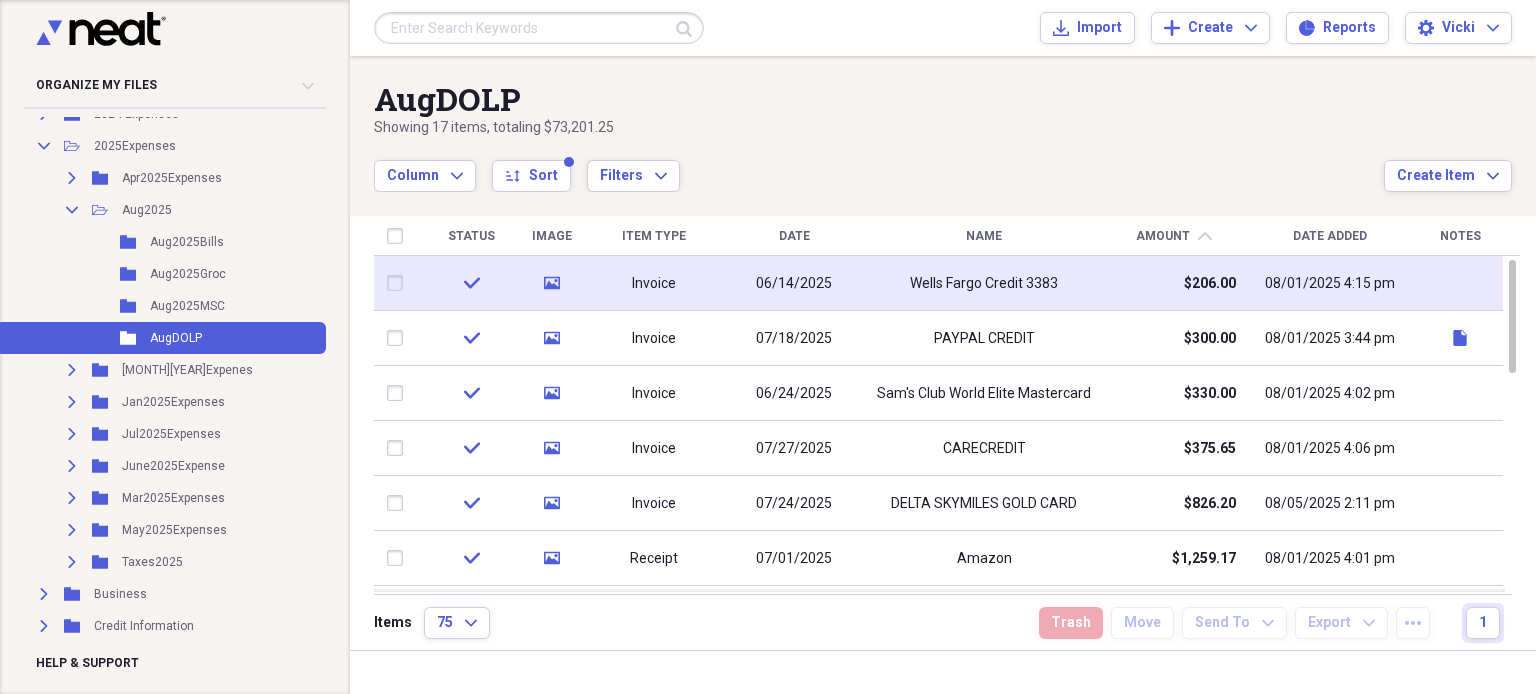 click at bounding box center [399, 283] 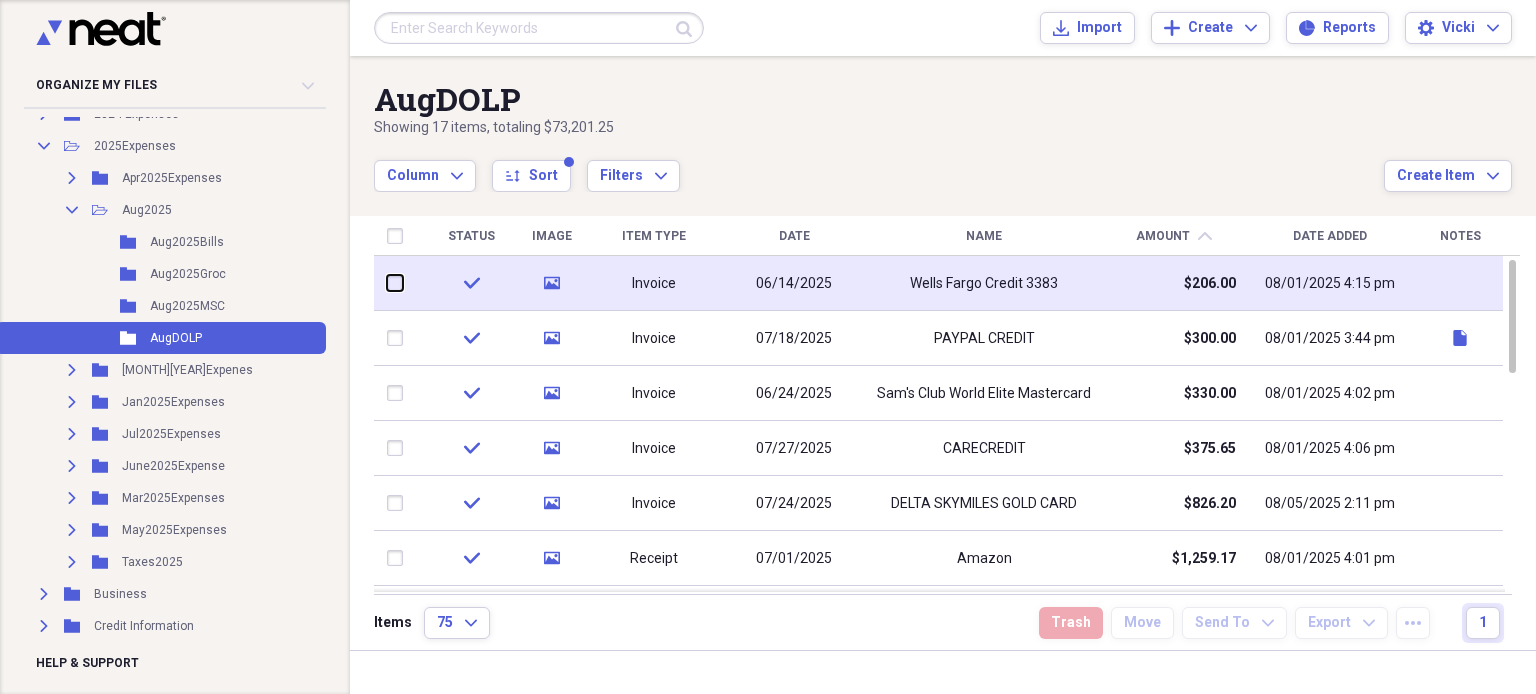 click at bounding box center (387, 283) 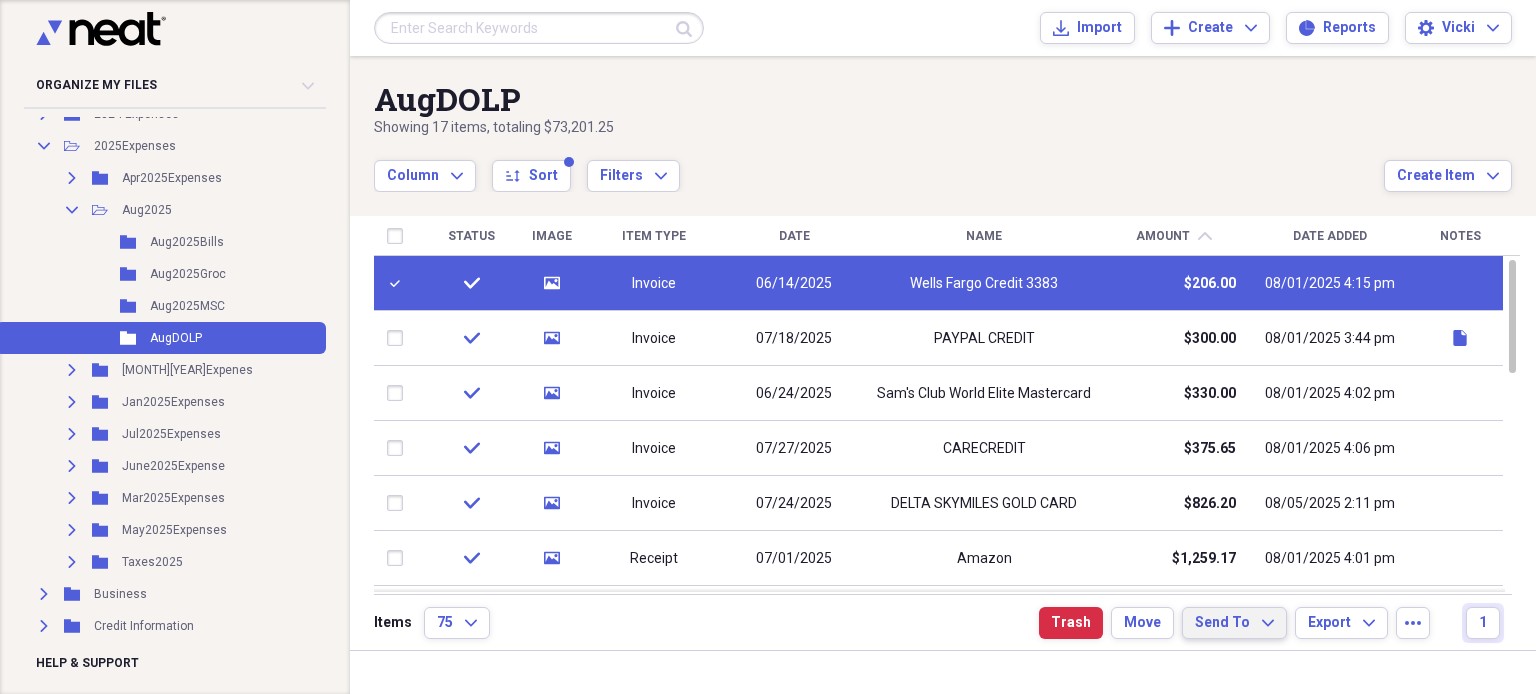 click on "Send To Expand" at bounding box center (1234, 623) 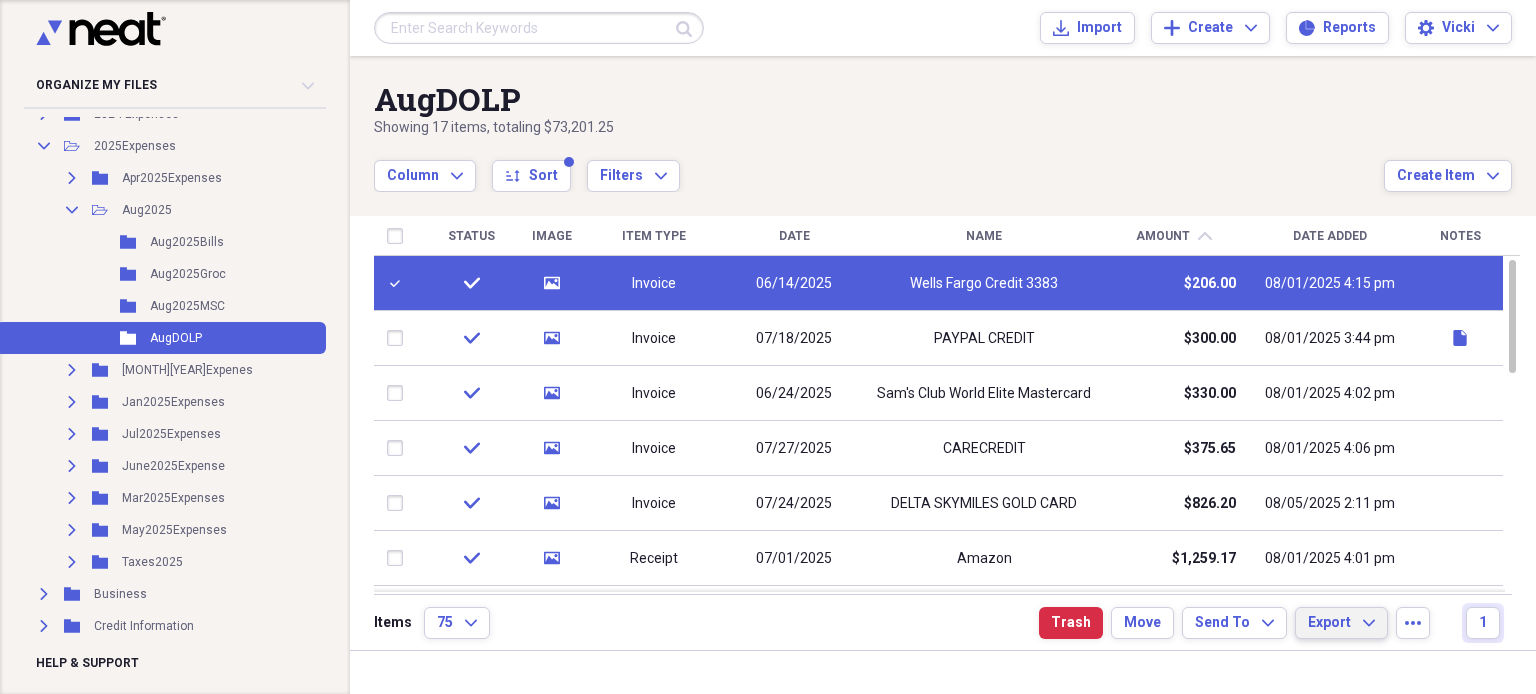 click on "Export Expand" at bounding box center [1341, 623] 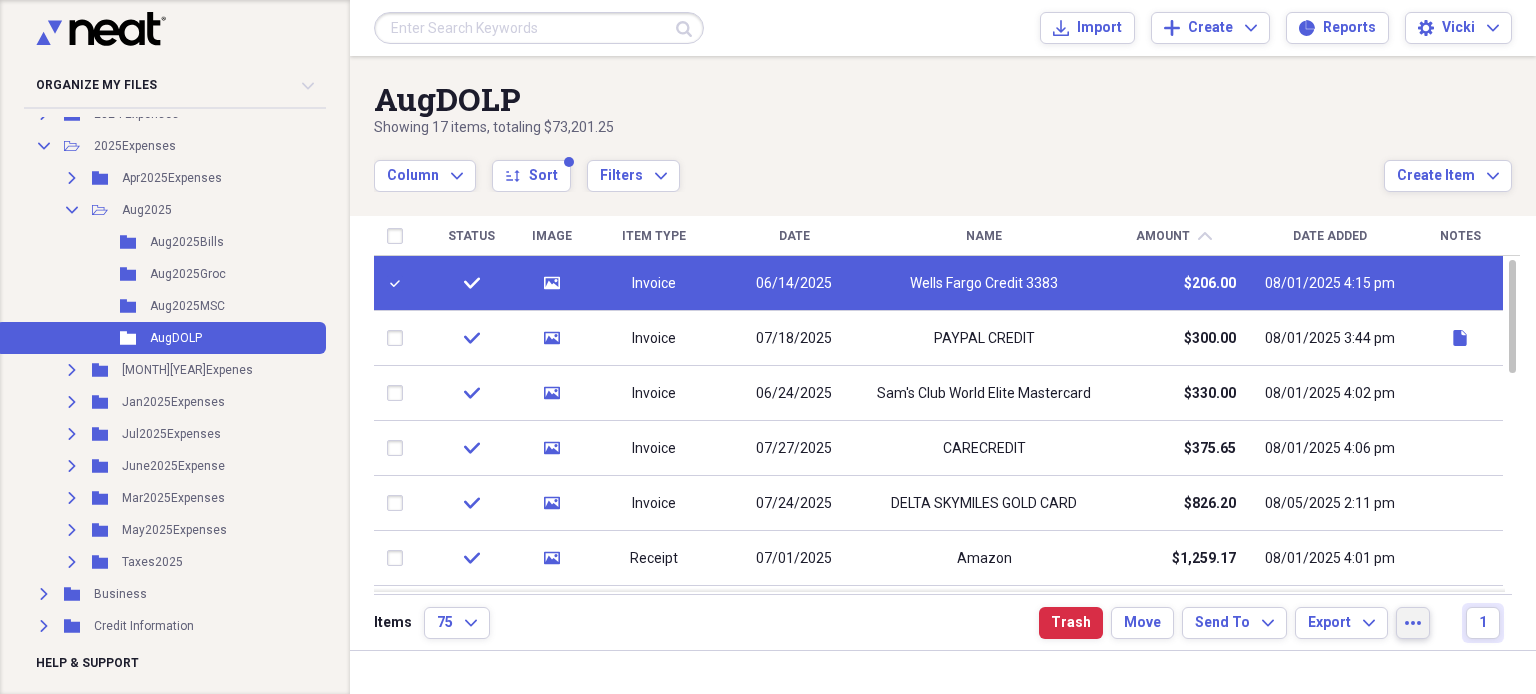 click 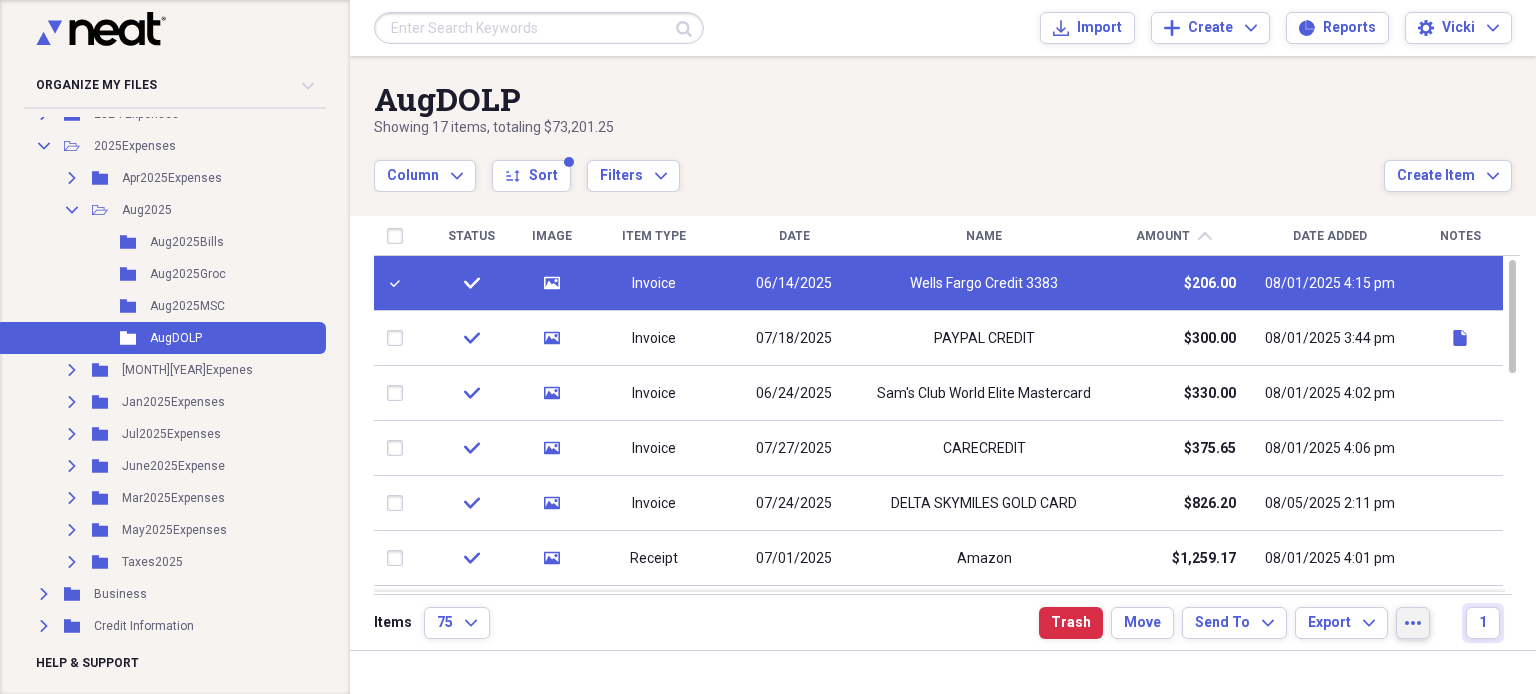 click on "Items 75 Expand Trash Move Send To Expand Export Expand more 1" at bounding box center [943, 622] 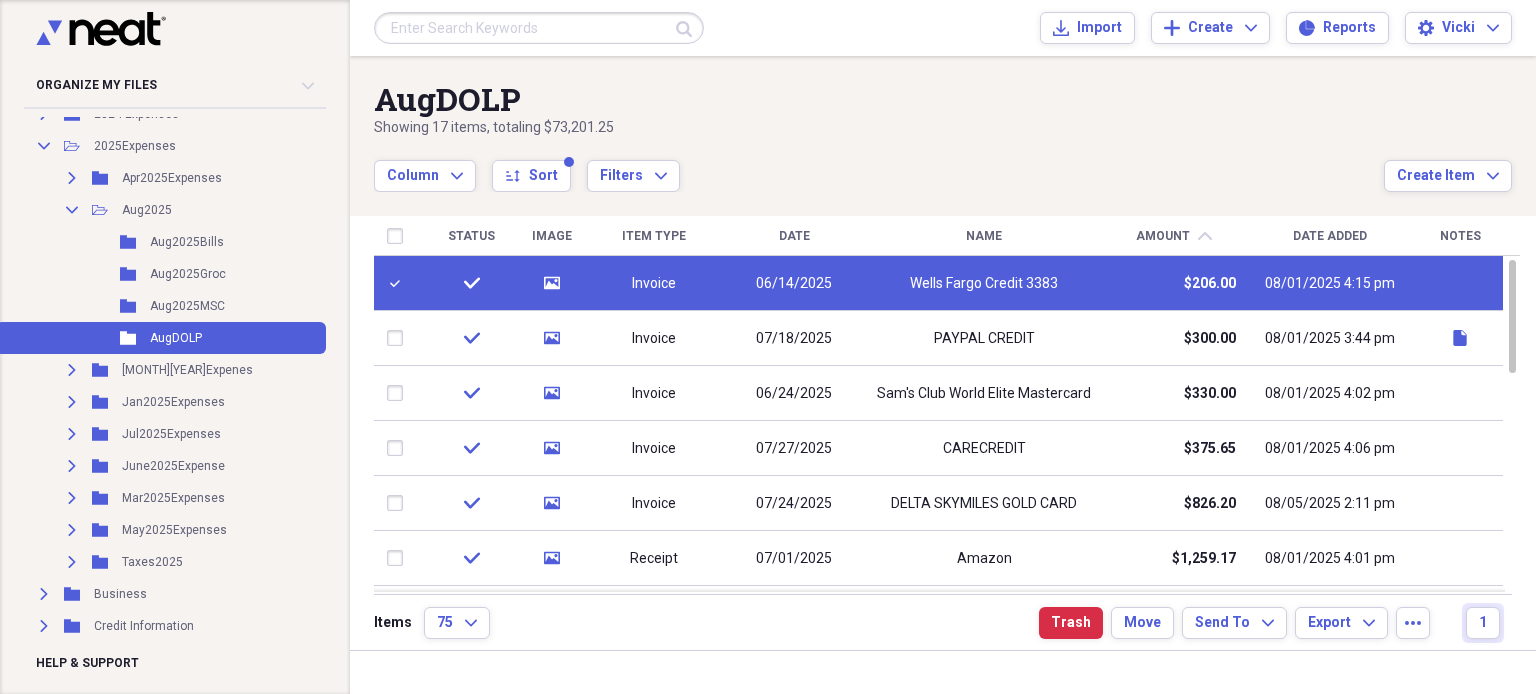 click at bounding box center (399, 283) 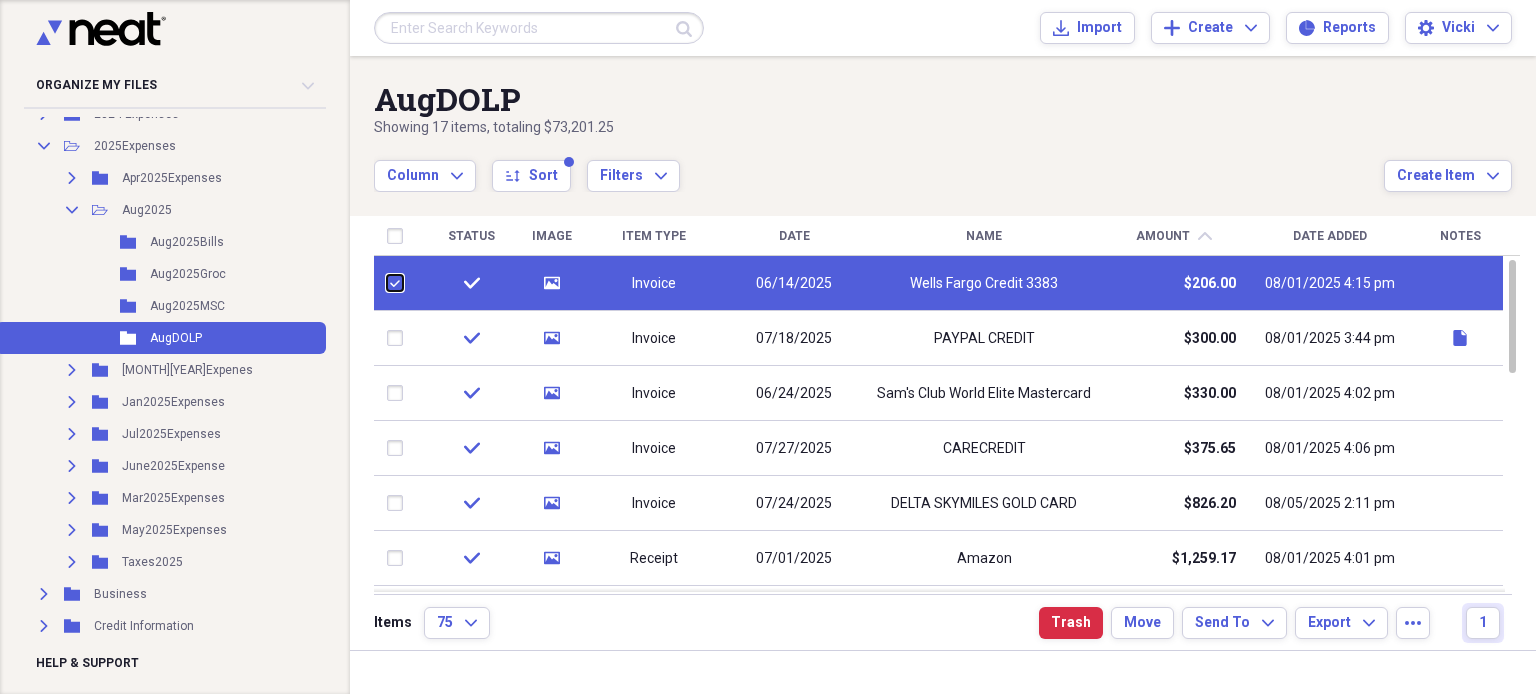 click at bounding box center (387, 283) 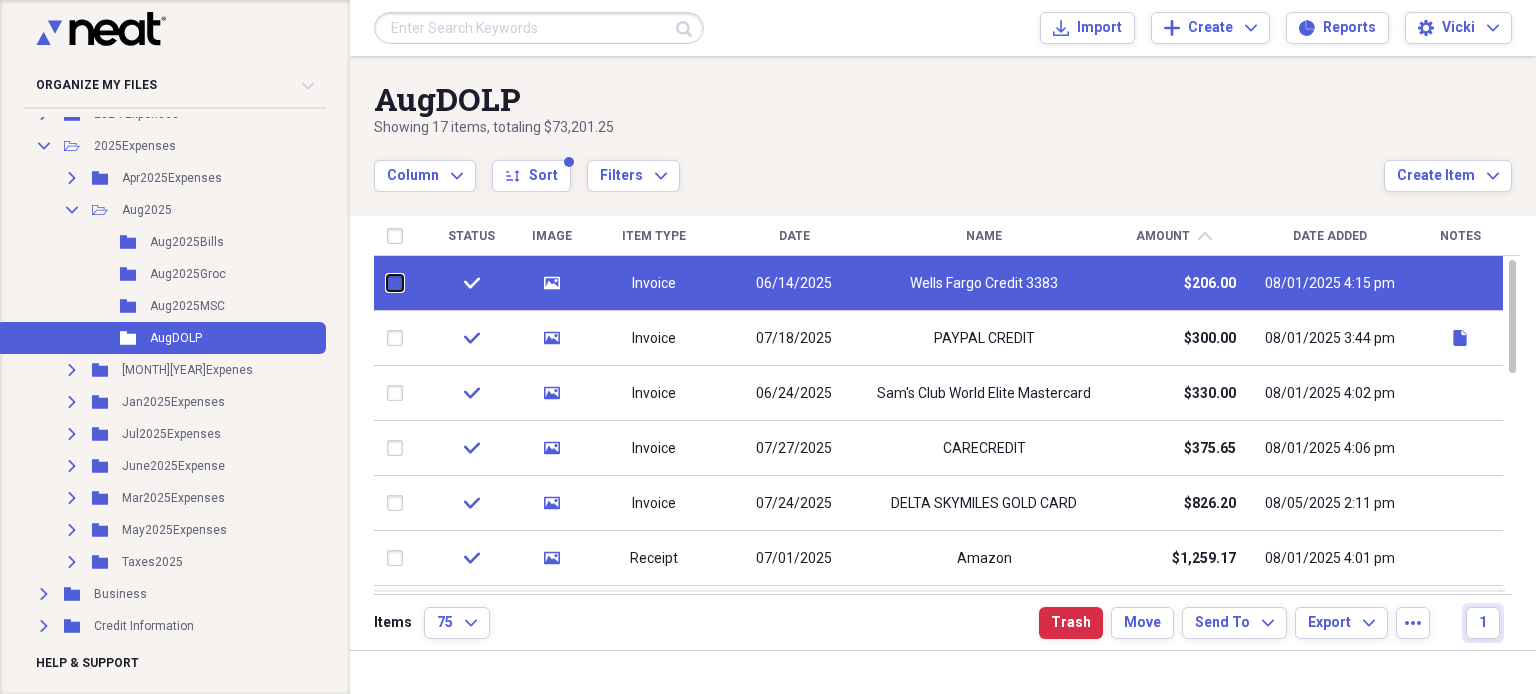 checkbox on "false" 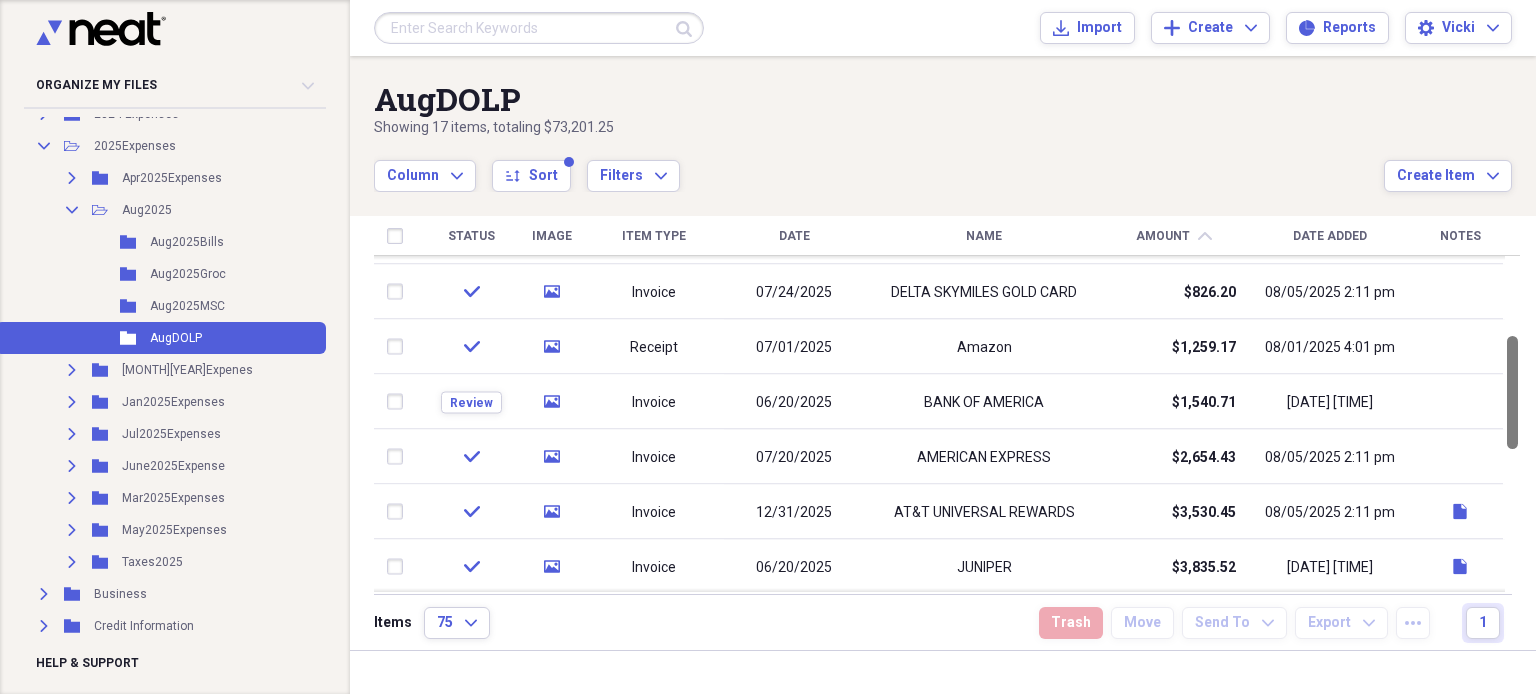 drag, startPoint x: 1527, startPoint y: 287, endPoint x: 1535, endPoint y: 363, distance: 76.41989 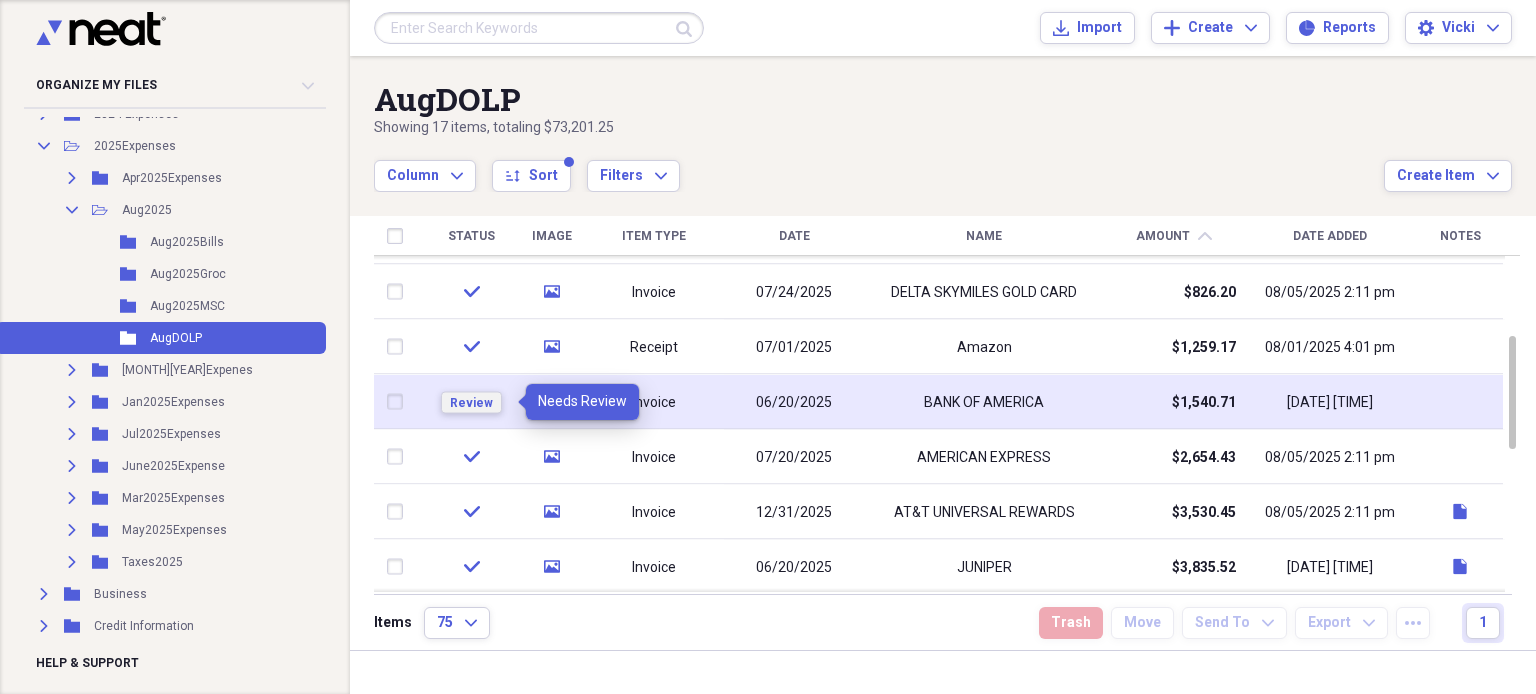click on "Review" at bounding box center (471, 402) 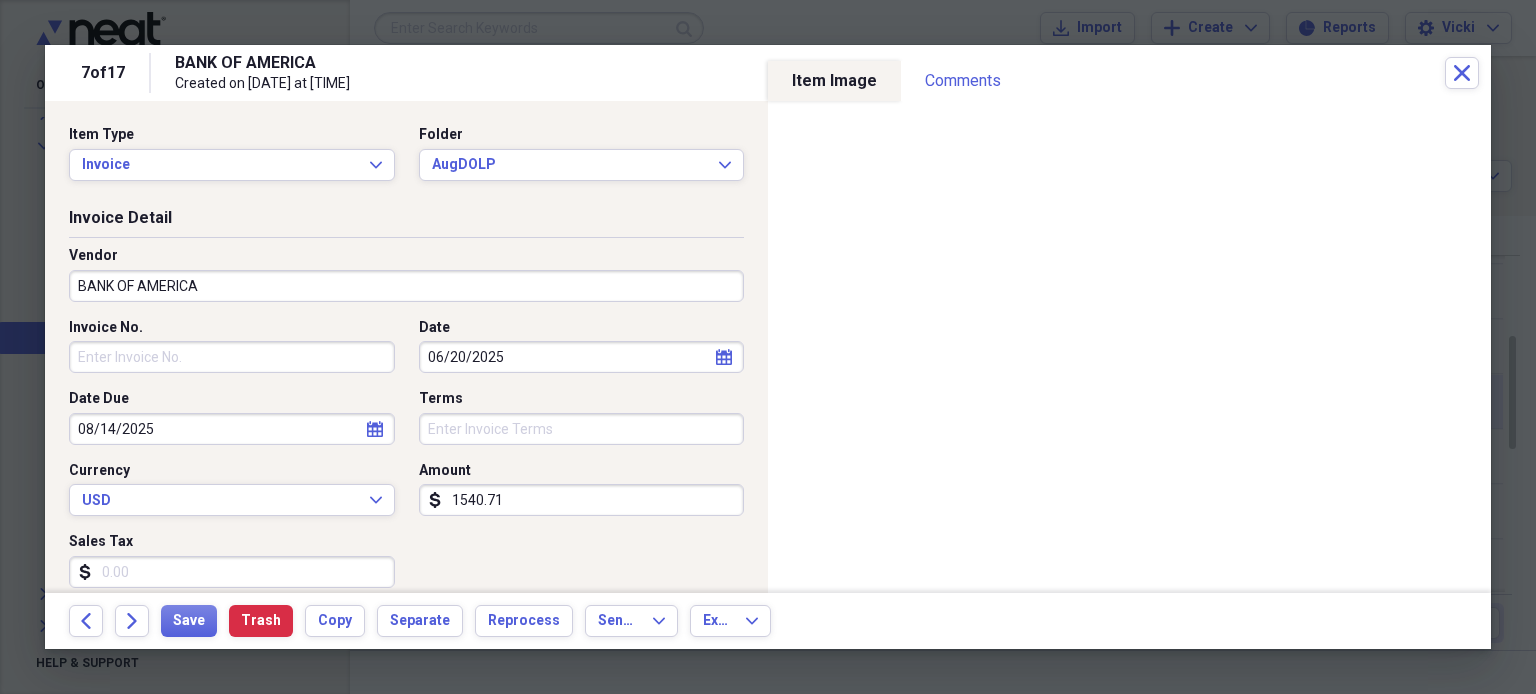click on "Sales Tax" at bounding box center [232, 572] 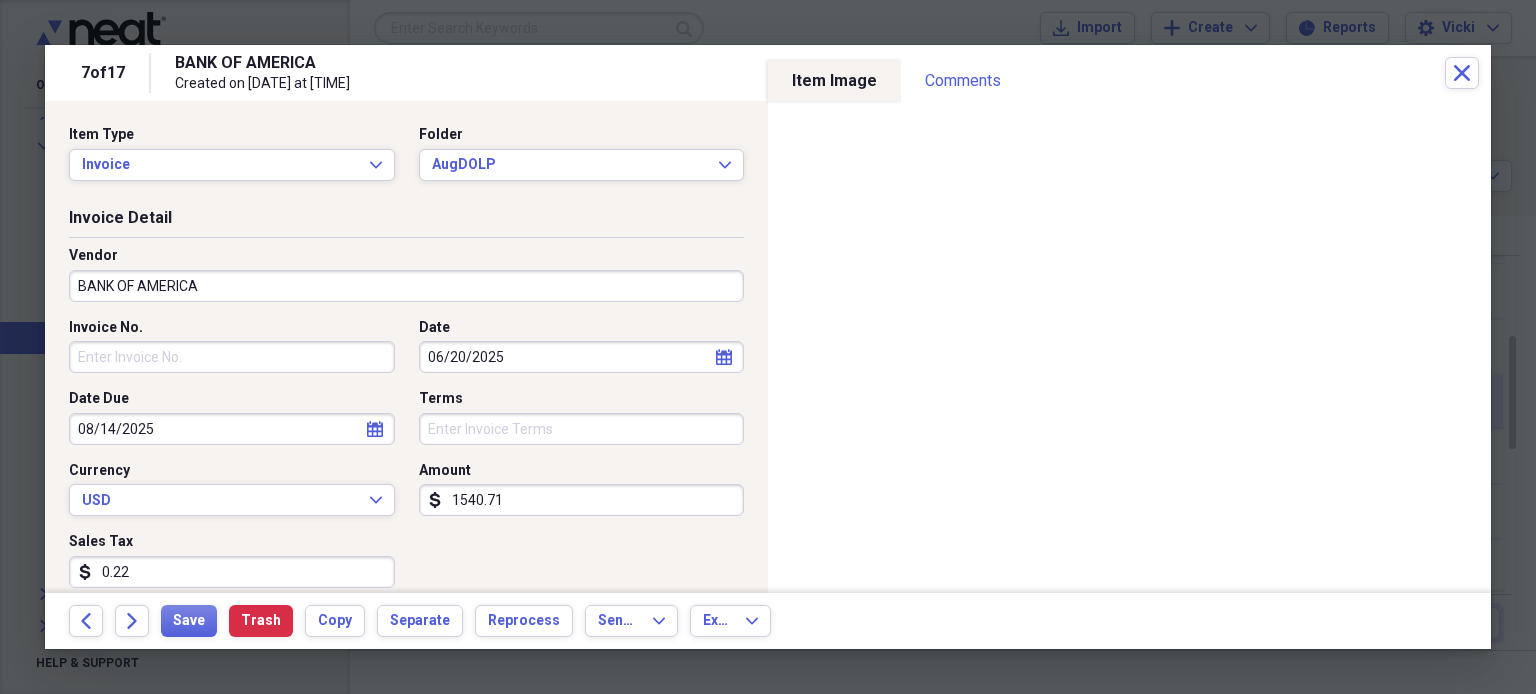 click on "0.22" at bounding box center (232, 572) 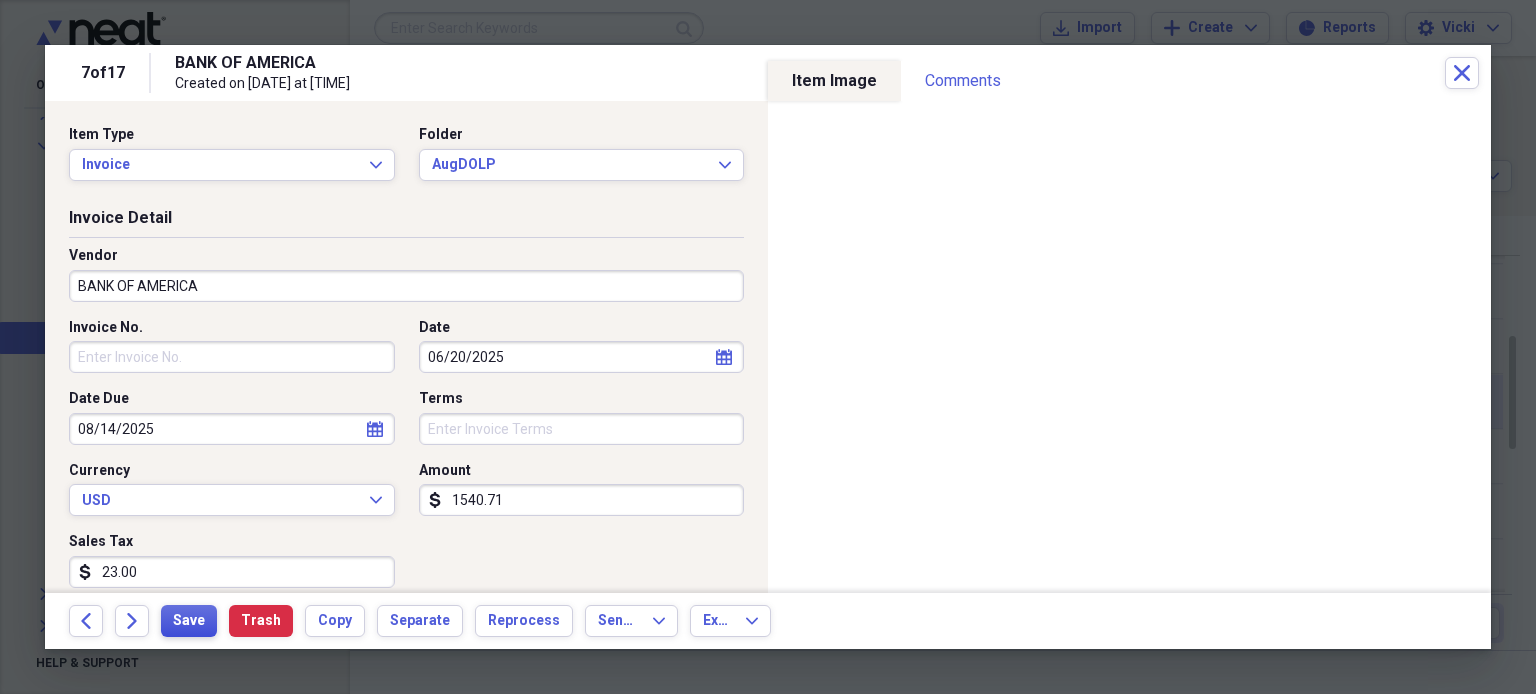 type on "23.00" 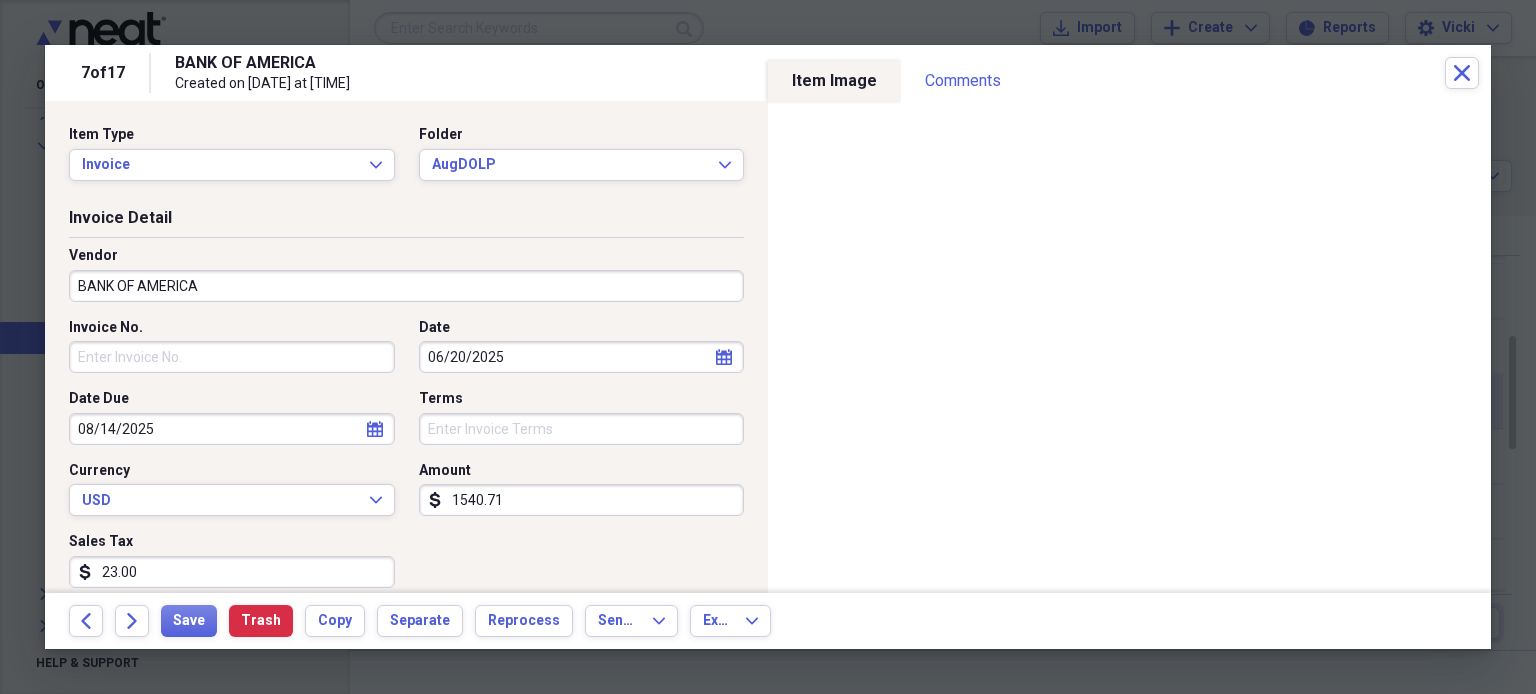 click on "Terms" at bounding box center (582, 429) 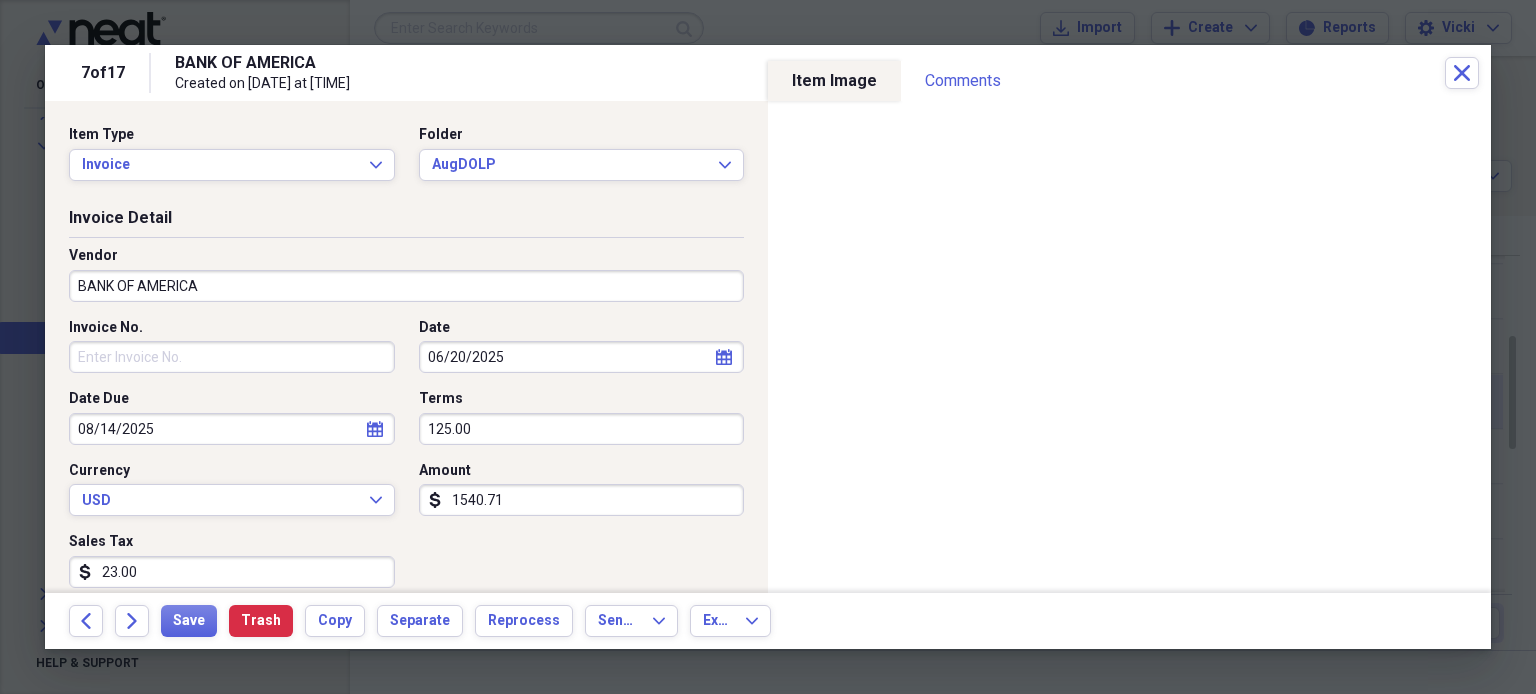 type on "125.00" 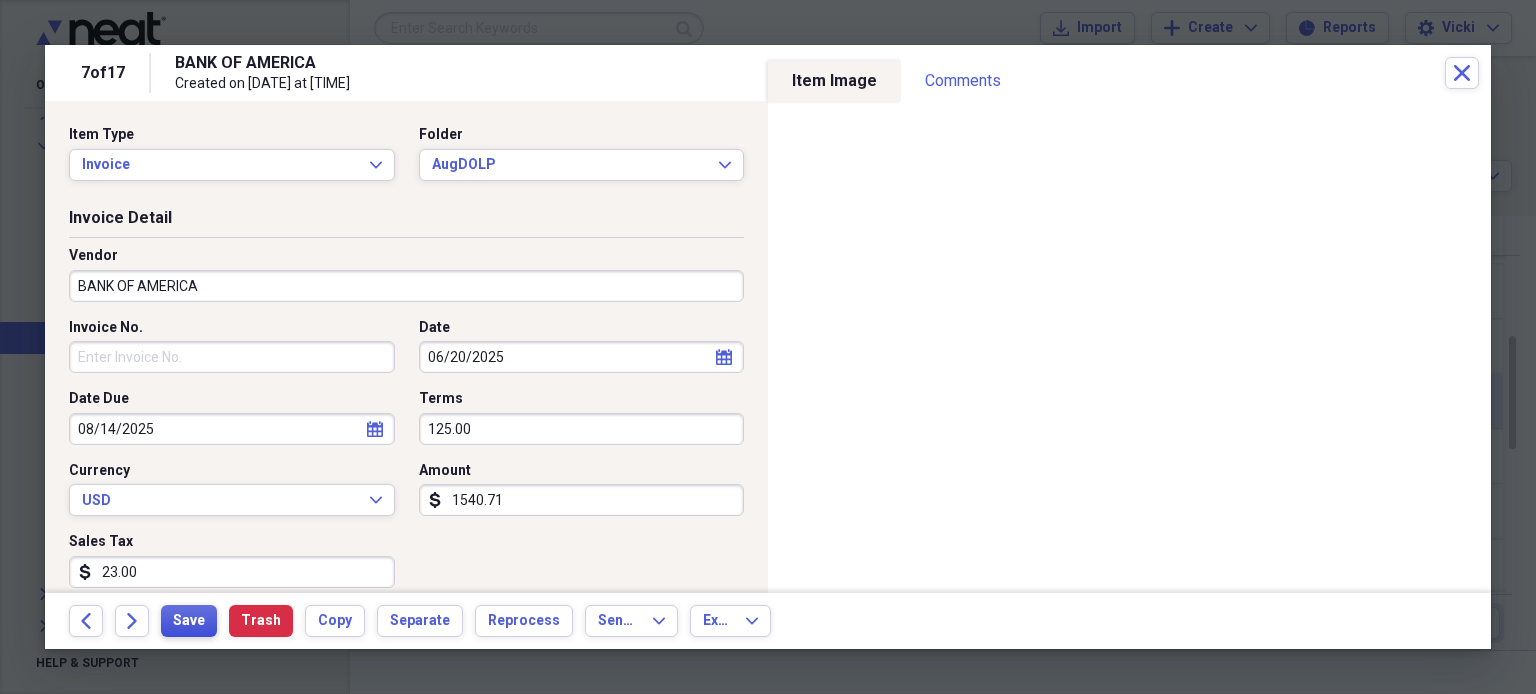 click on "Save" at bounding box center [189, 621] 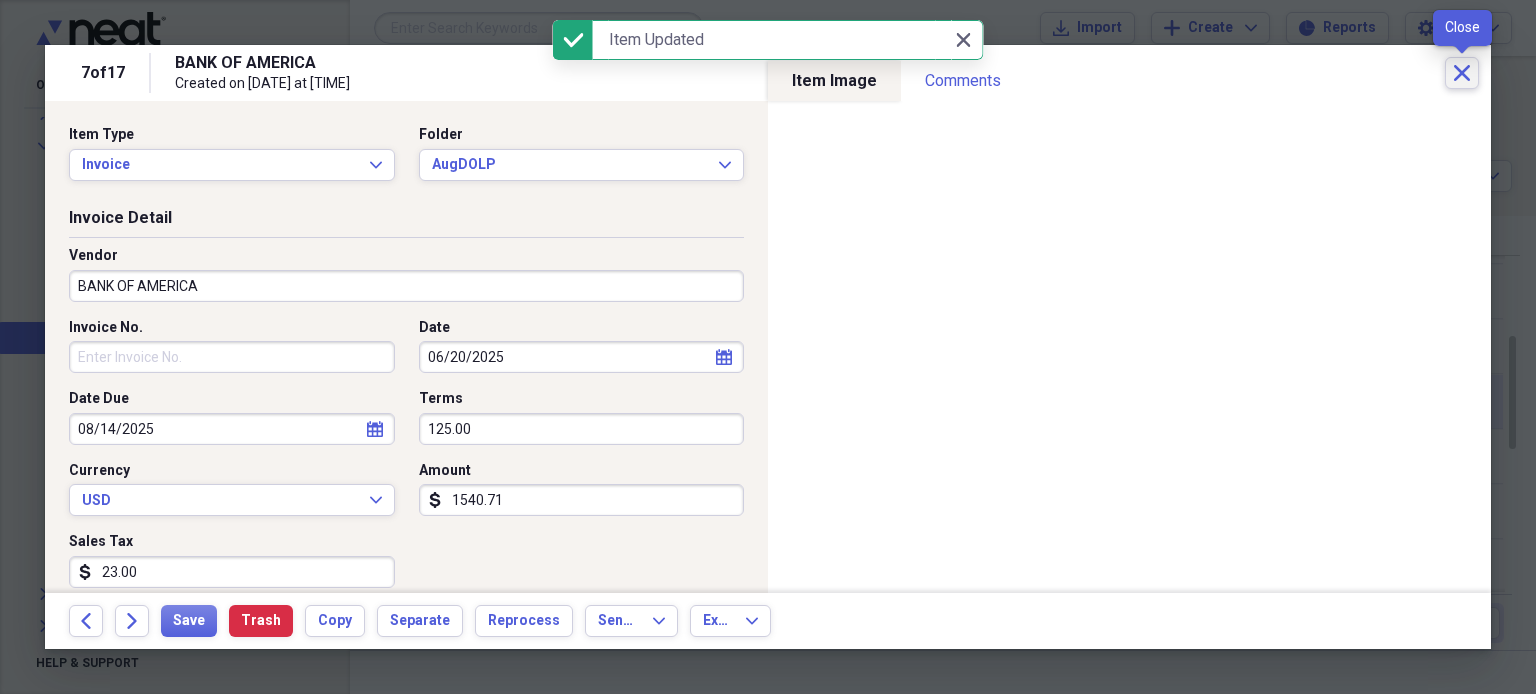 click 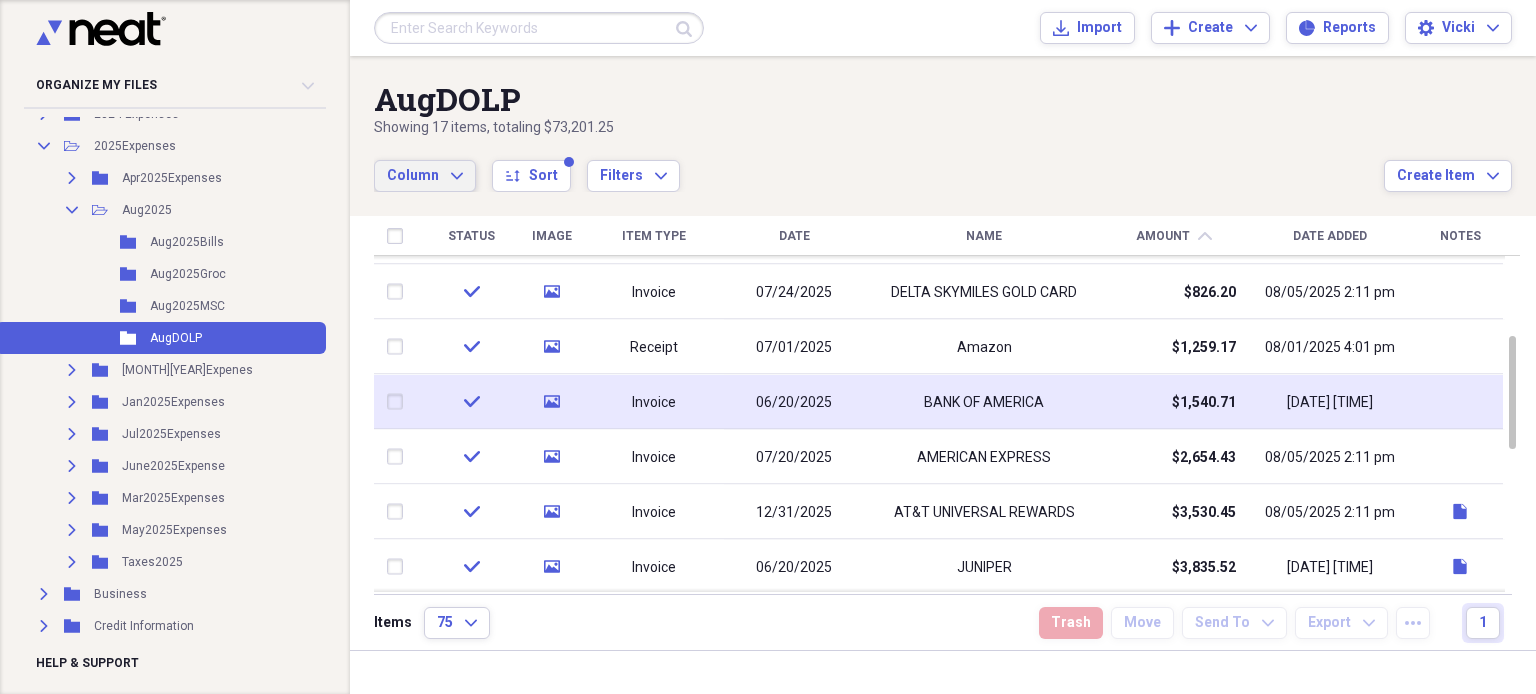 click on "Expand" 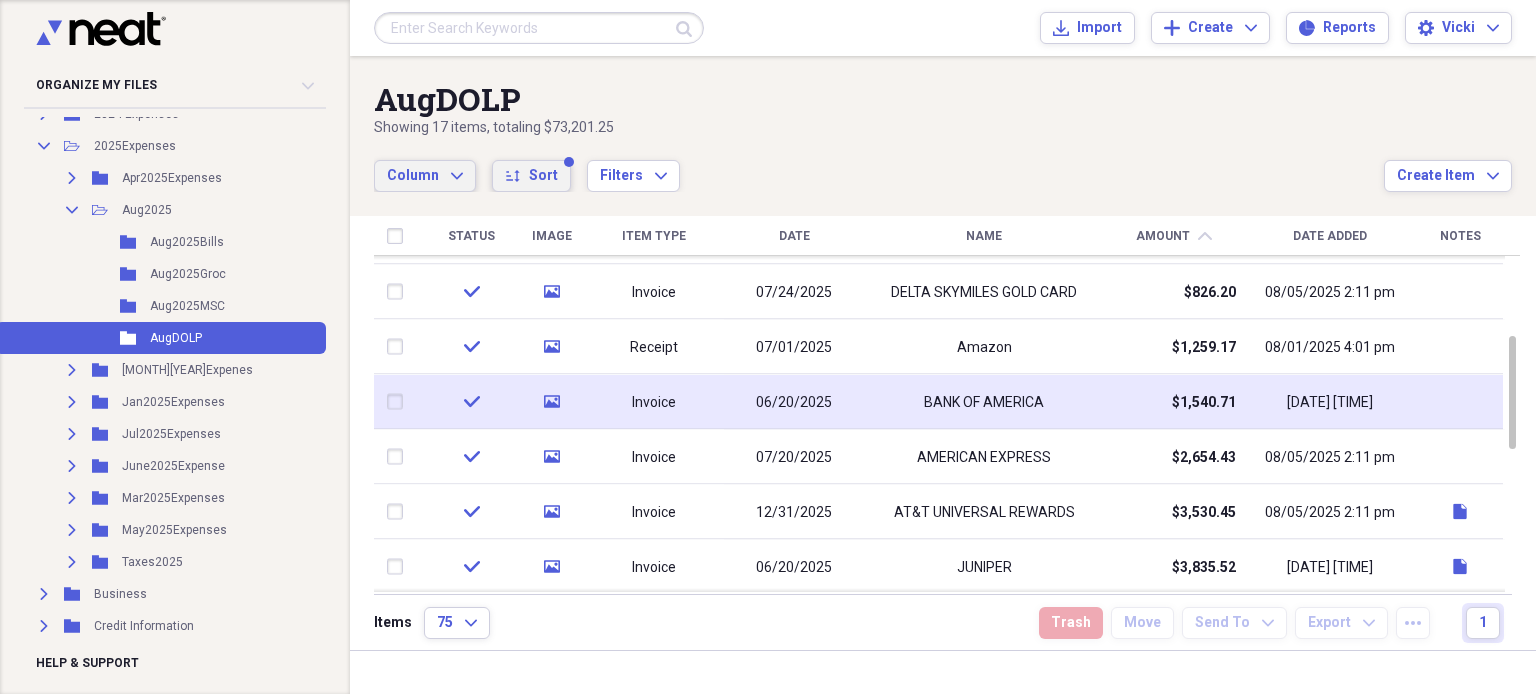 click on "Sort" at bounding box center (543, 176) 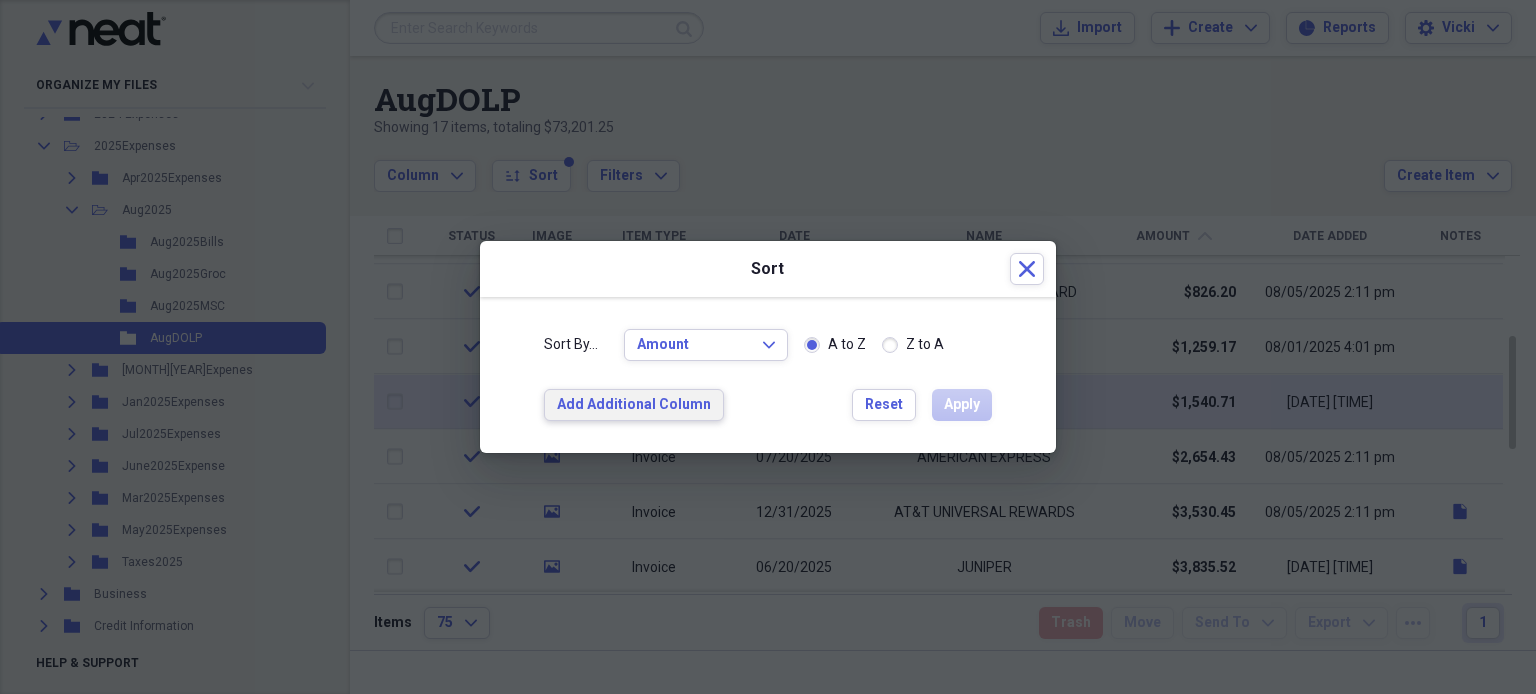 click on "Add Additional Column" at bounding box center (634, 405) 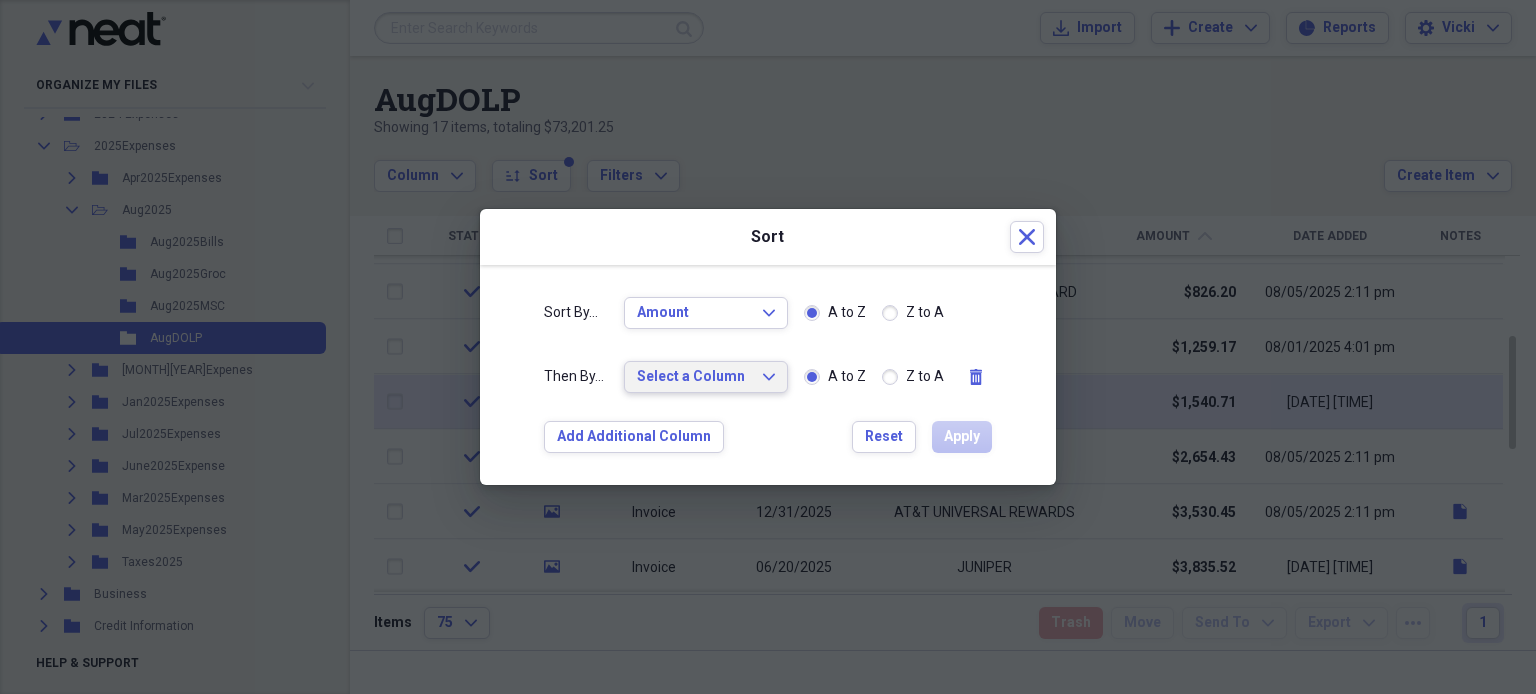 click on "Expand" 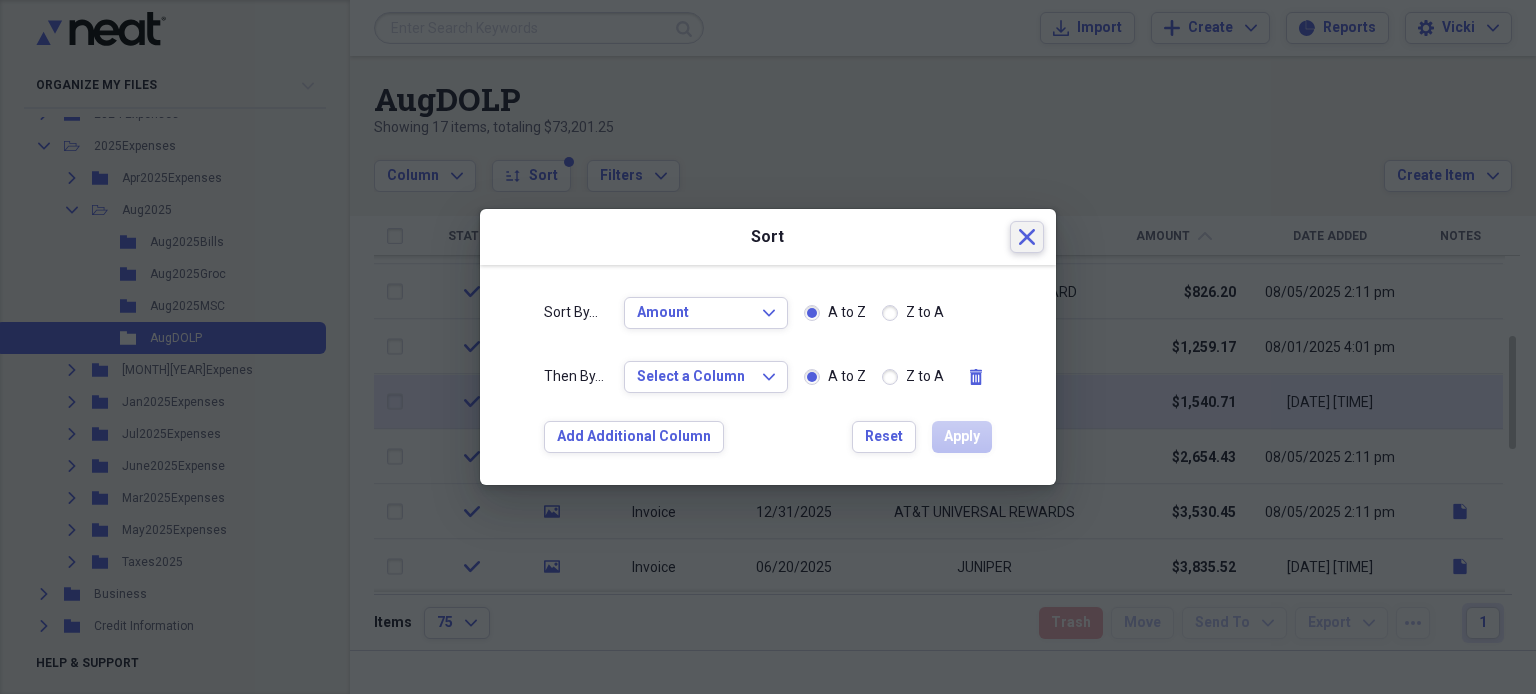click 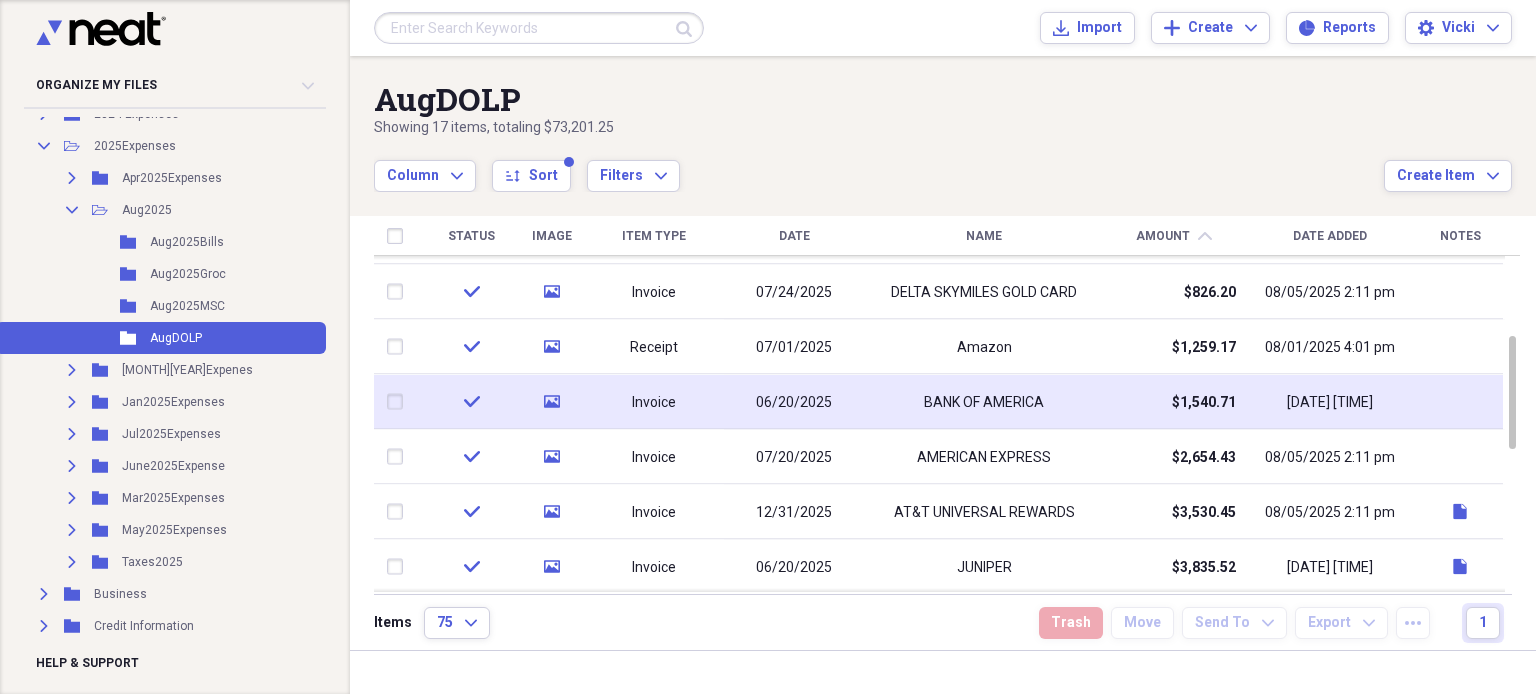 click at bounding box center (1460, 401) 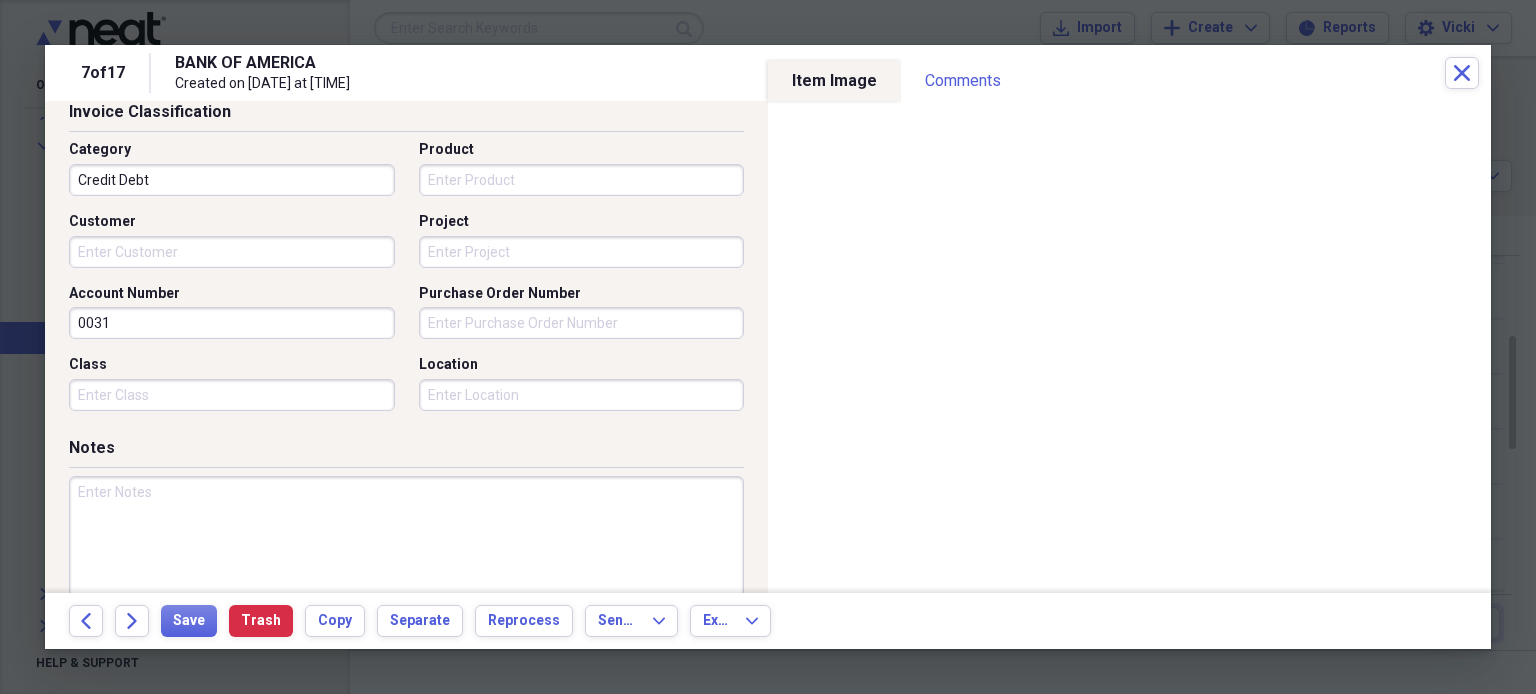 scroll, scrollTop: 596, scrollLeft: 0, axis: vertical 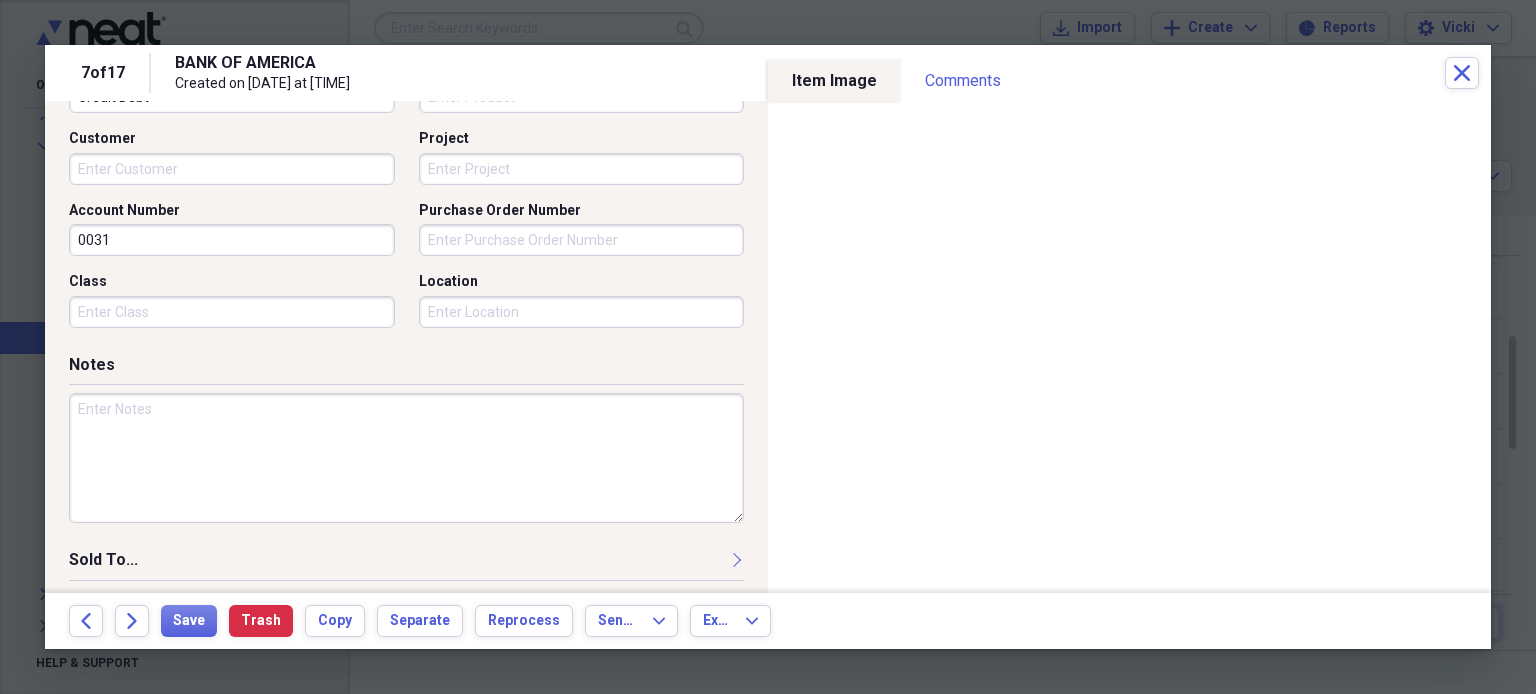 click at bounding box center (406, 458) 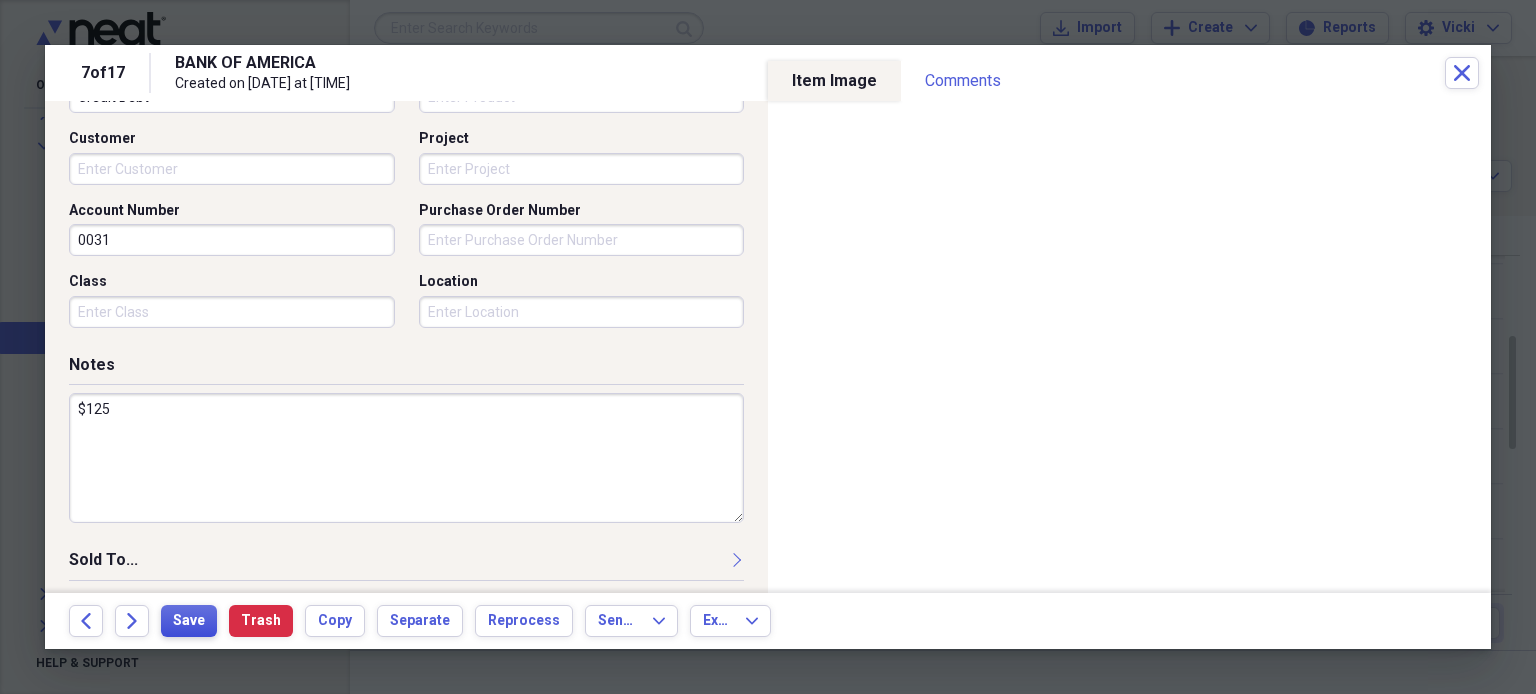 click on "Save" at bounding box center (189, 621) 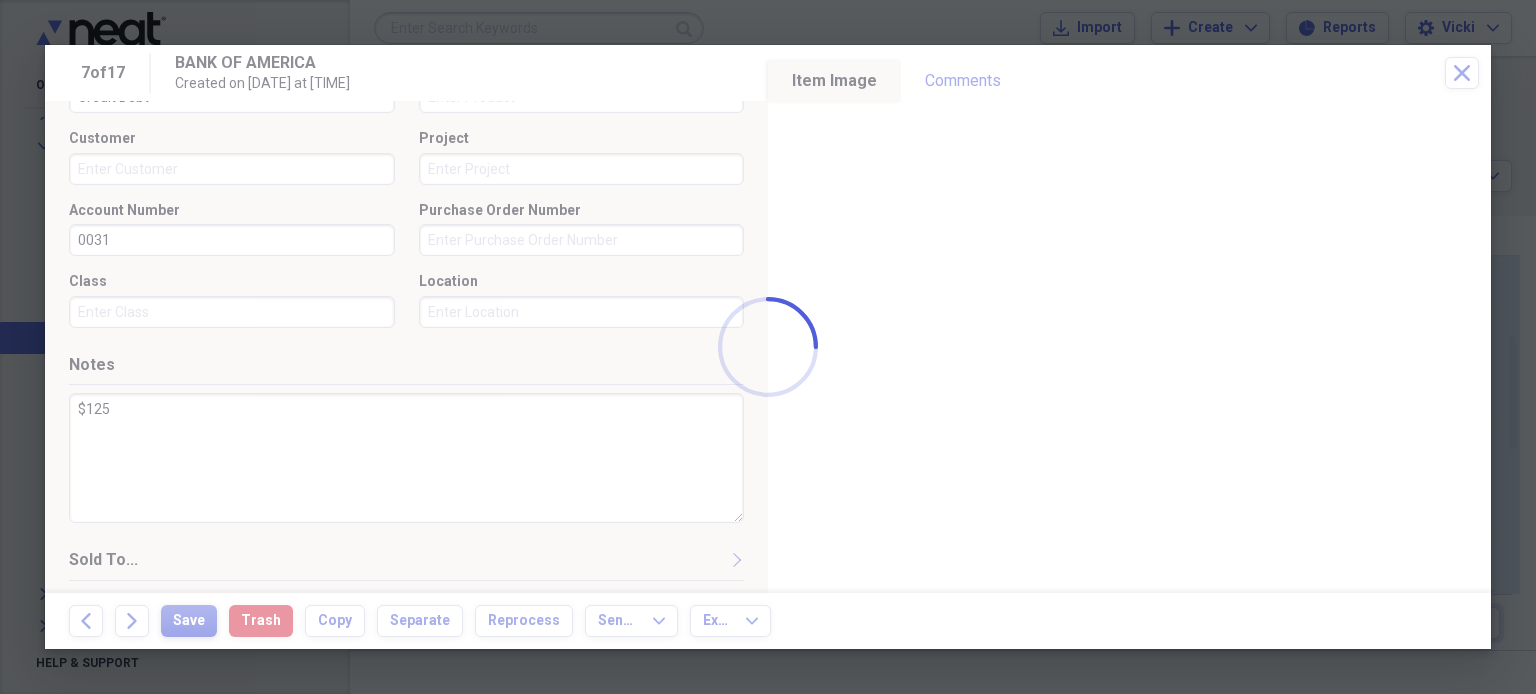 type on "$125" 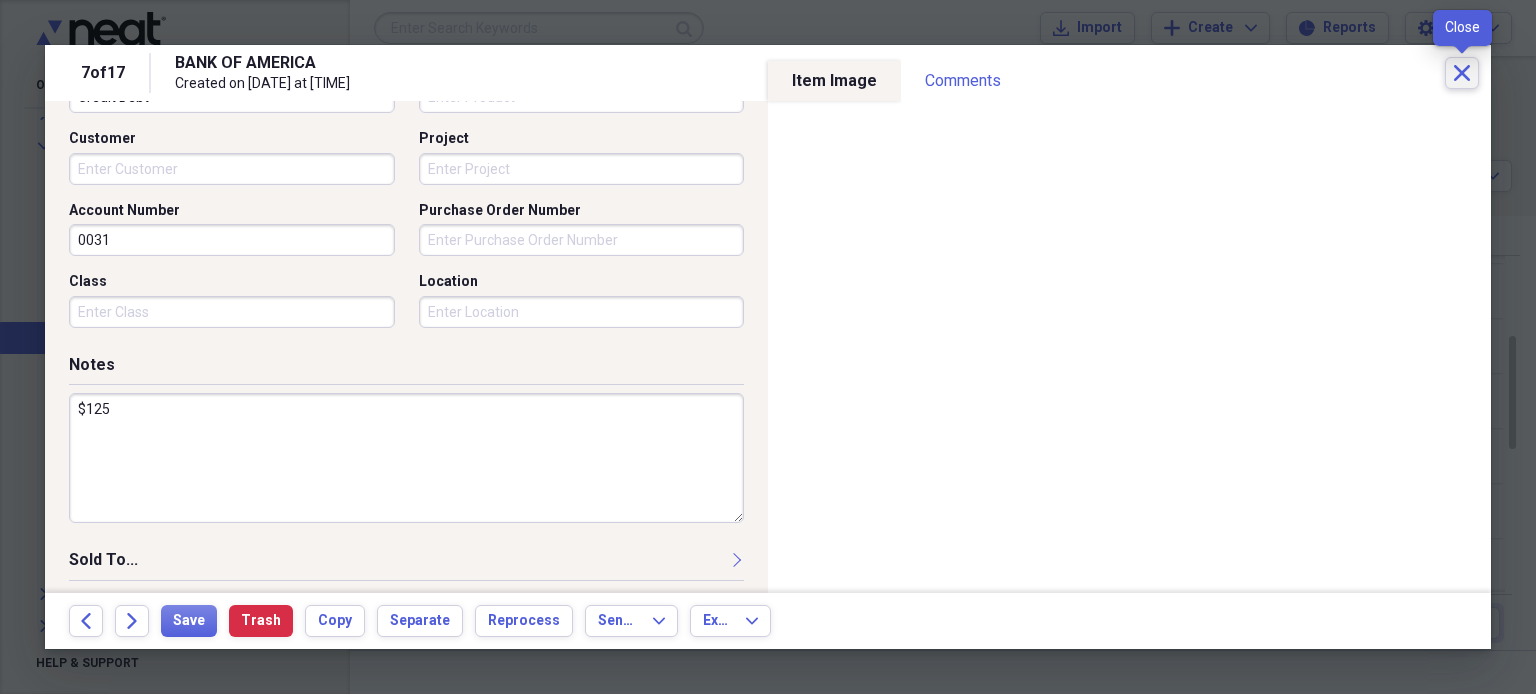 click on "Close" 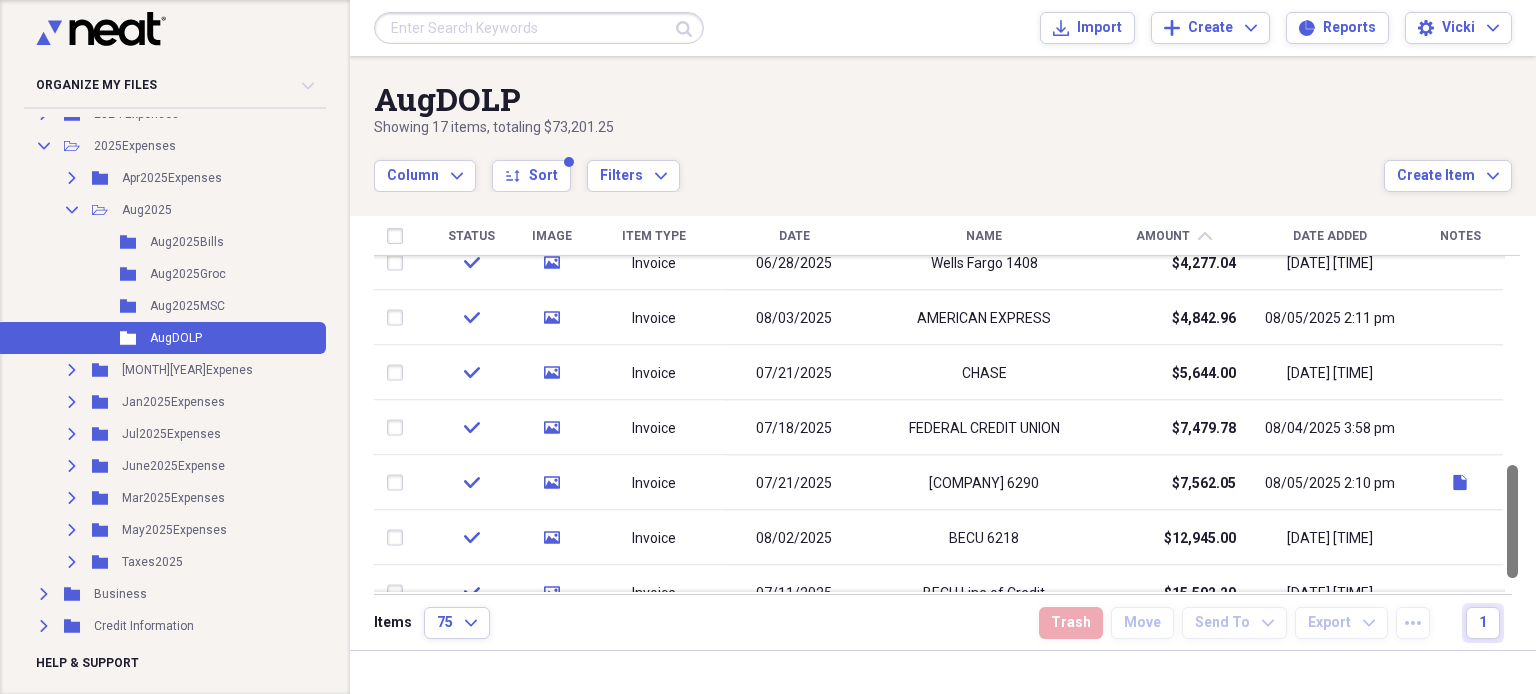 drag, startPoint x: 1526, startPoint y: 406, endPoint x: 1535, endPoint y: 535, distance: 129.31357 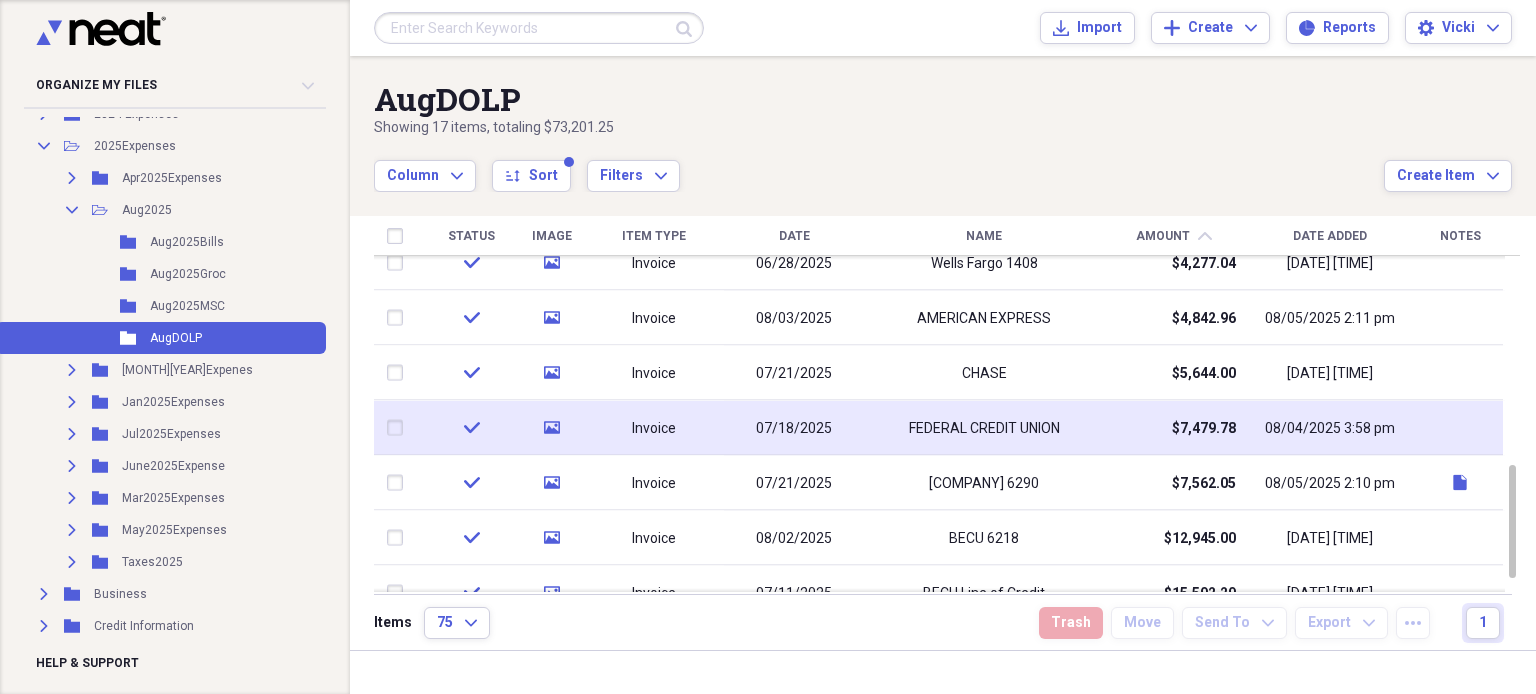click on "Invoice" at bounding box center [654, 428] 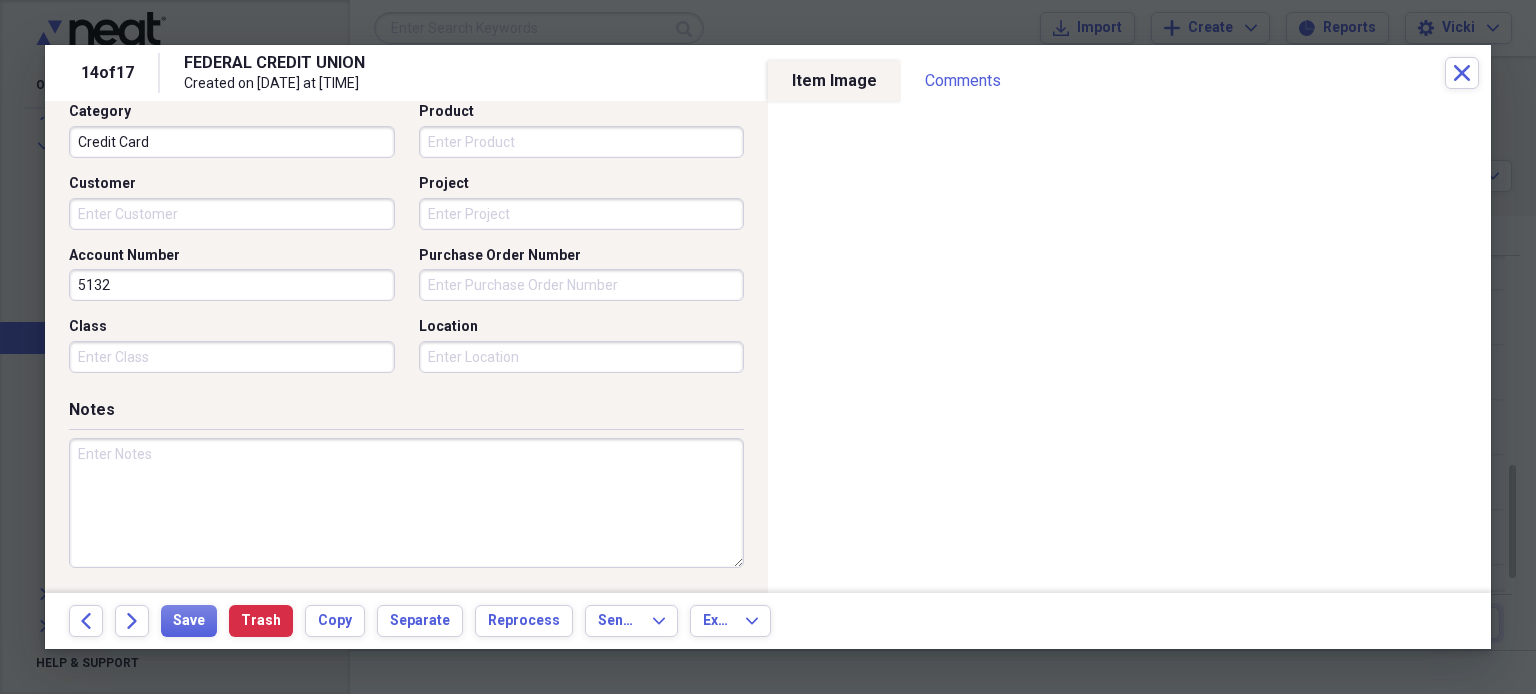 scroll, scrollTop: 578, scrollLeft: 0, axis: vertical 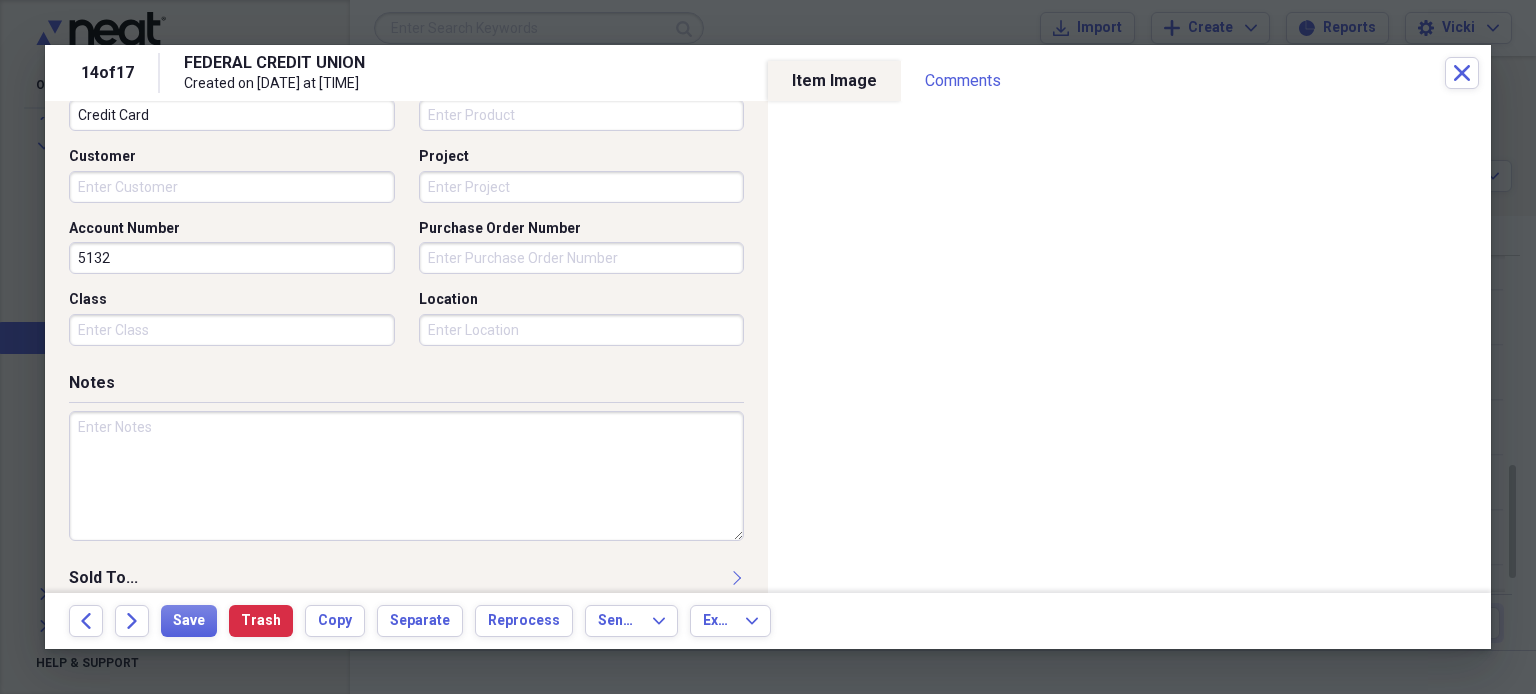 click at bounding box center (406, 476) 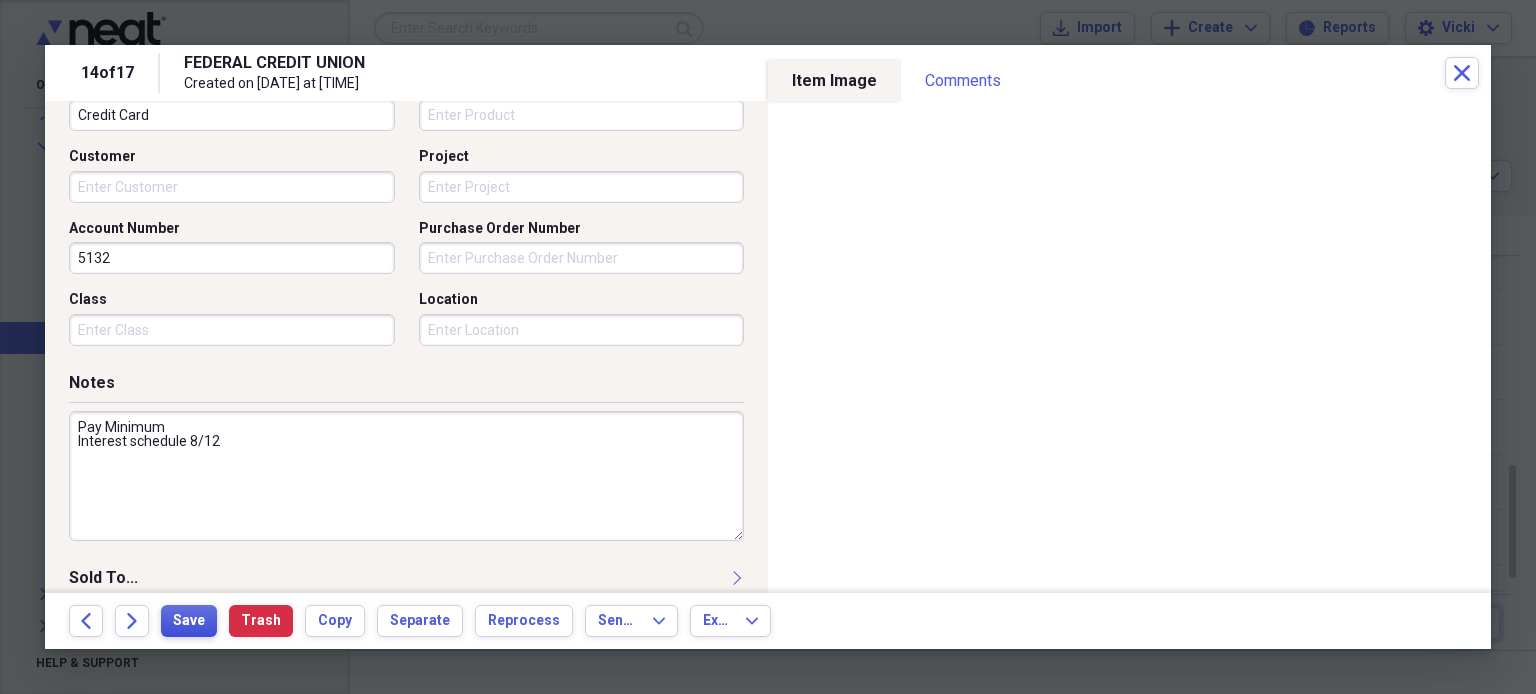 type on "Pay Minimum
Interest schedule 8/12" 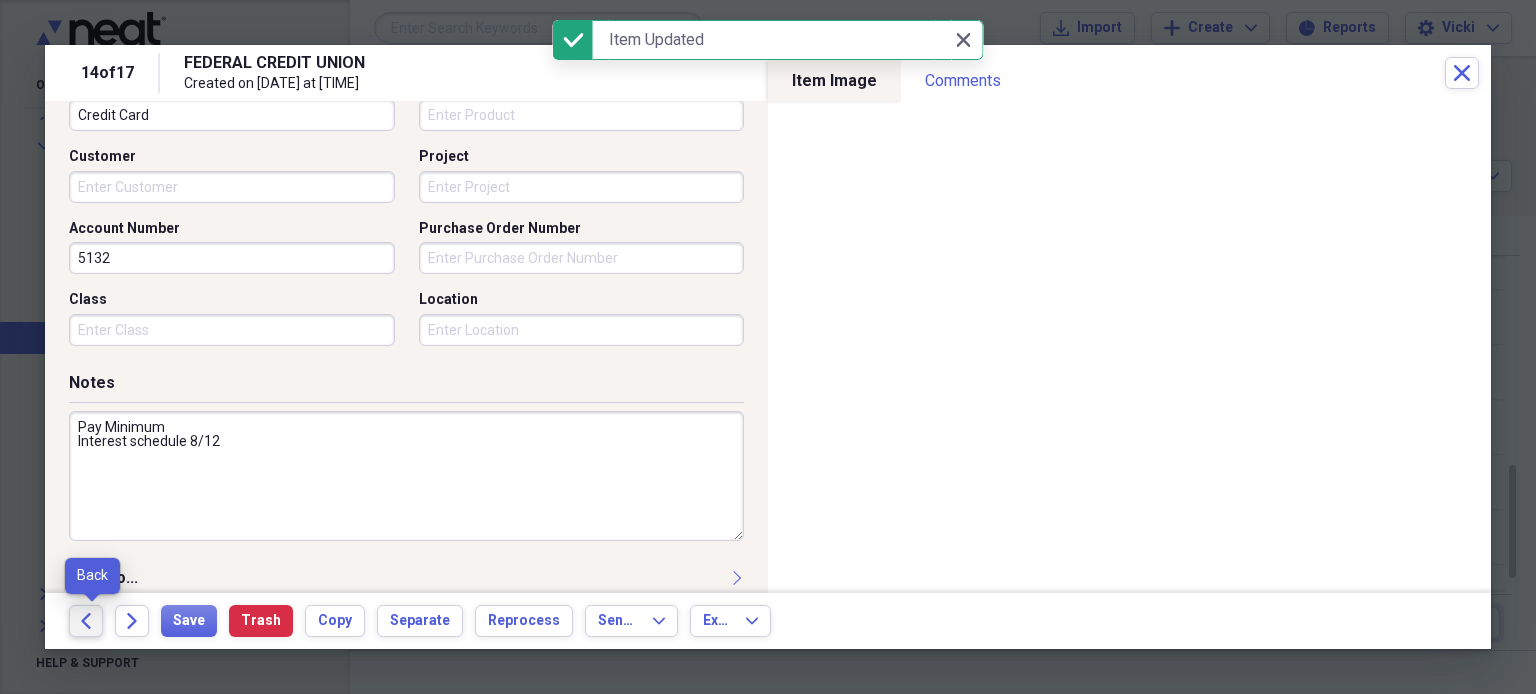 click on "Back" 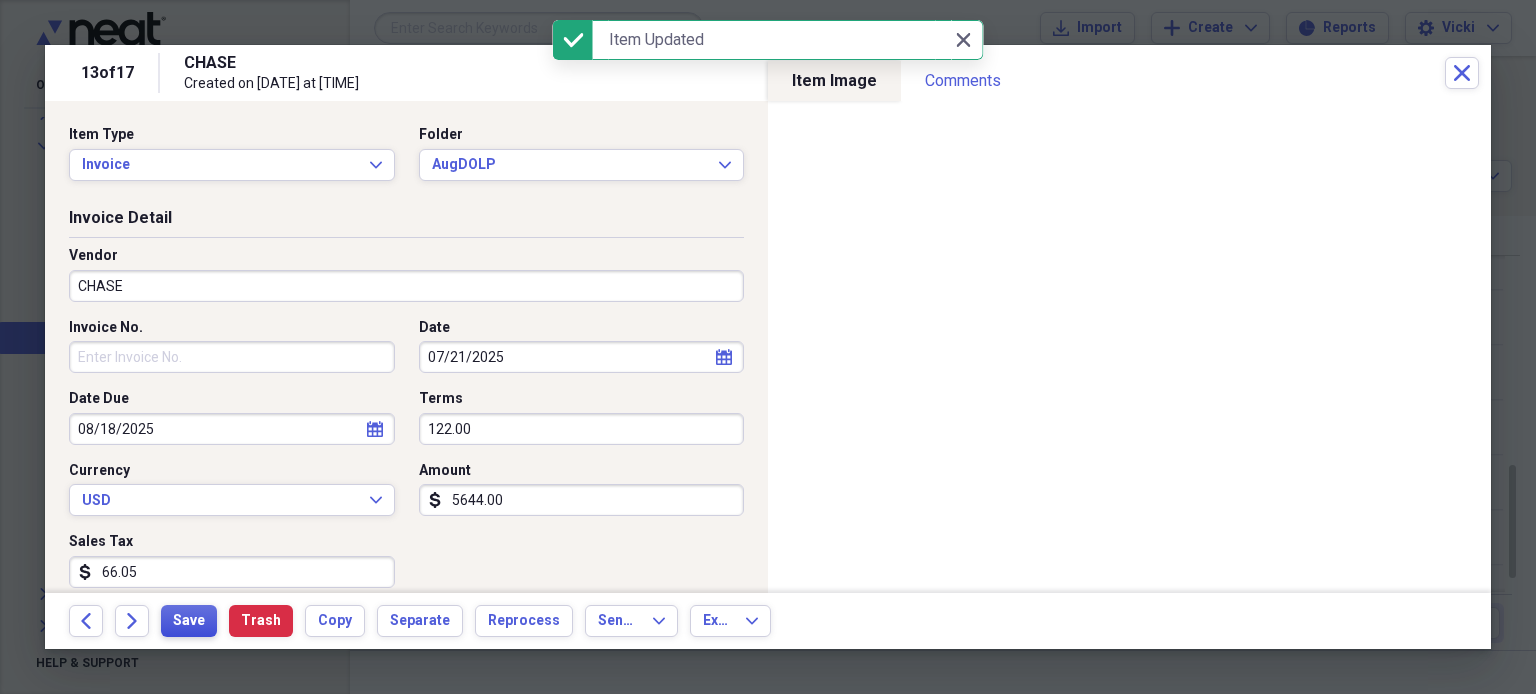 click on "Save" at bounding box center (189, 621) 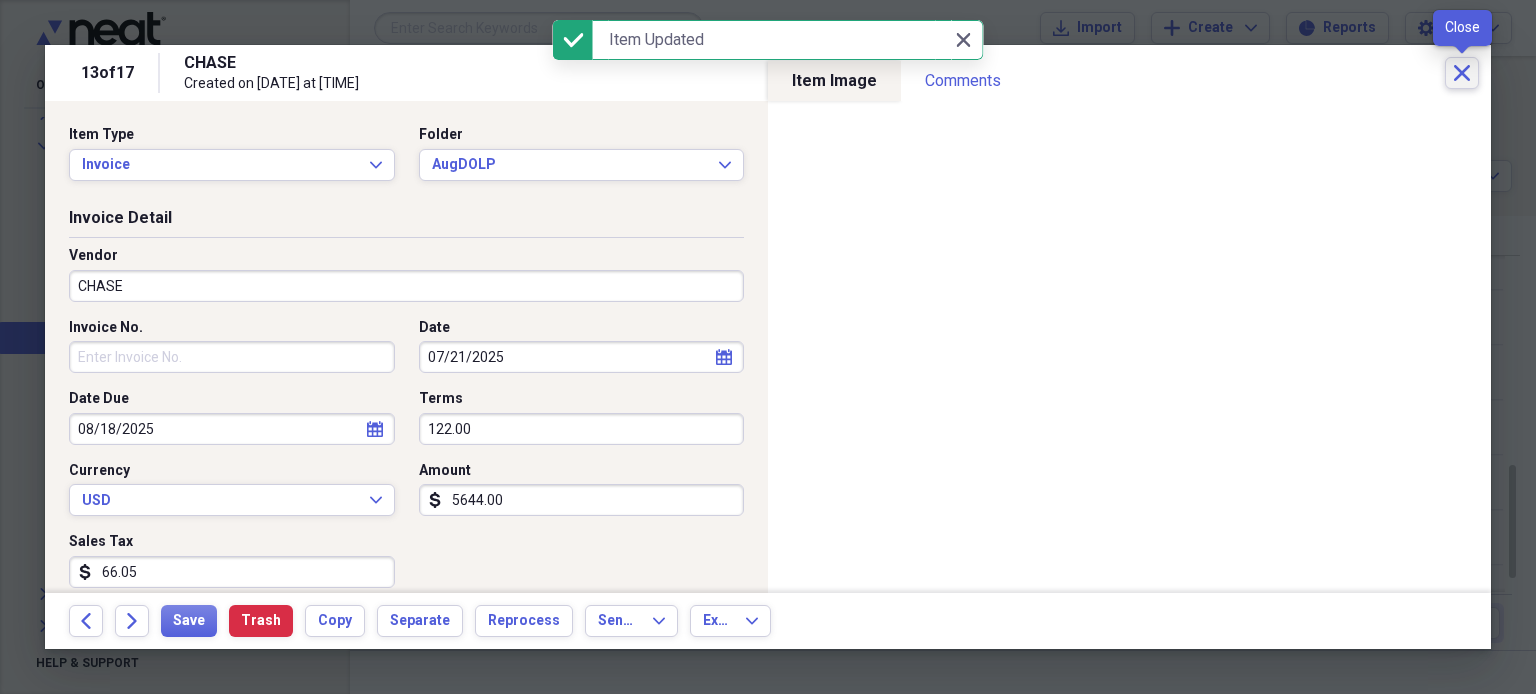 click on "Close" 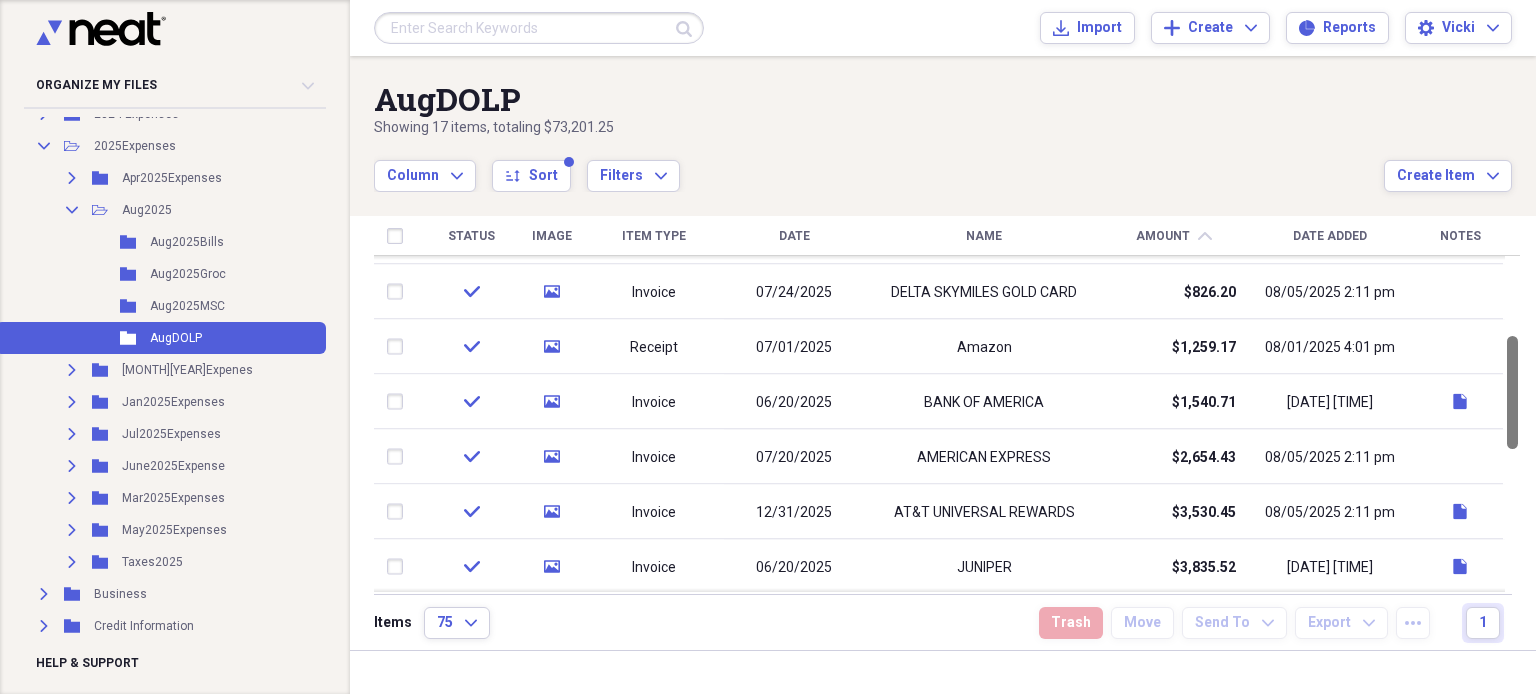 drag, startPoint x: 1532, startPoint y: 506, endPoint x: 1532, endPoint y: 377, distance: 129 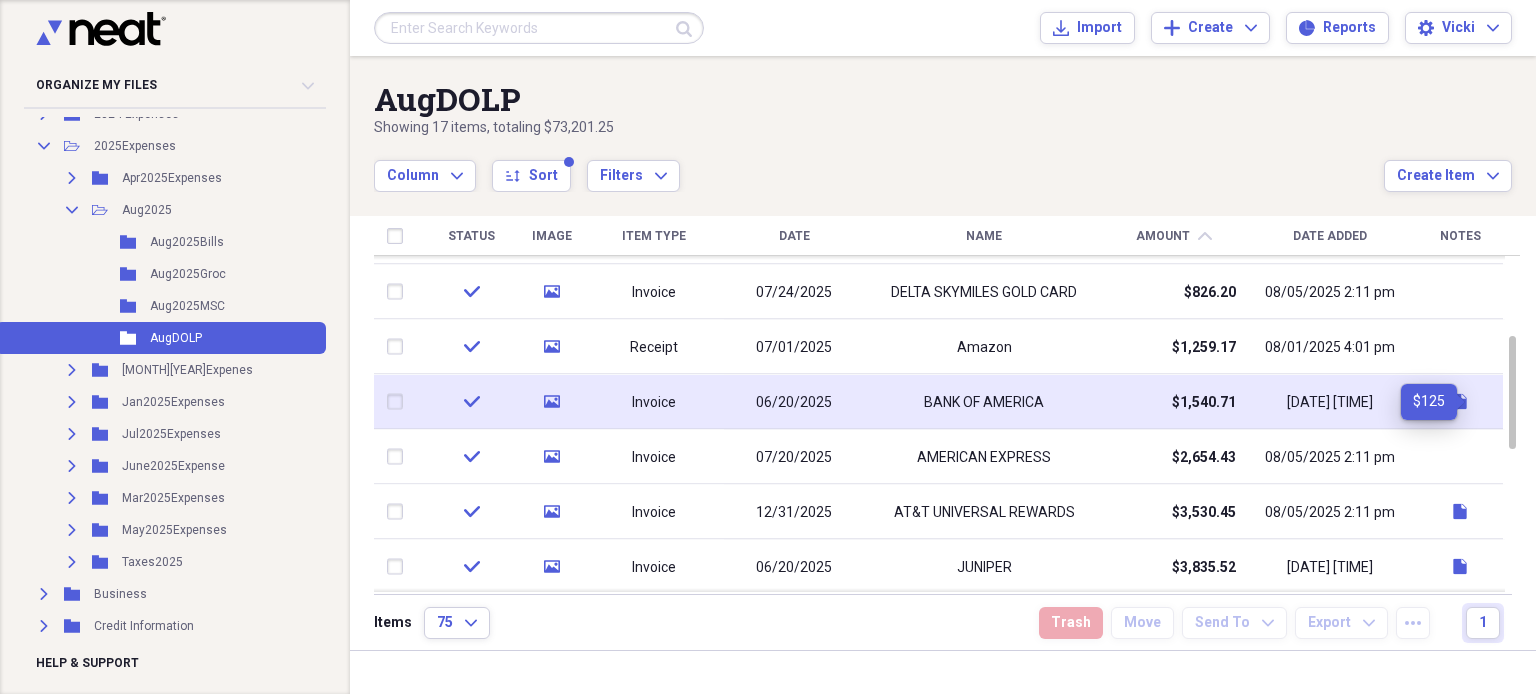click 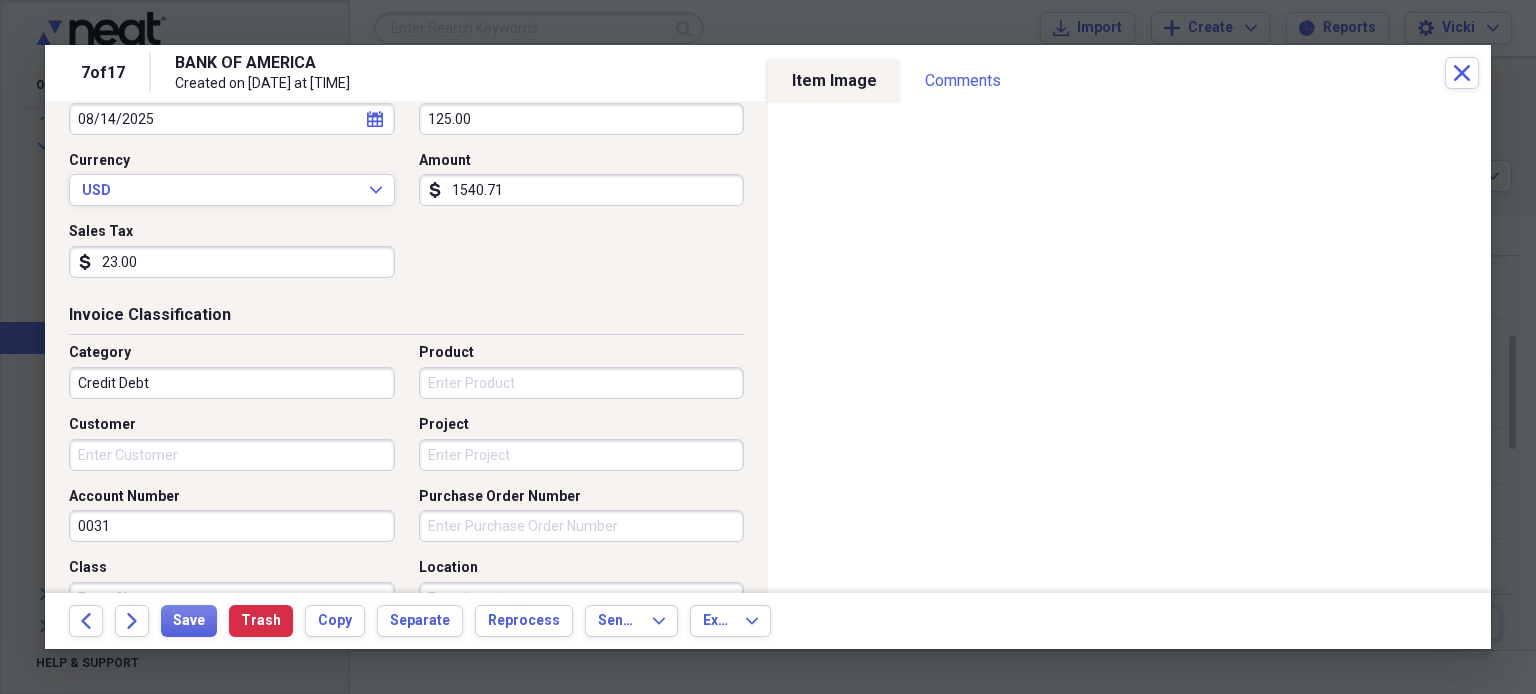 scroll, scrollTop: 699, scrollLeft: 0, axis: vertical 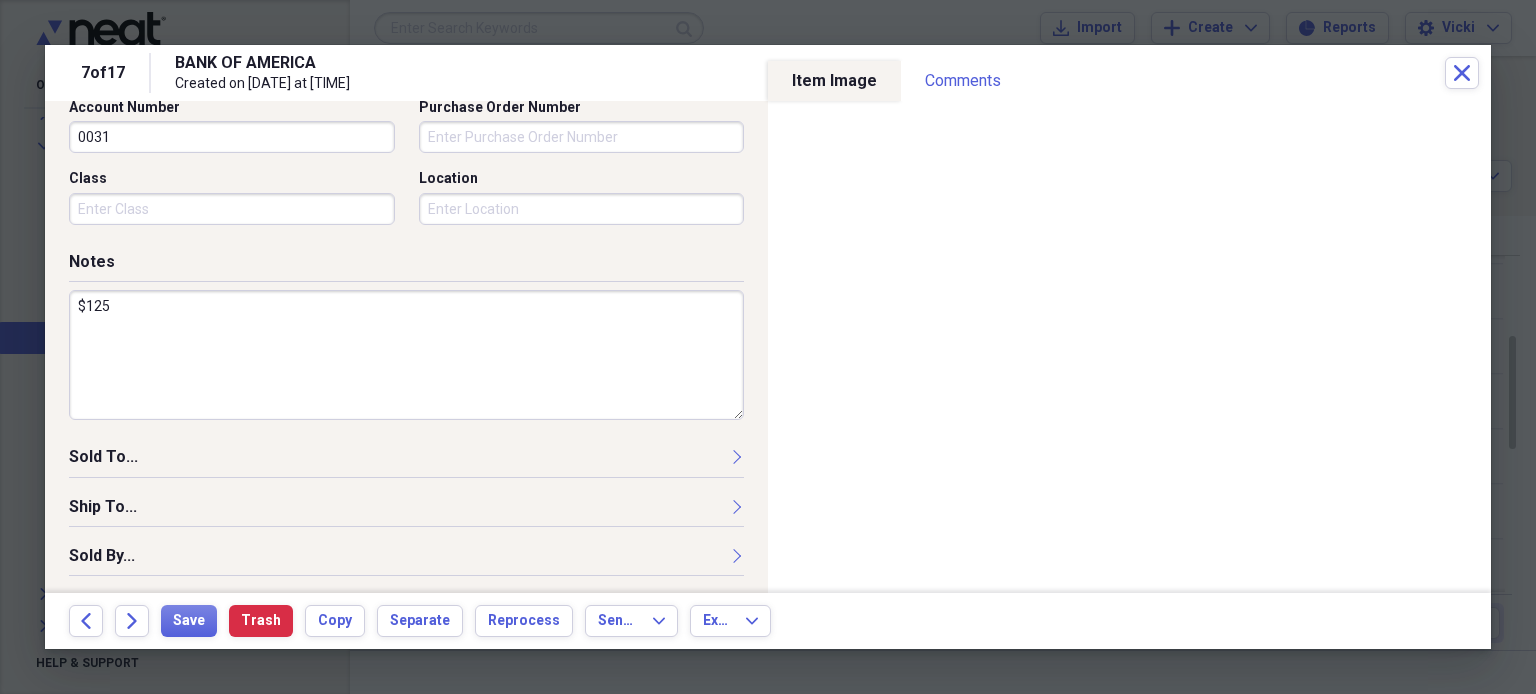 click on "$125" at bounding box center (406, 355) 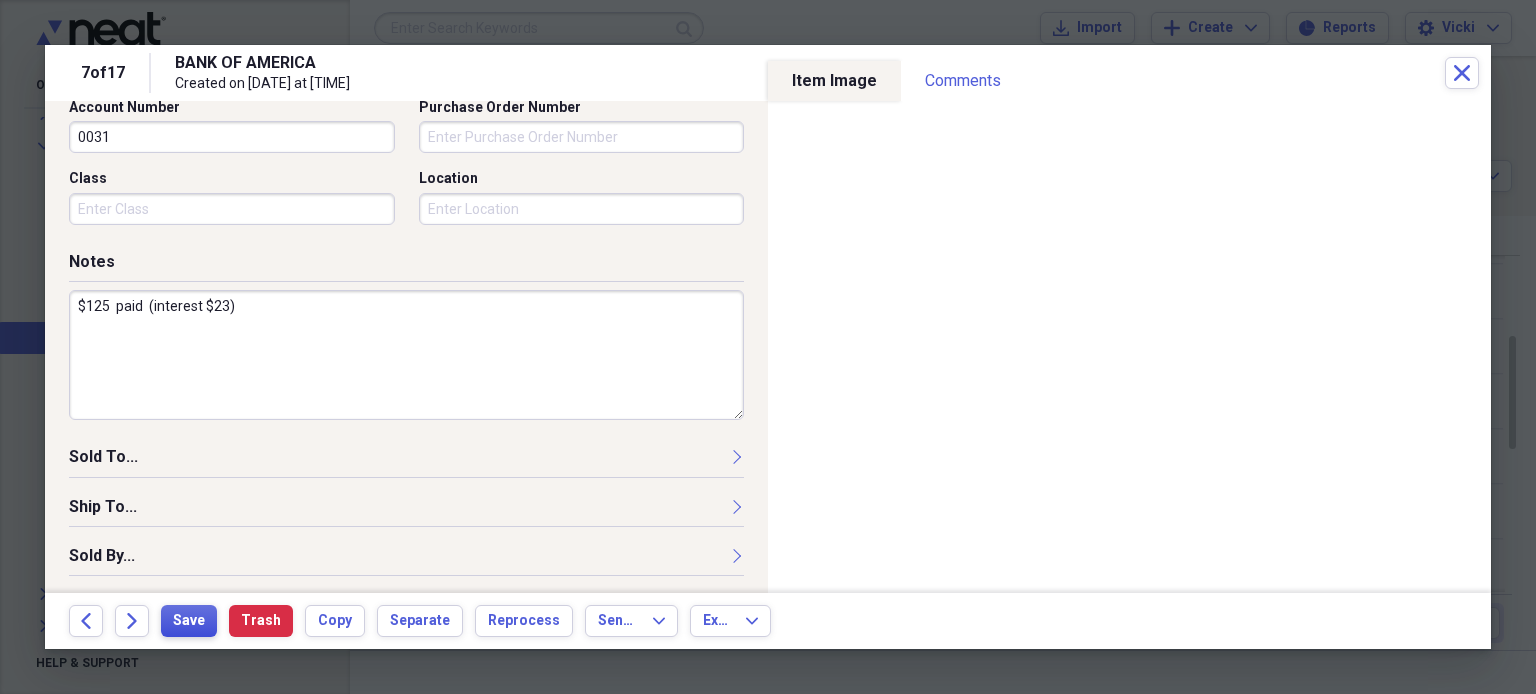 drag, startPoint x: 184, startPoint y: 619, endPoint x: 212, endPoint y: 673, distance: 60.827625 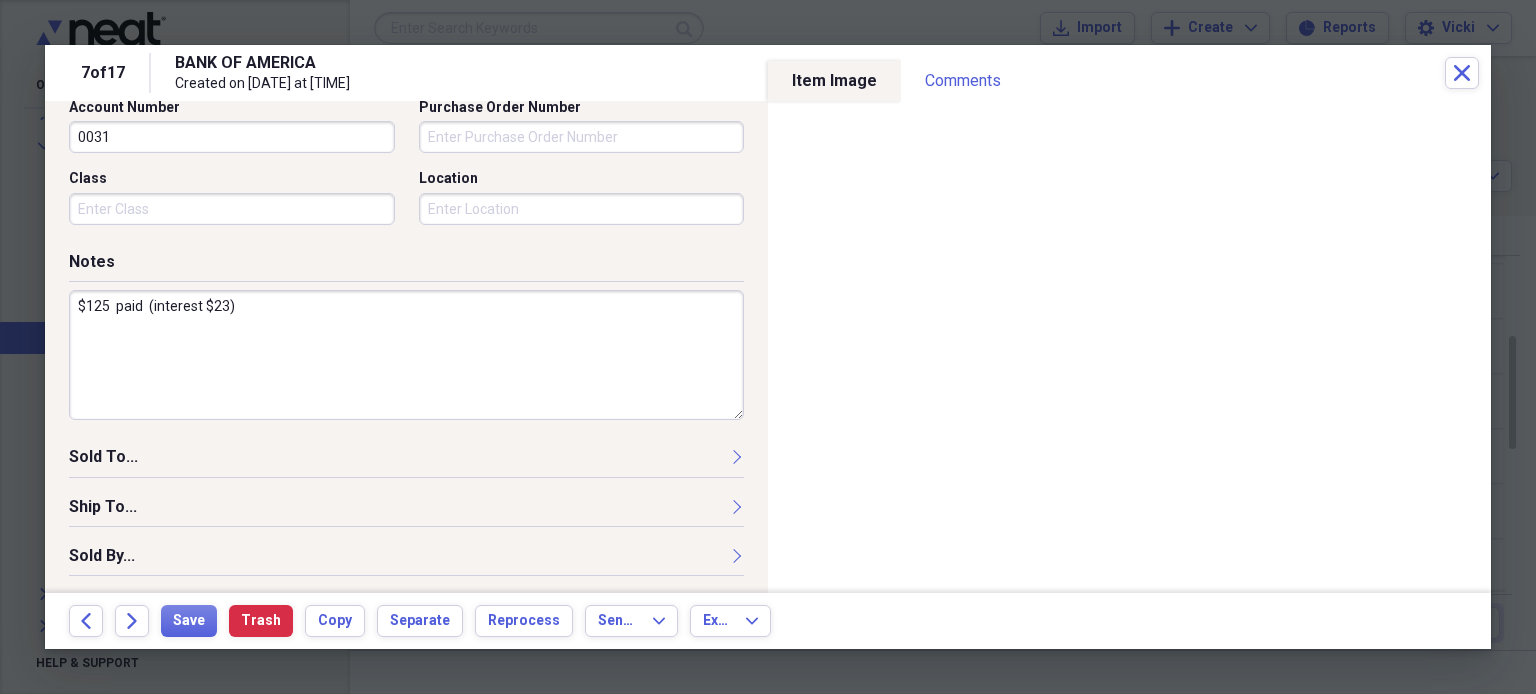 click on "$125  paid  (interest $23)" at bounding box center [406, 355] 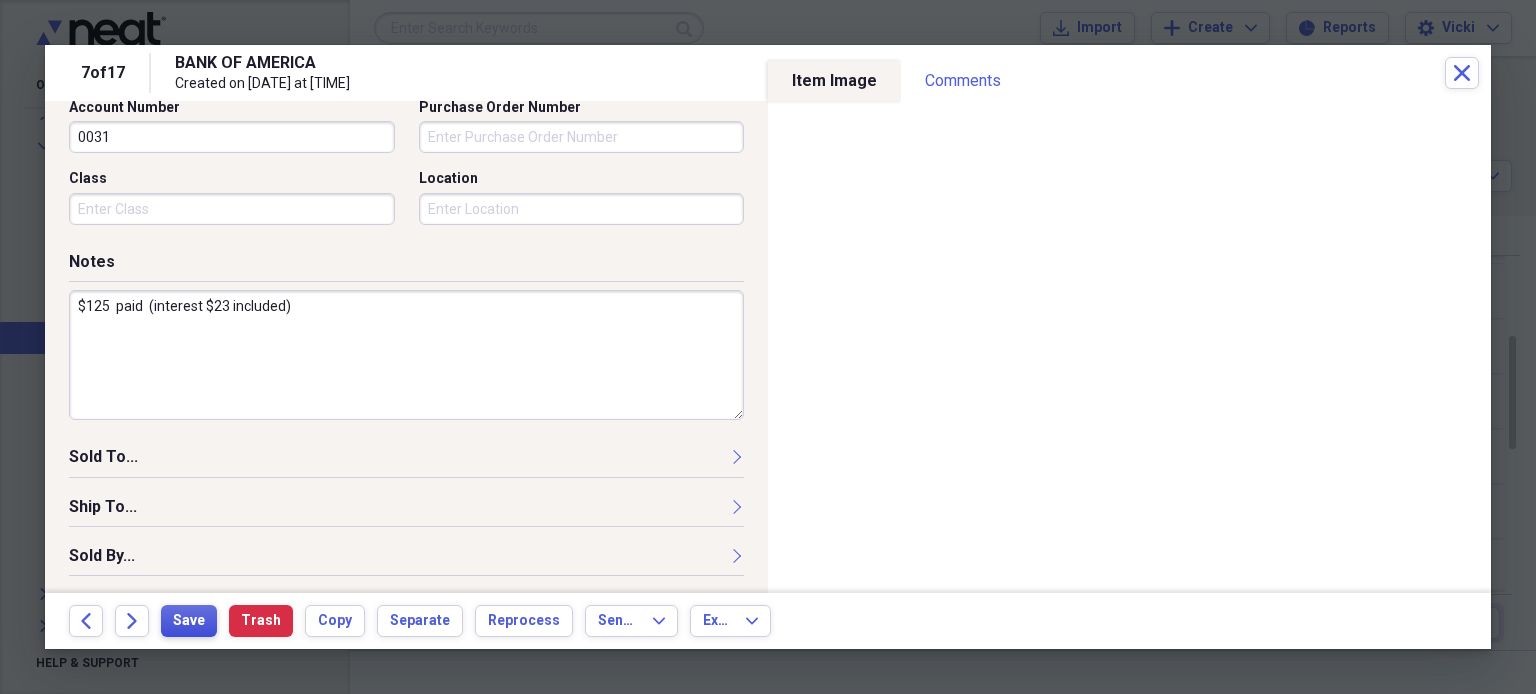 type on "$125  paid  (interest $23 included)" 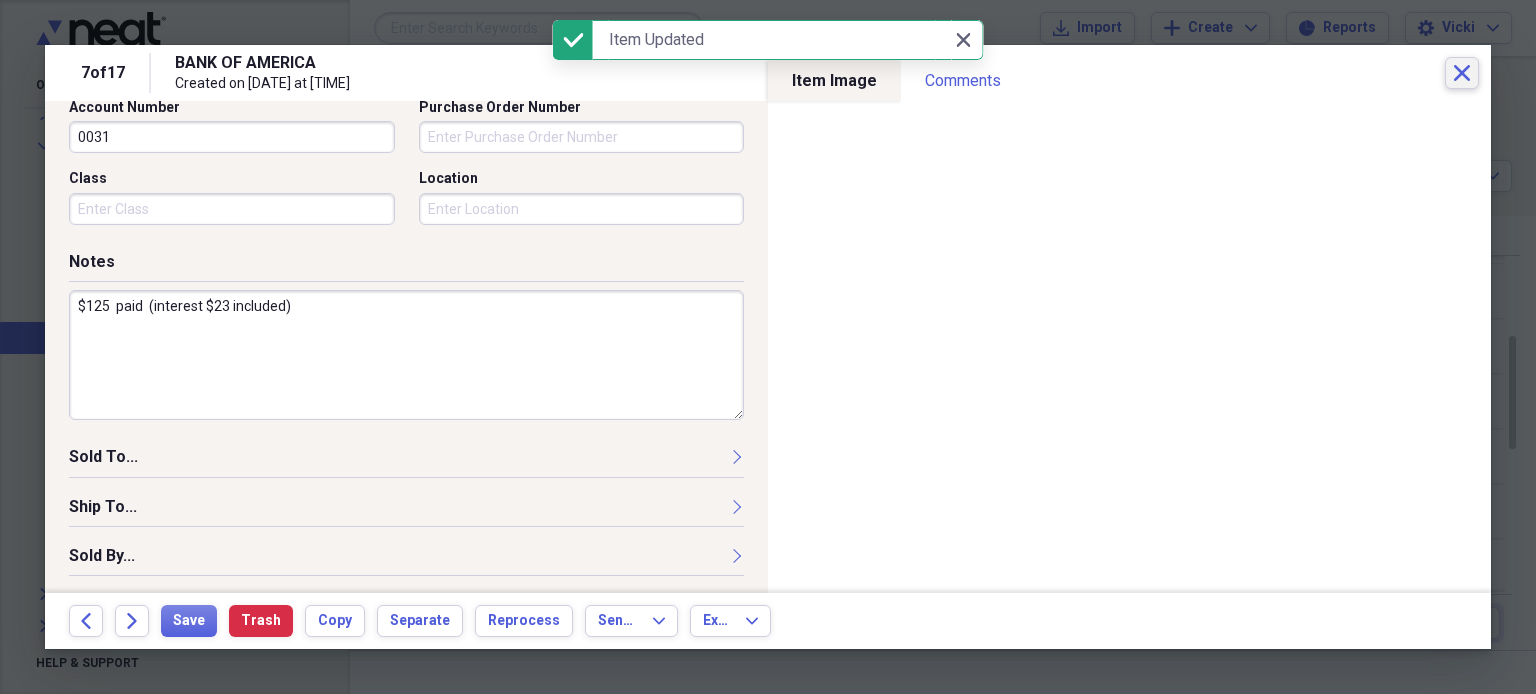 click on "Close" 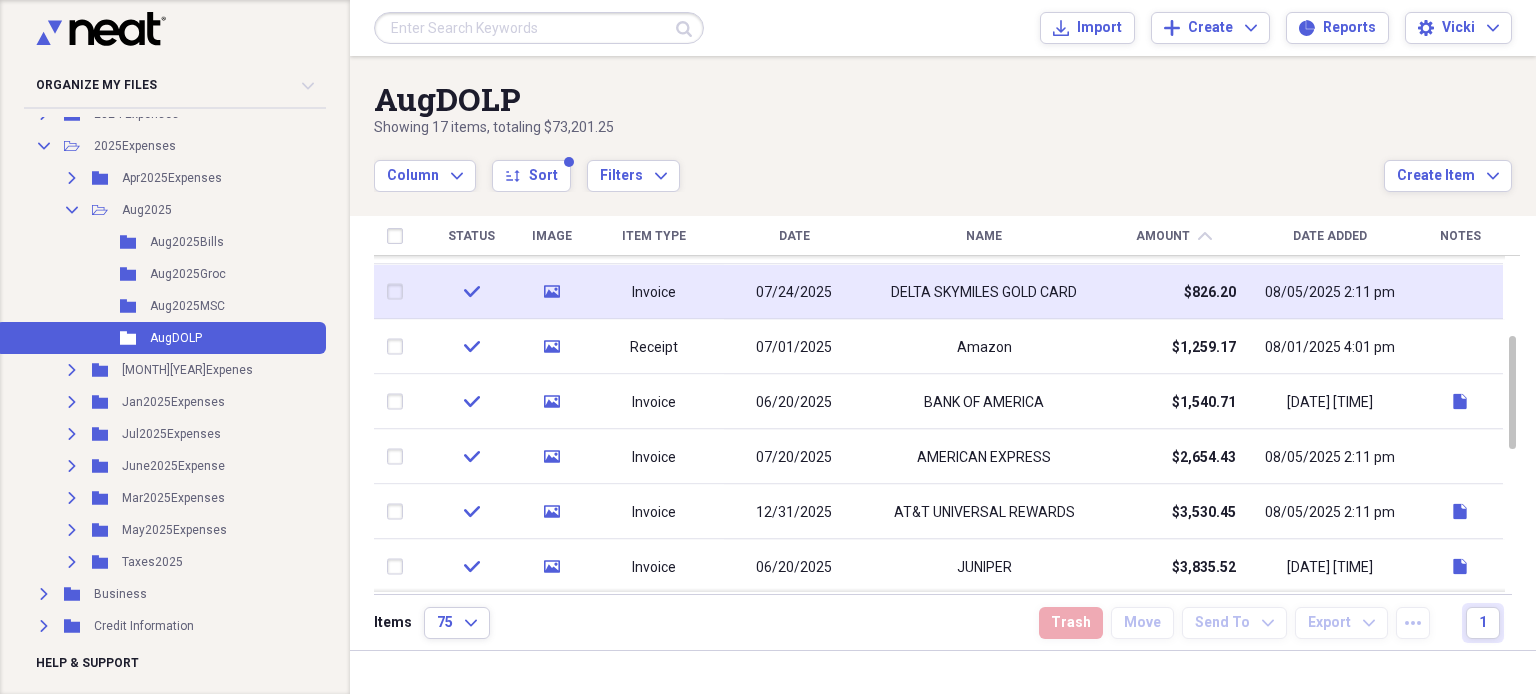 click on "DELTA SKYMILES GOLD CARD" at bounding box center (984, 292) 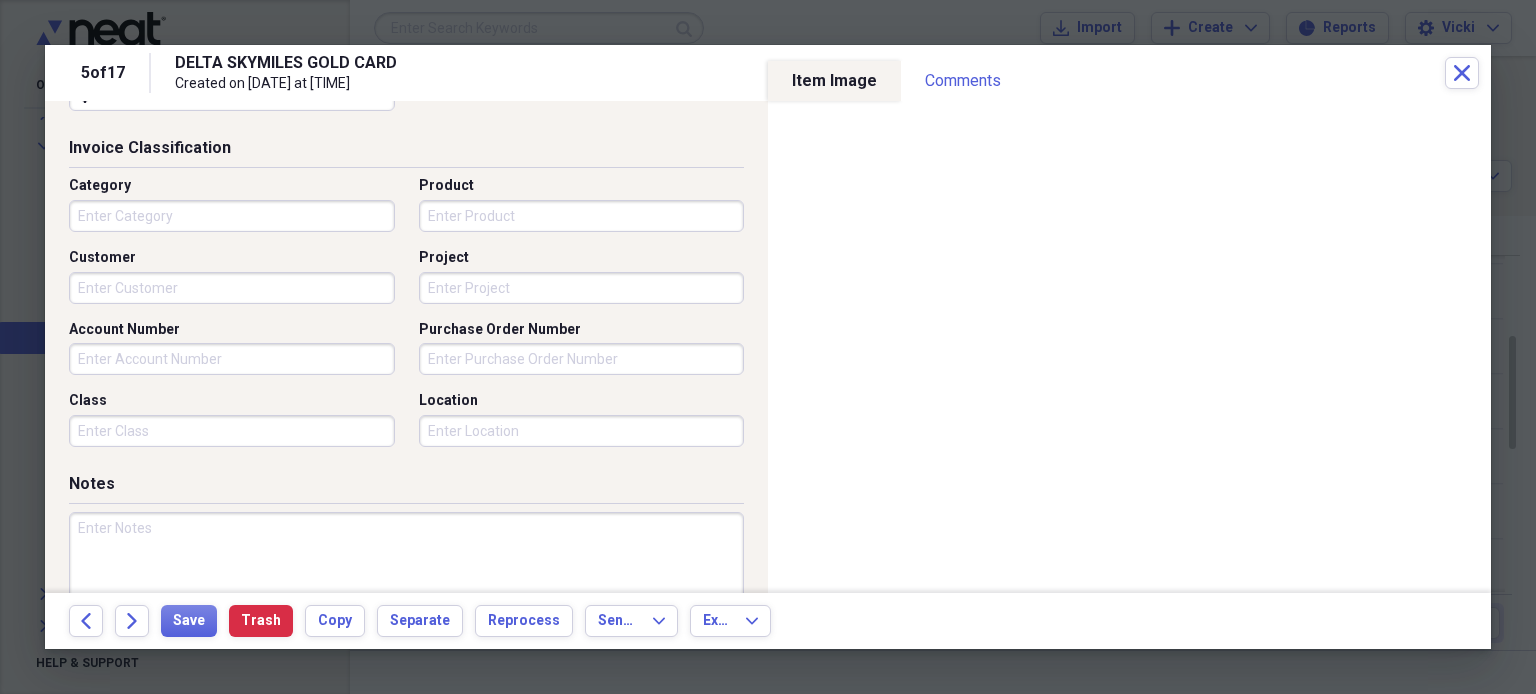 scroll, scrollTop: 482, scrollLeft: 0, axis: vertical 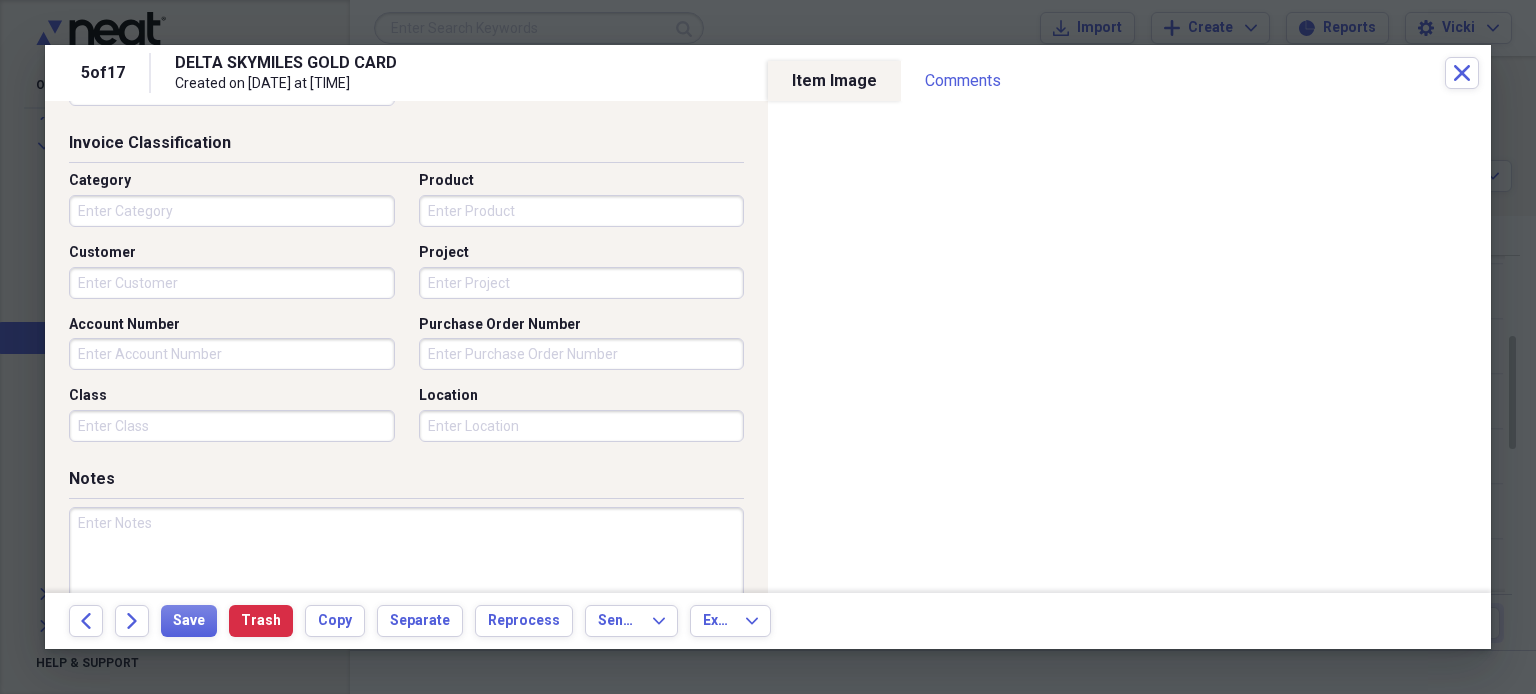 click at bounding box center [406, 572] 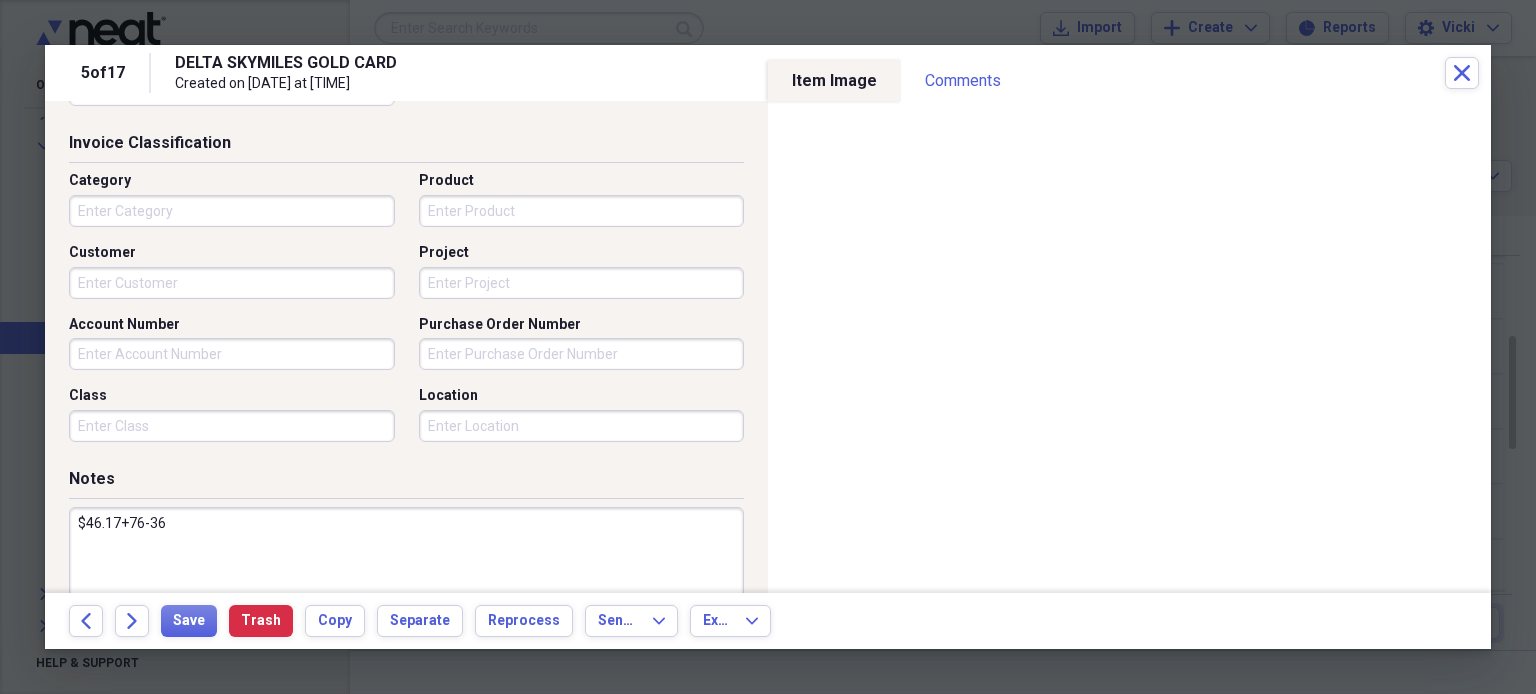 drag, startPoint x: 165, startPoint y: 527, endPoint x: 69, endPoint y: 521, distance: 96.18732 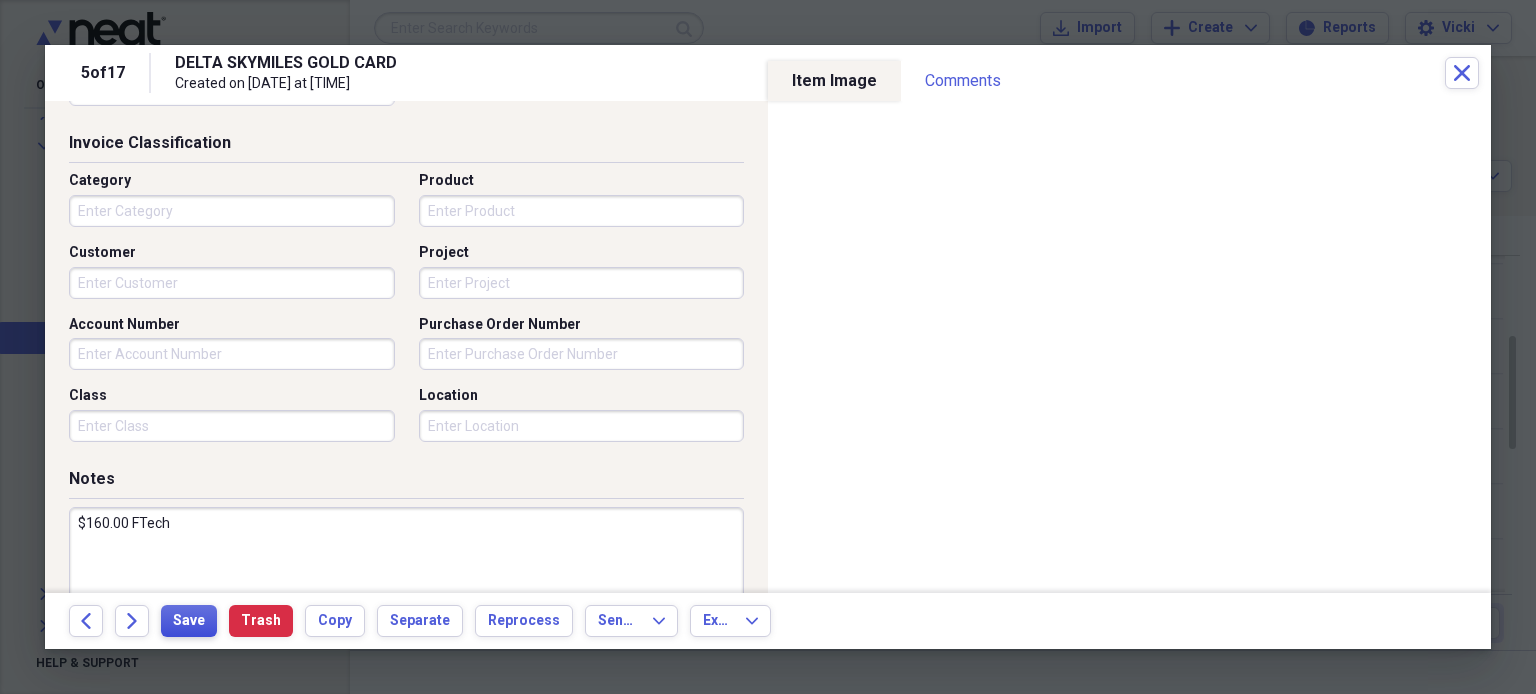 type on "$160.00 FTech" 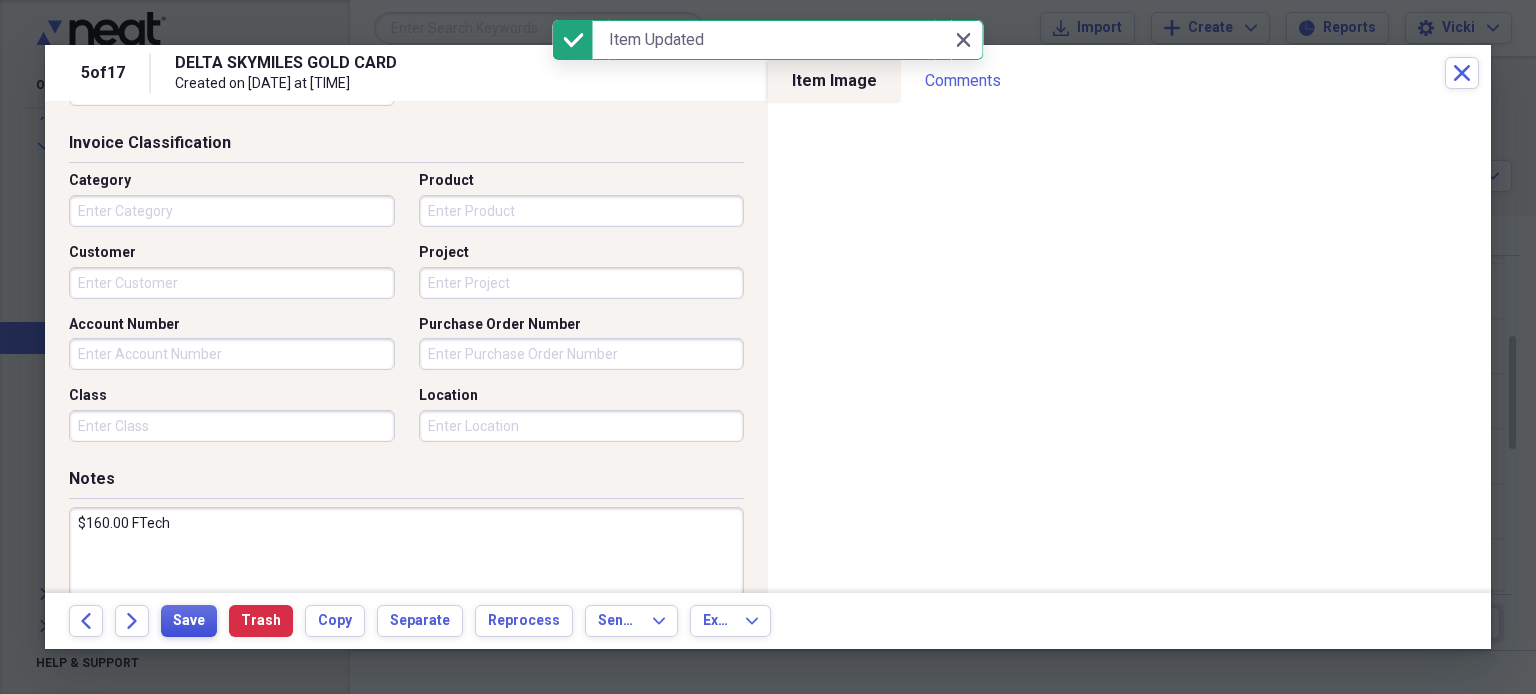 click on "Save" at bounding box center [189, 621] 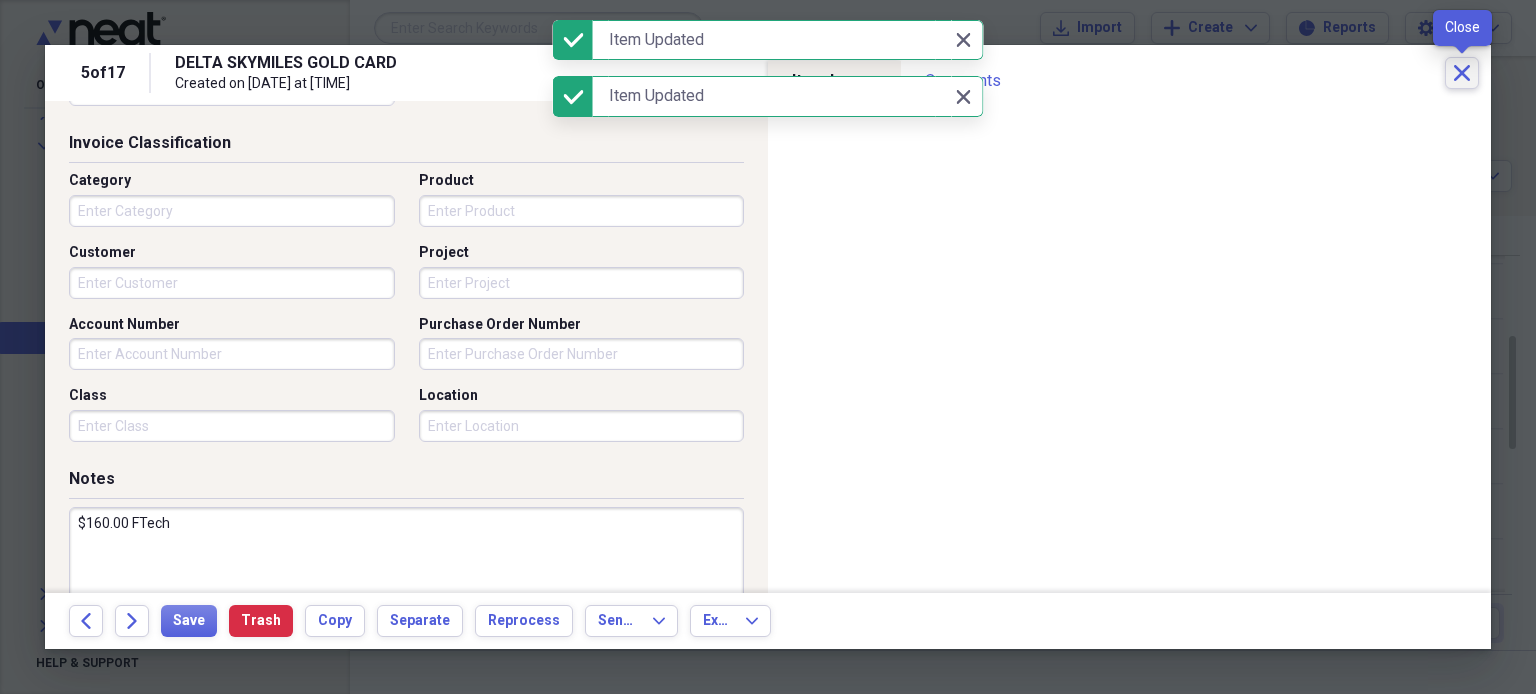 click on "Close" 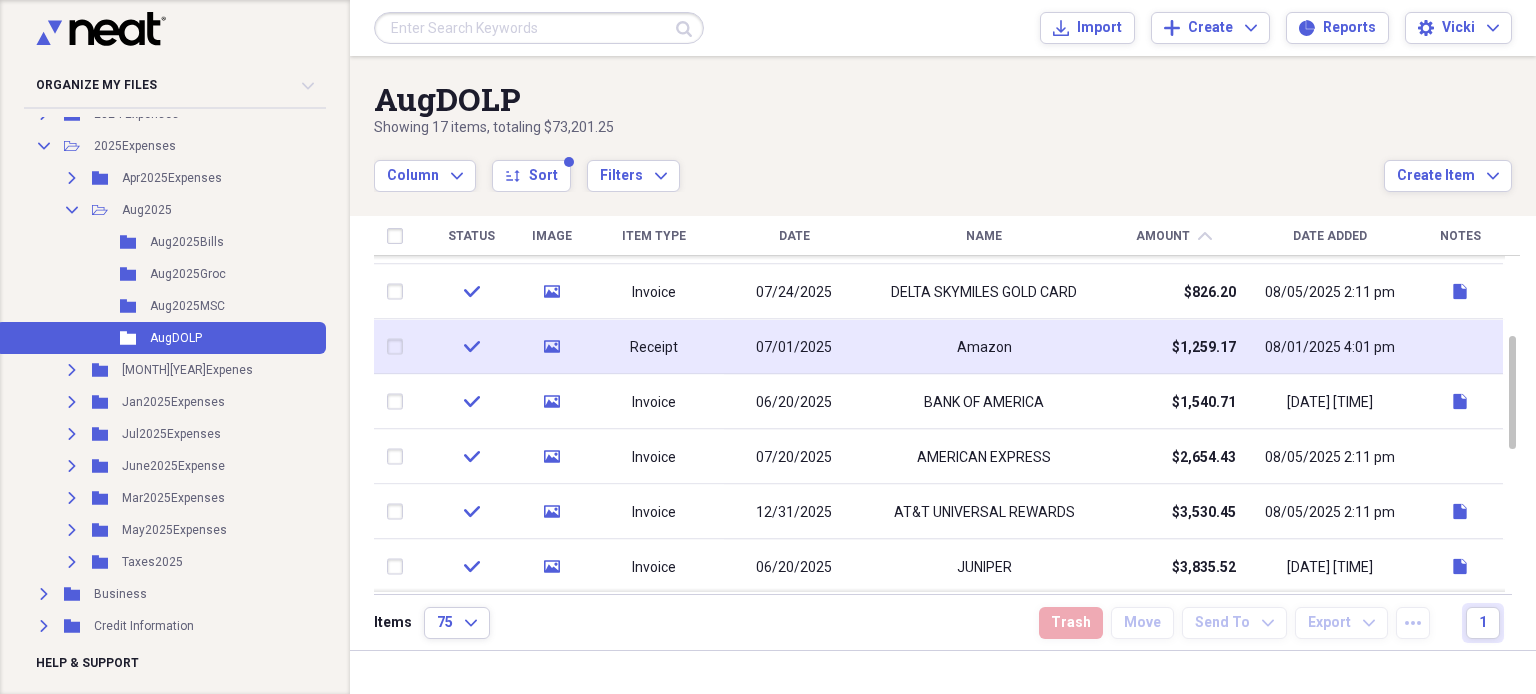 click at bounding box center [1460, 346] 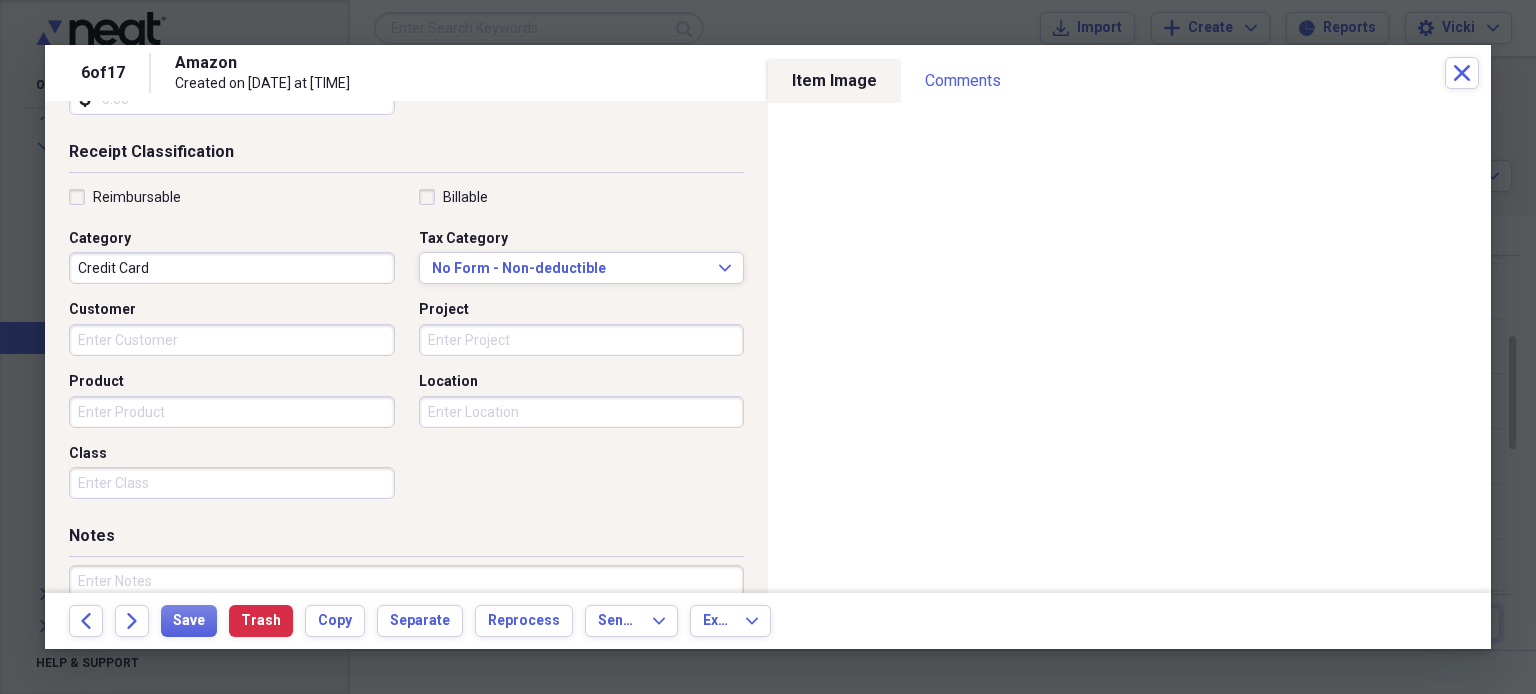 scroll, scrollTop: 404, scrollLeft: 0, axis: vertical 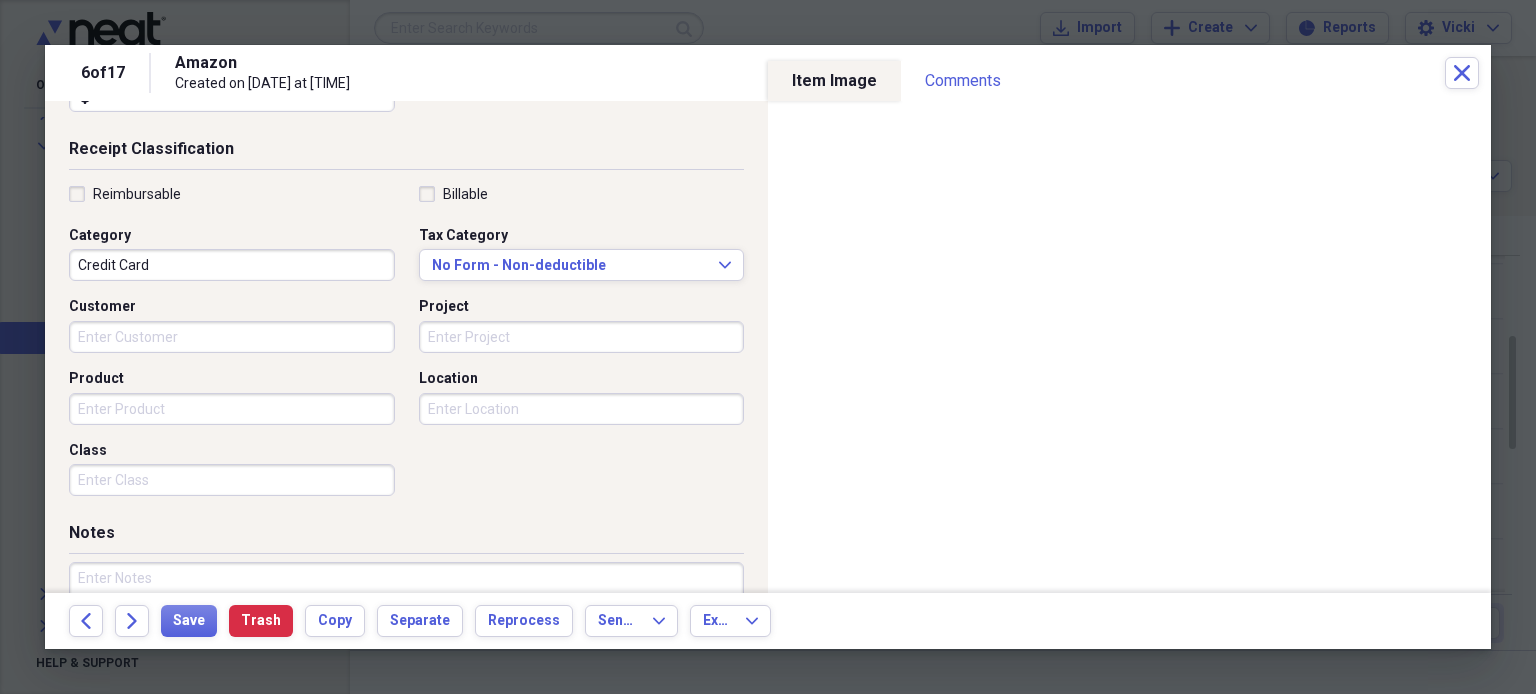 click at bounding box center (406, 627) 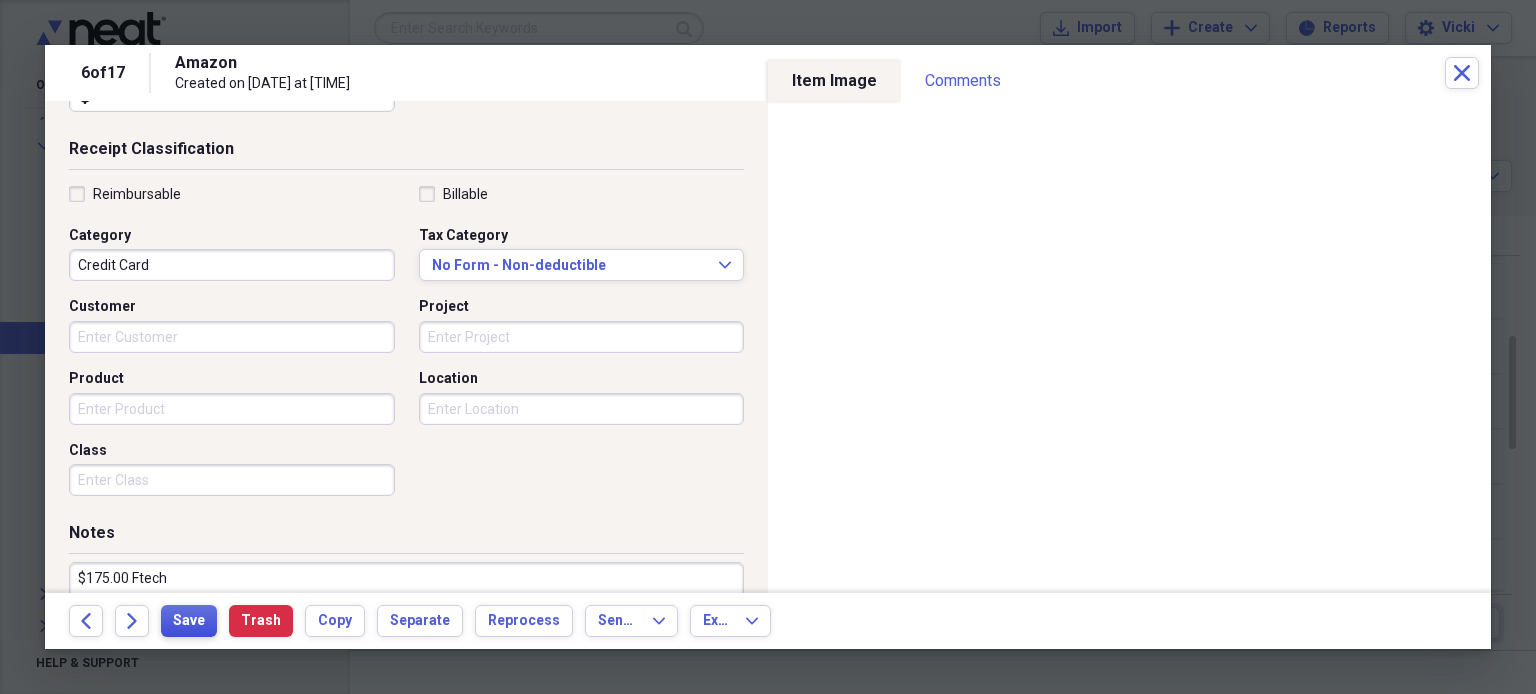 type on "$175.00 Ftech" 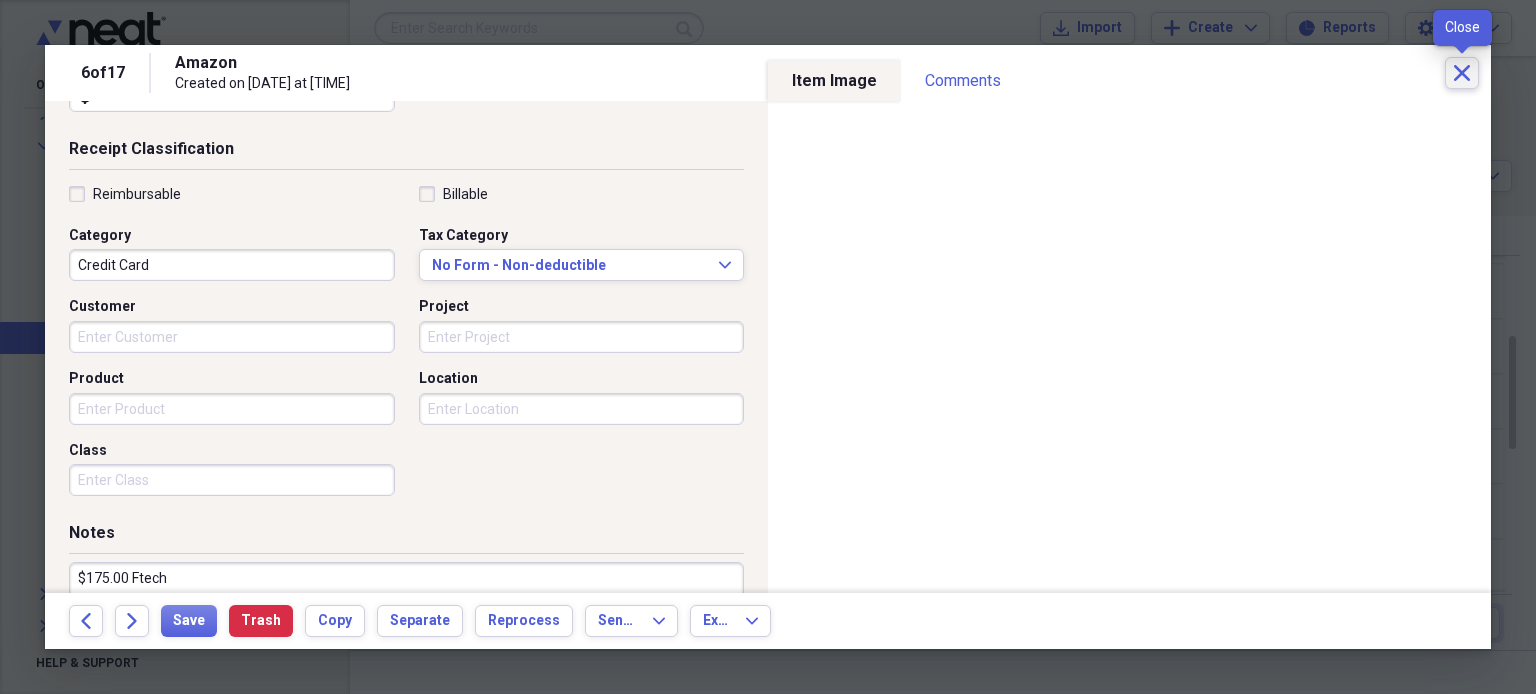 click on "Close" at bounding box center [1462, 73] 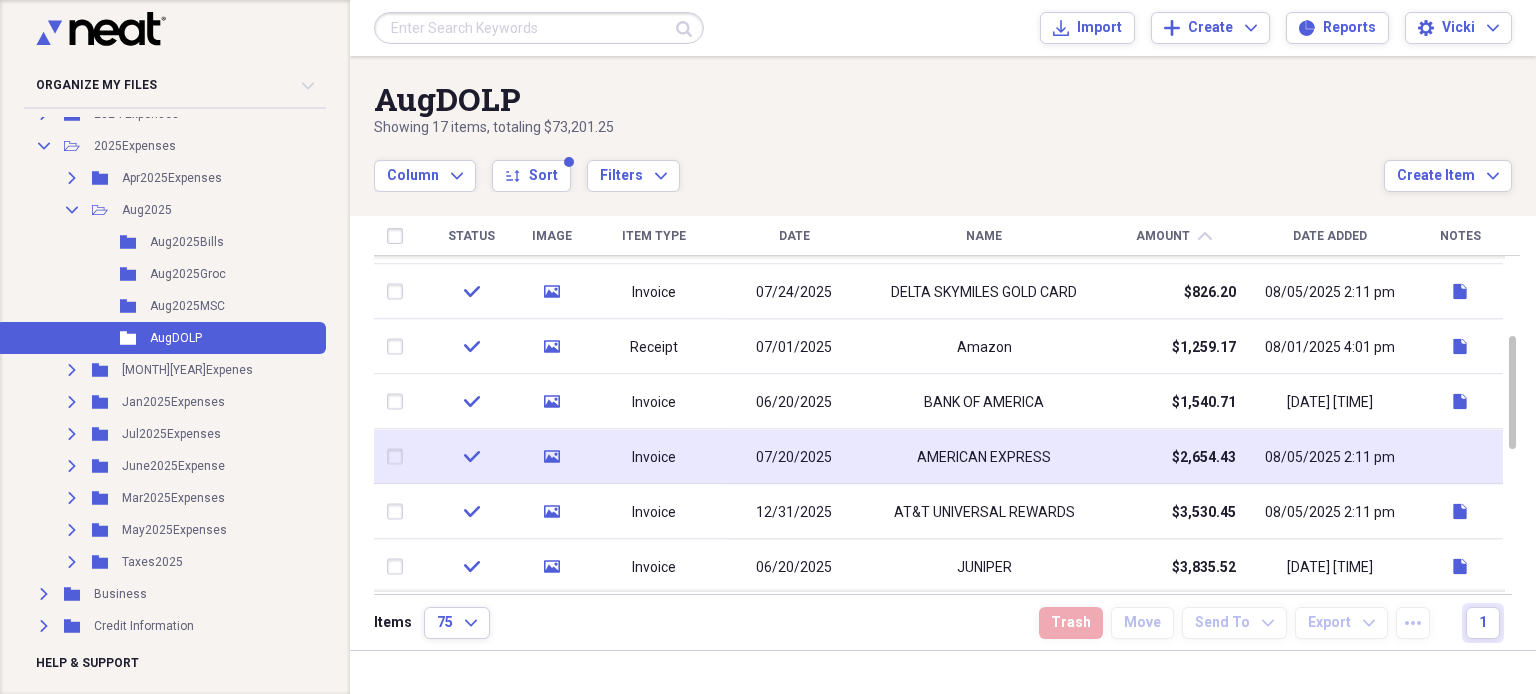 click on "AMERICAN EXPRESS" at bounding box center [984, 457] 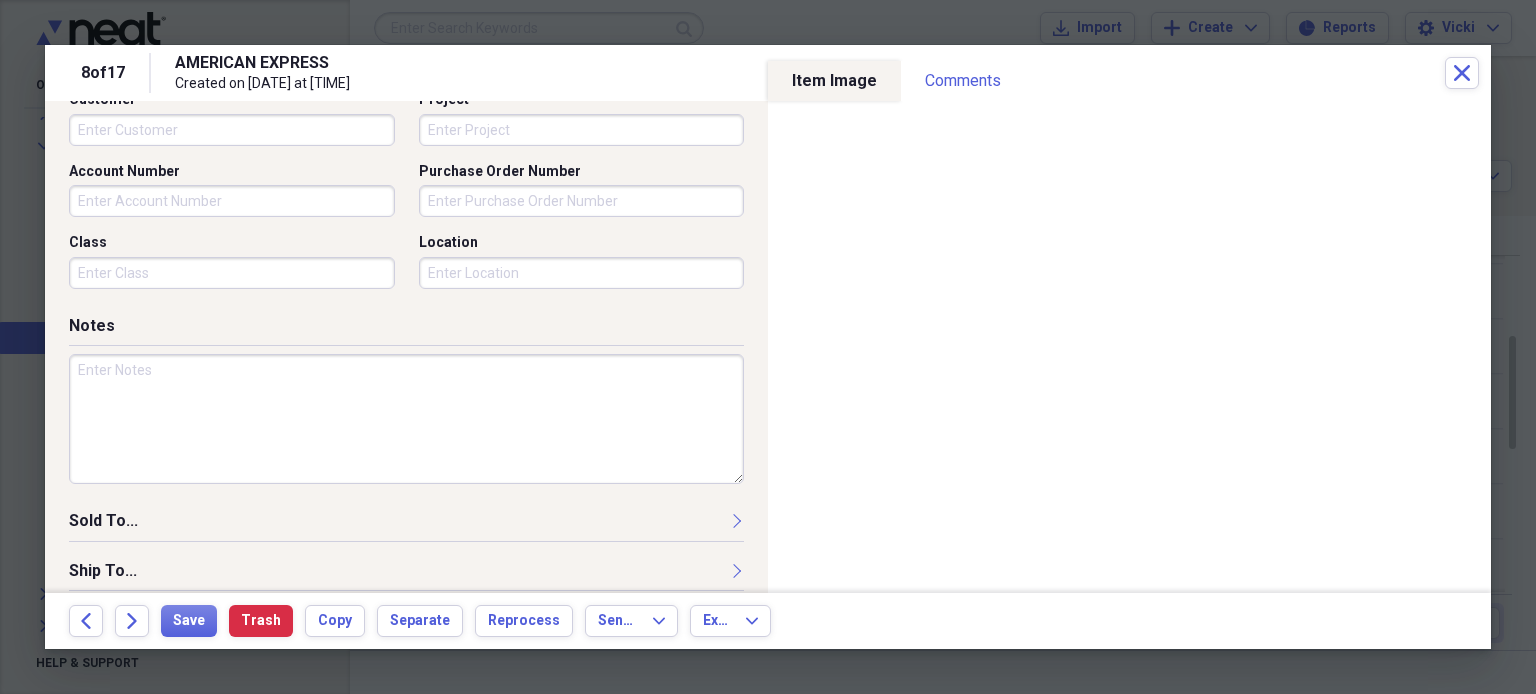 scroll, scrollTop: 647, scrollLeft: 0, axis: vertical 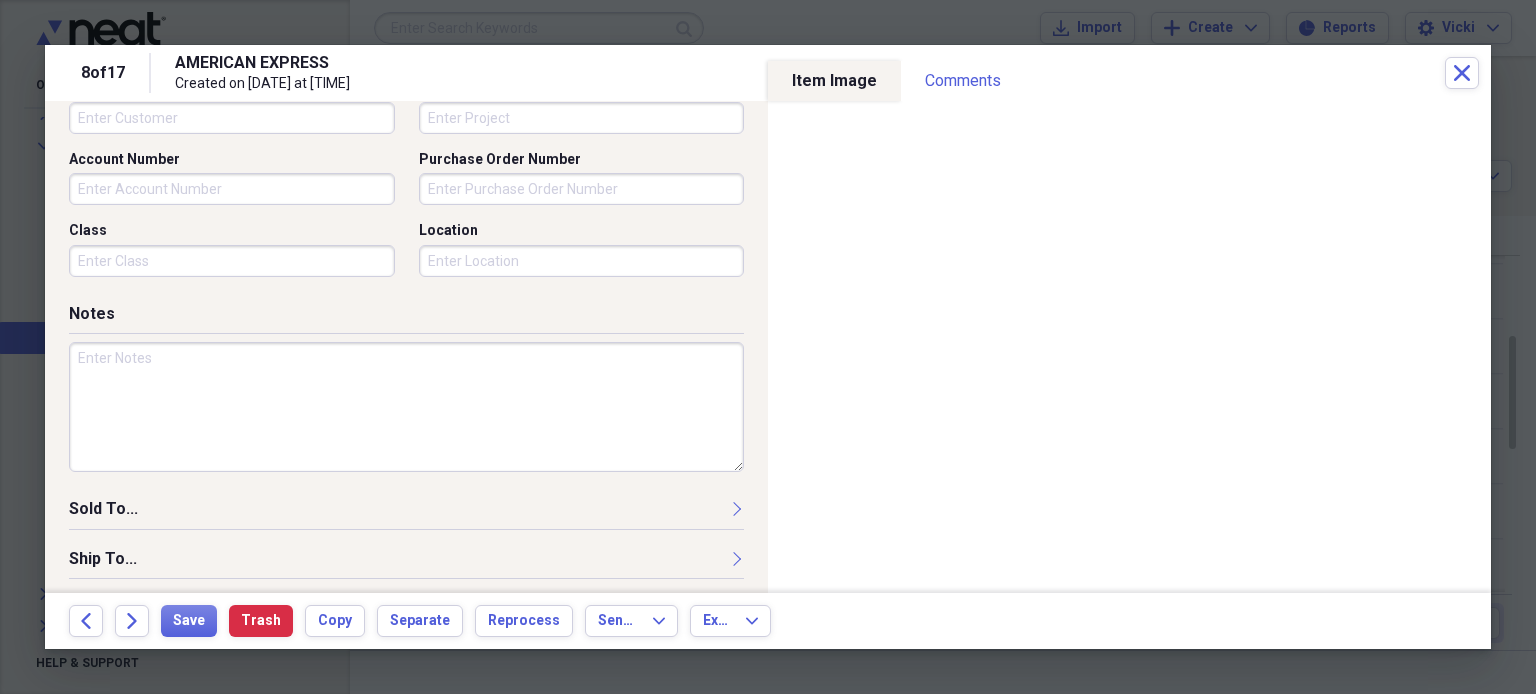 click at bounding box center (406, 407) 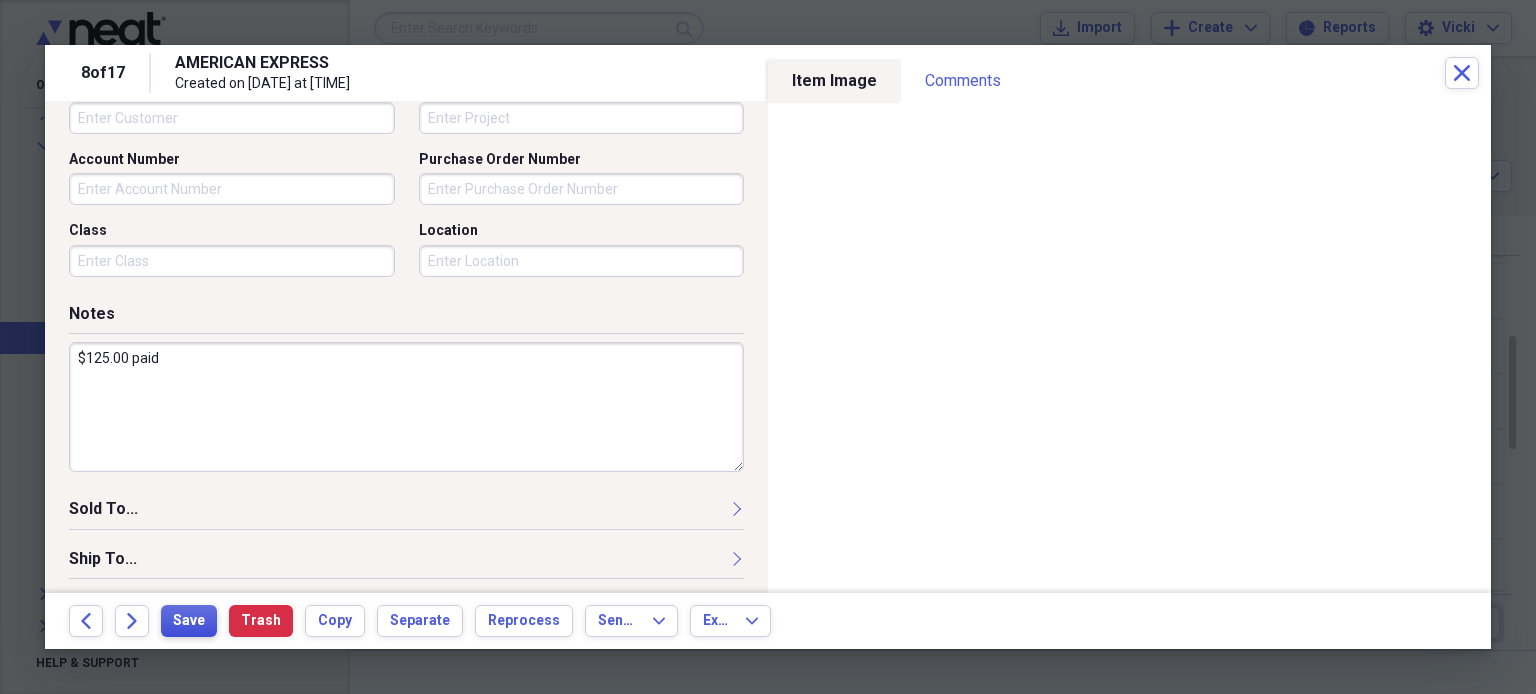 click on "Save" at bounding box center (189, 621) 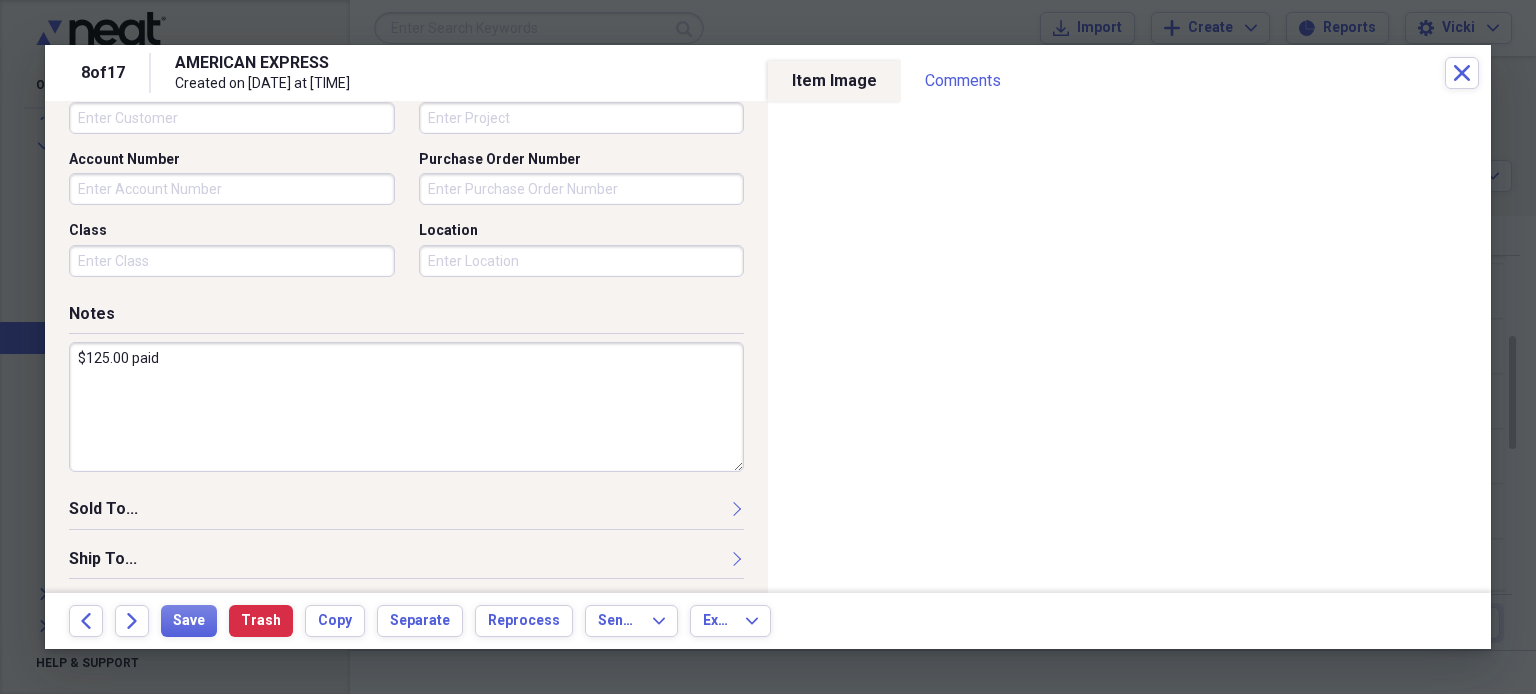 click on "$125.00 paid" at bounding box center [406, 407] 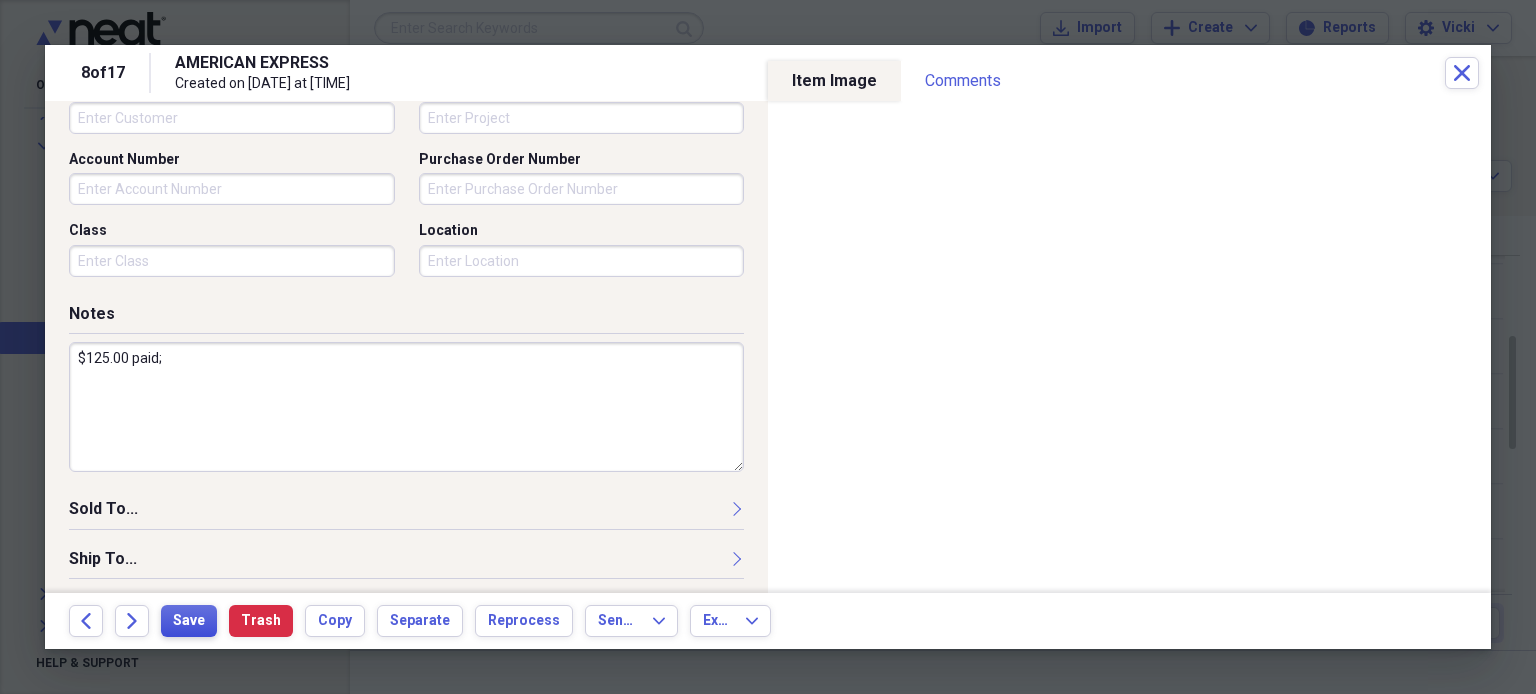 type on "$125.00 paid;" 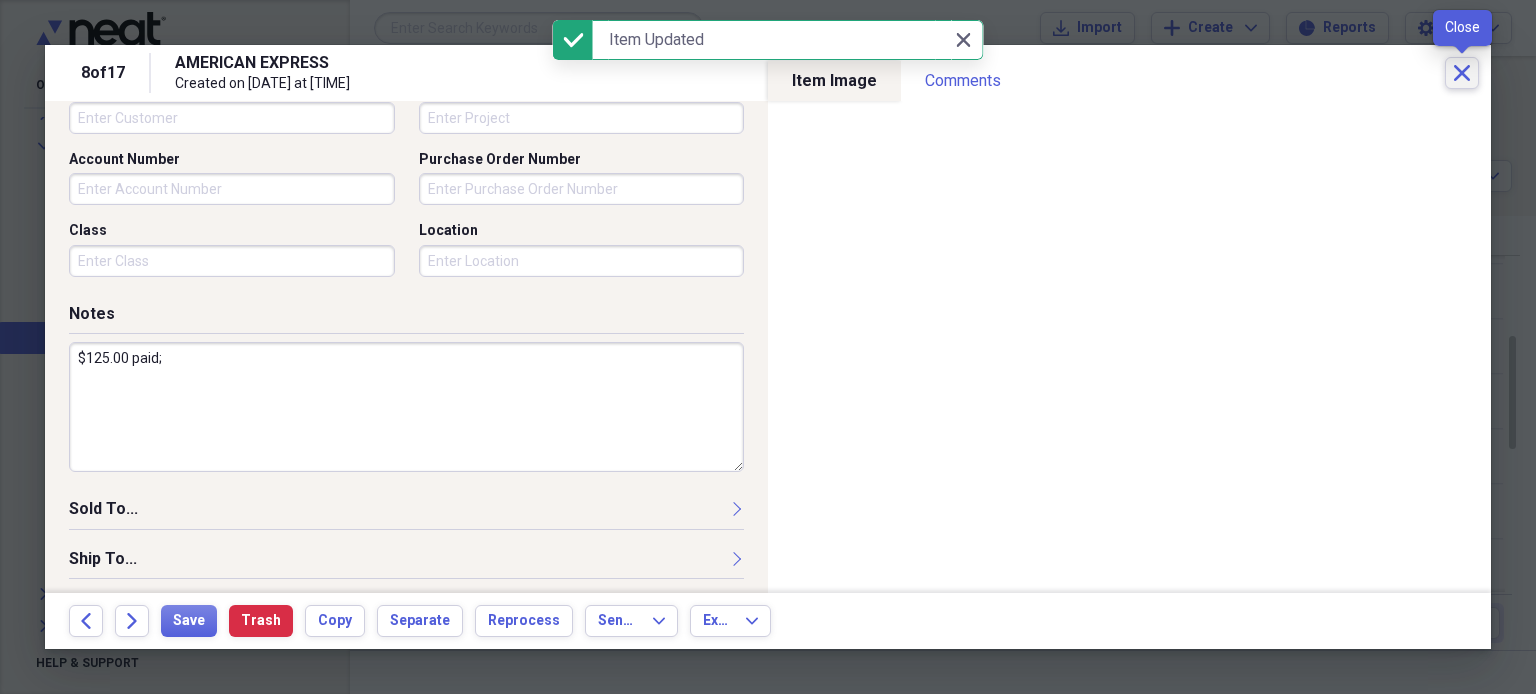 click on "Close" 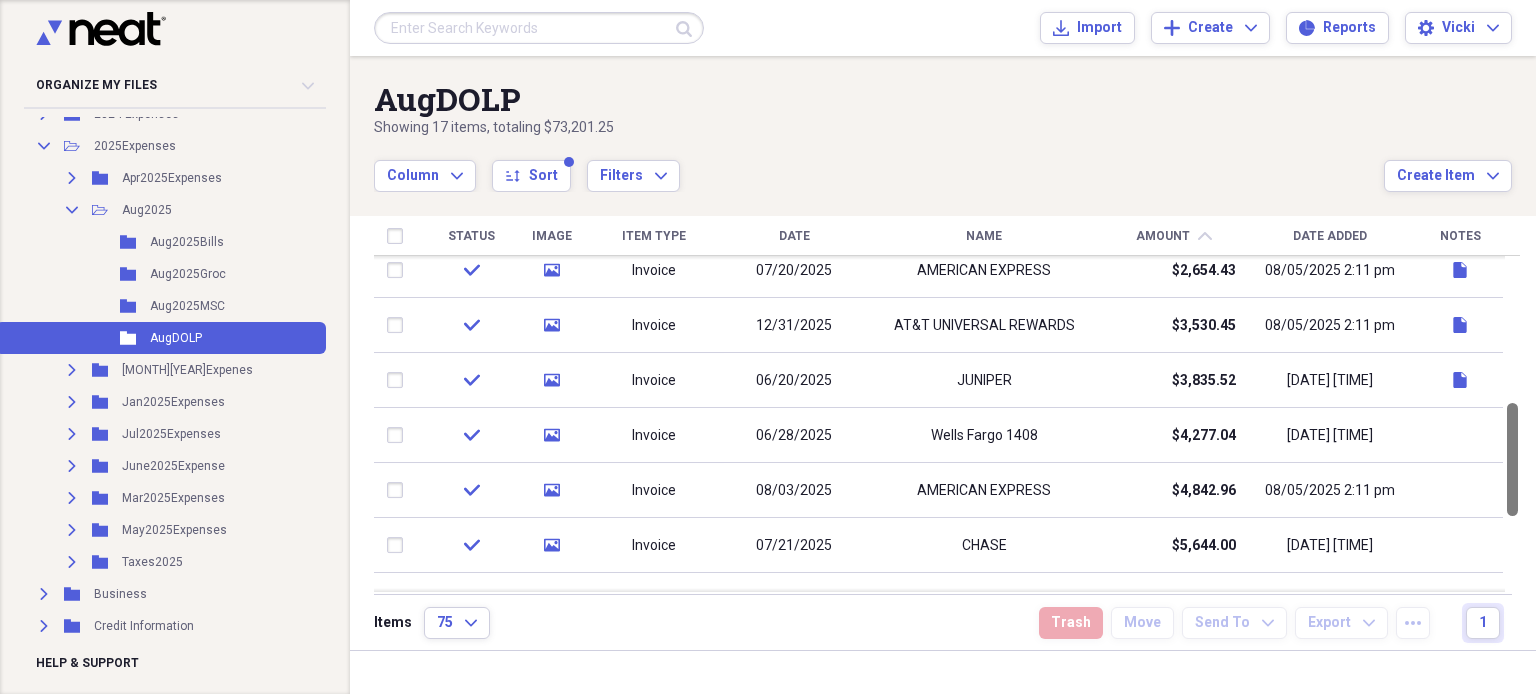 drag, startPoint x: 1532, startPoint y: 408, endPoint x: 1534, endPoint y: 475, distance: 67.02985 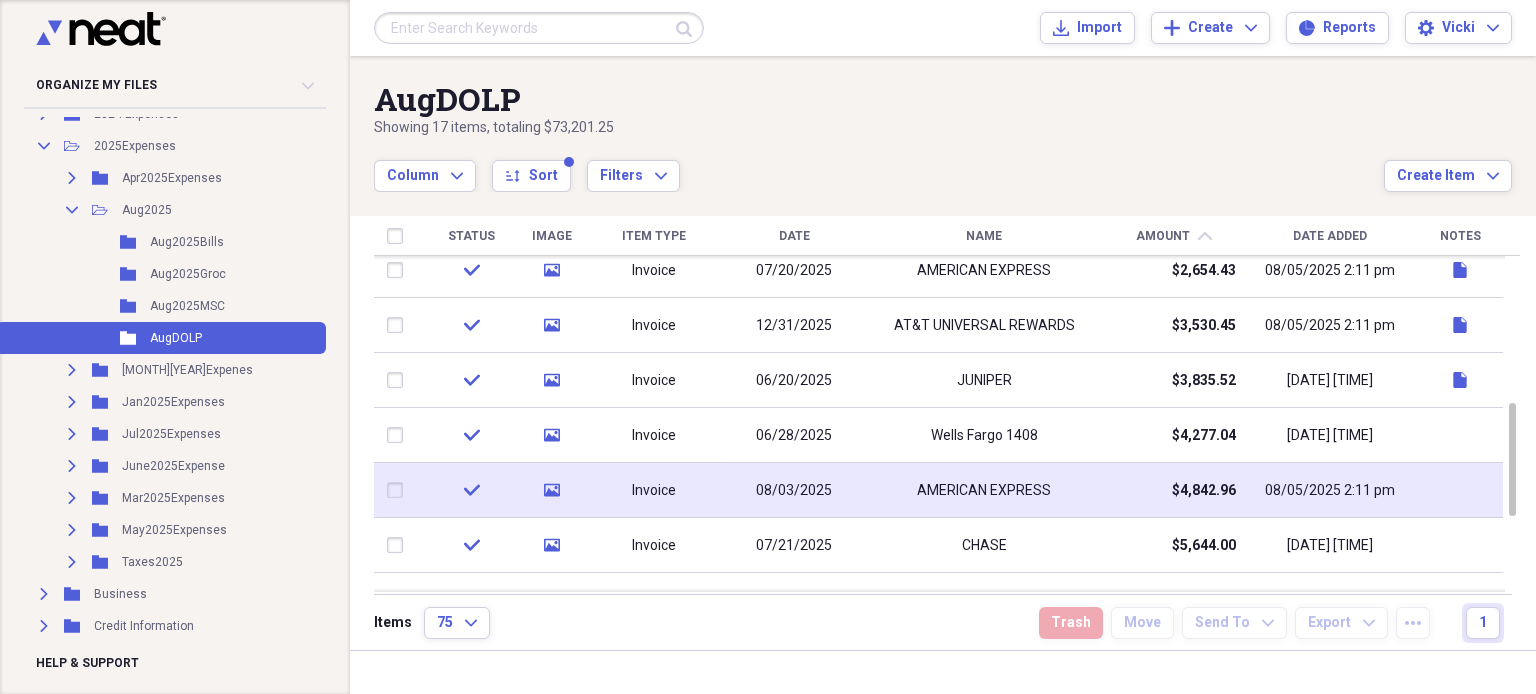 click at bounding box center (1460, 490) 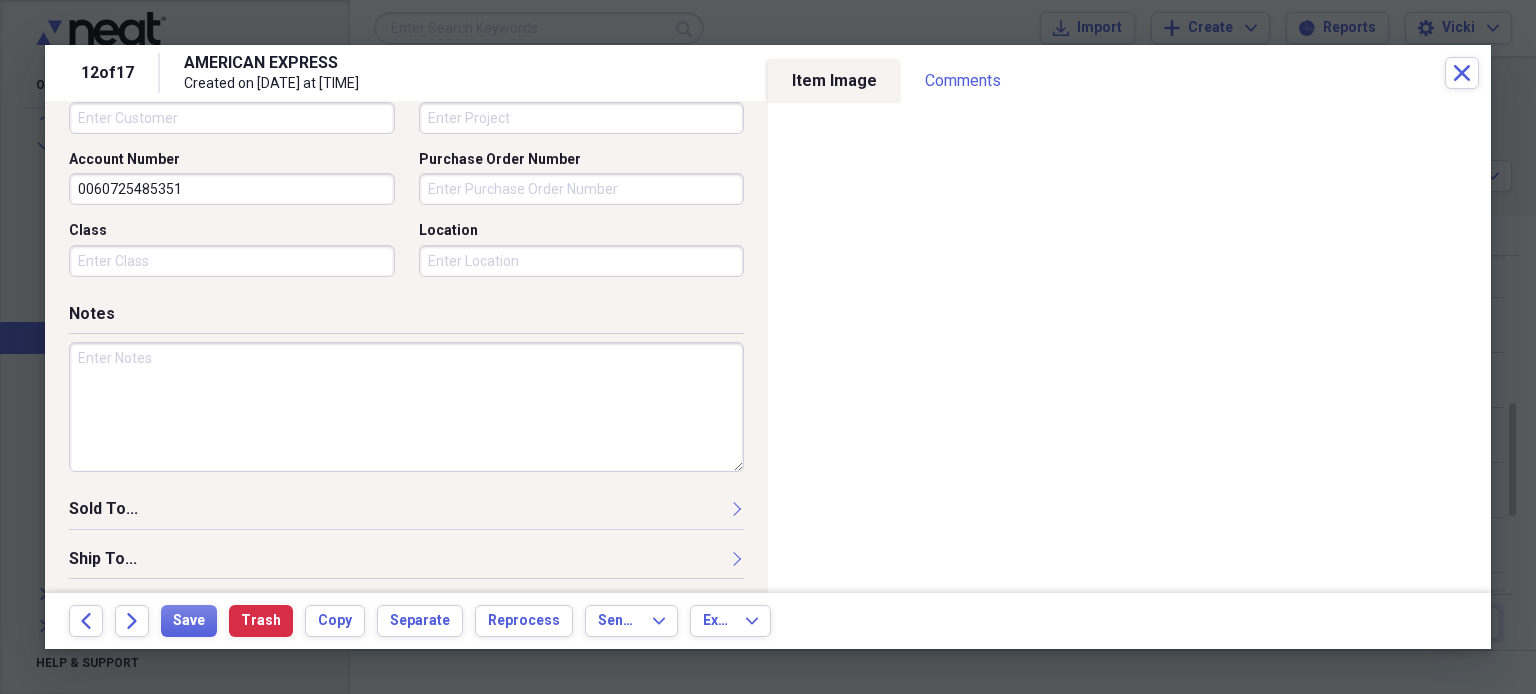 scroll, scrollTop: 678, scrollLeft: 0, axis: vertical 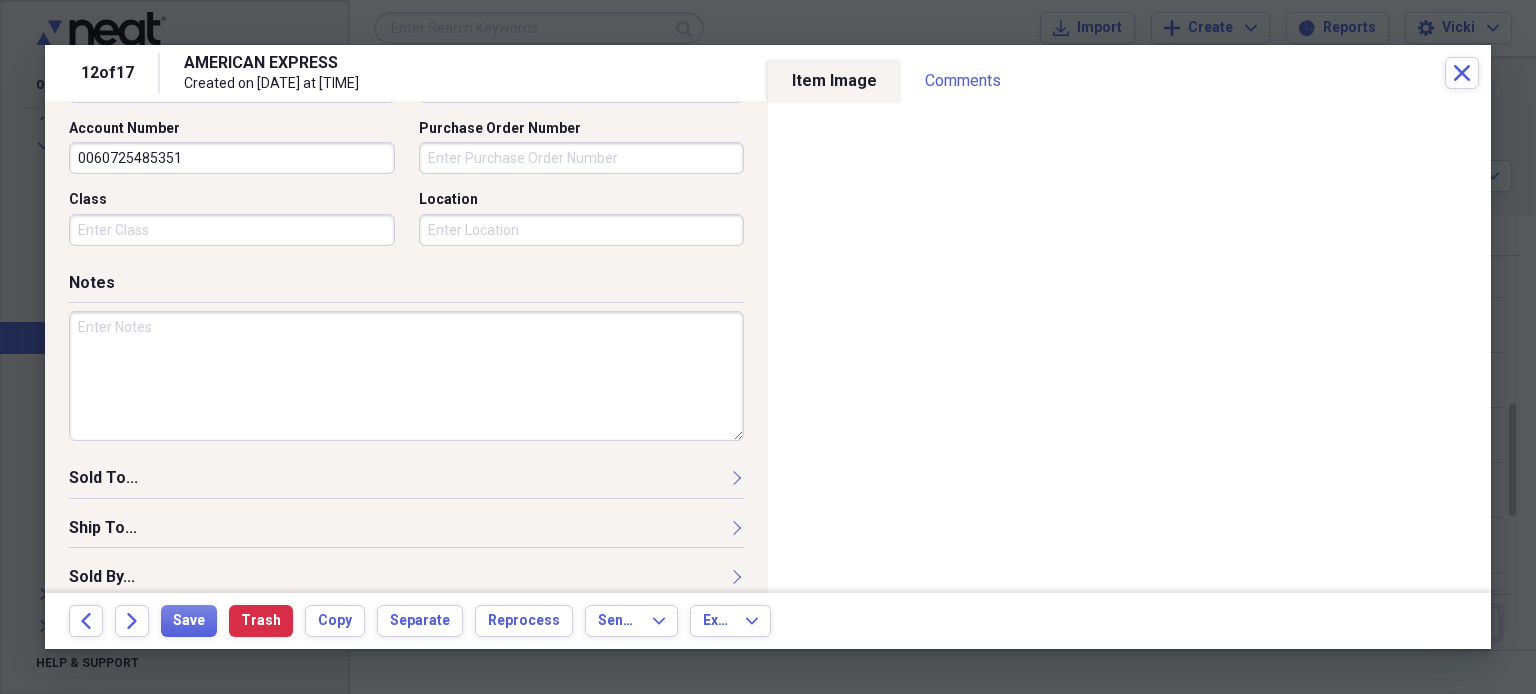 click at bounding box center [406, 376] 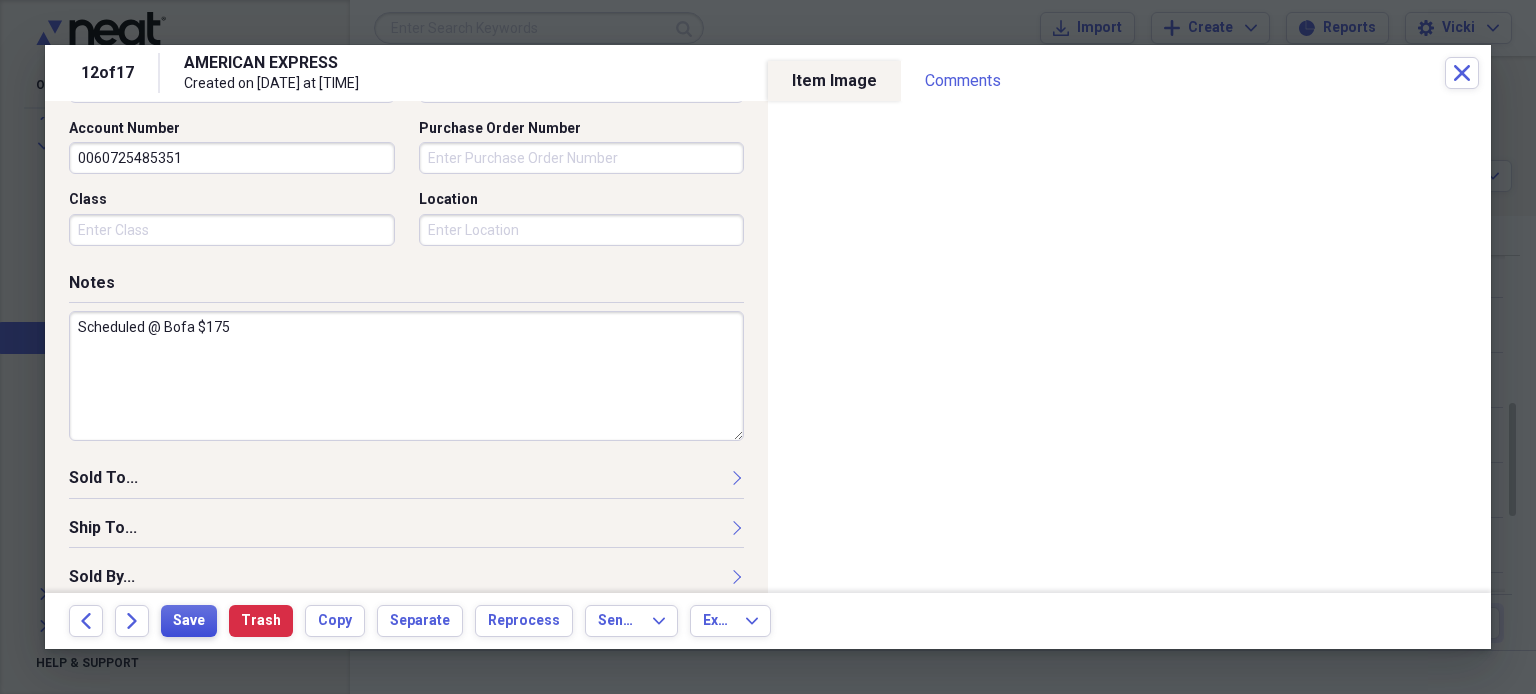 type on "Scheduled @ Bofa $175" 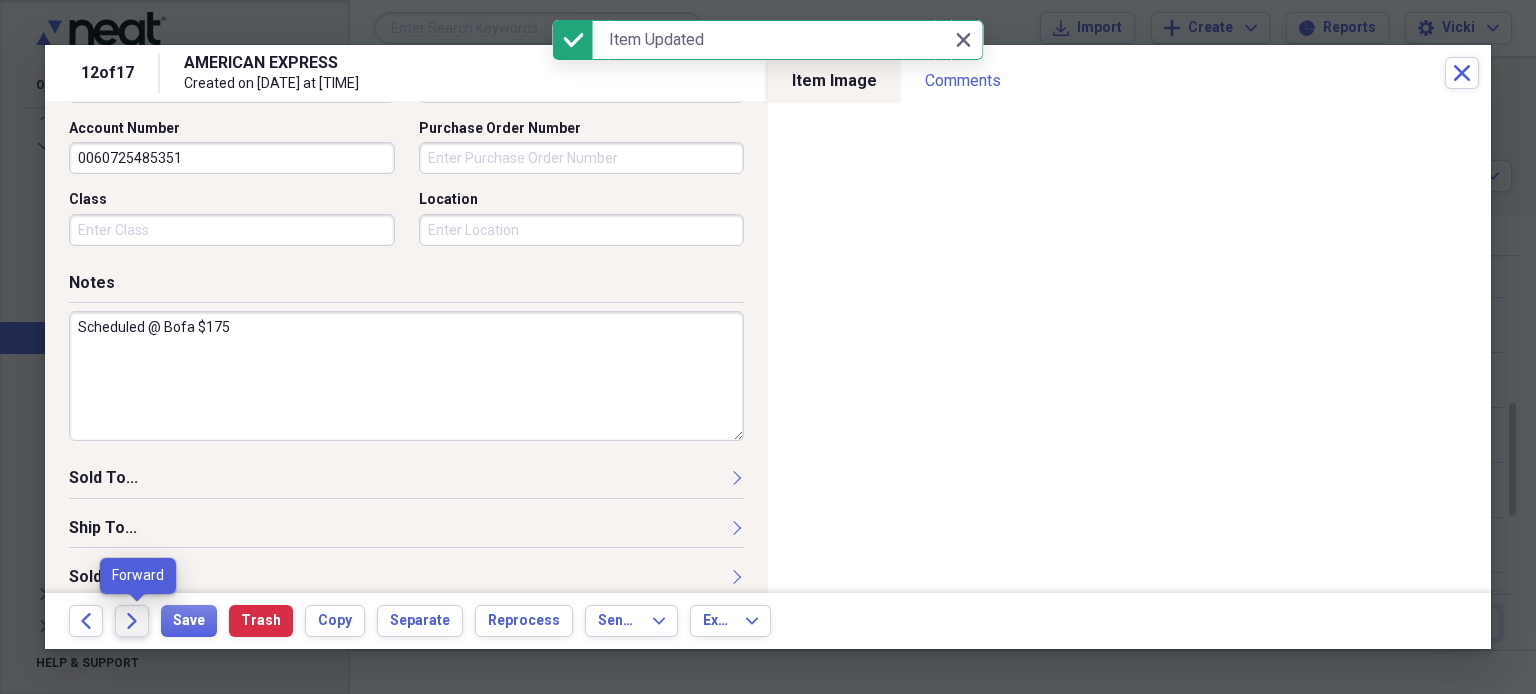 click on "Forward" 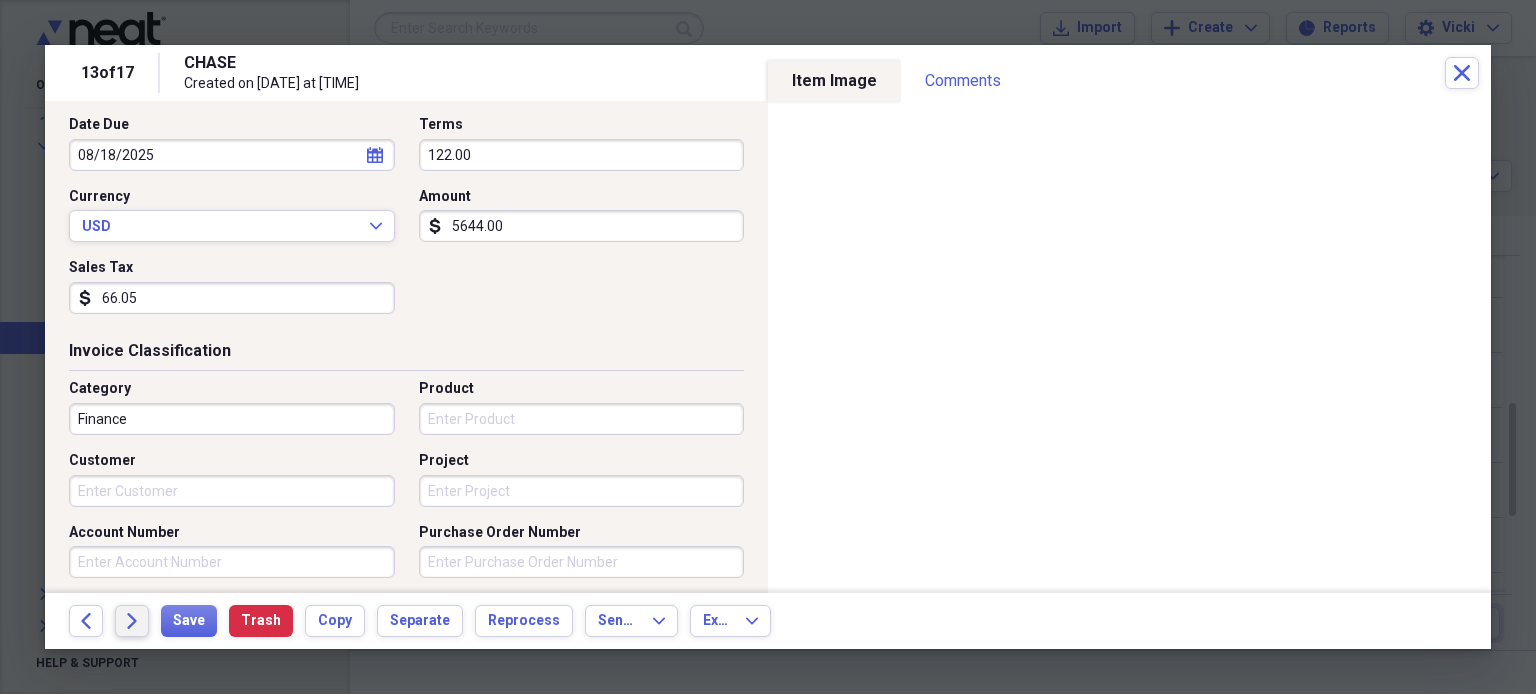 scroll, scrollTop: 276, scrollLeft: 0, axis: vertical 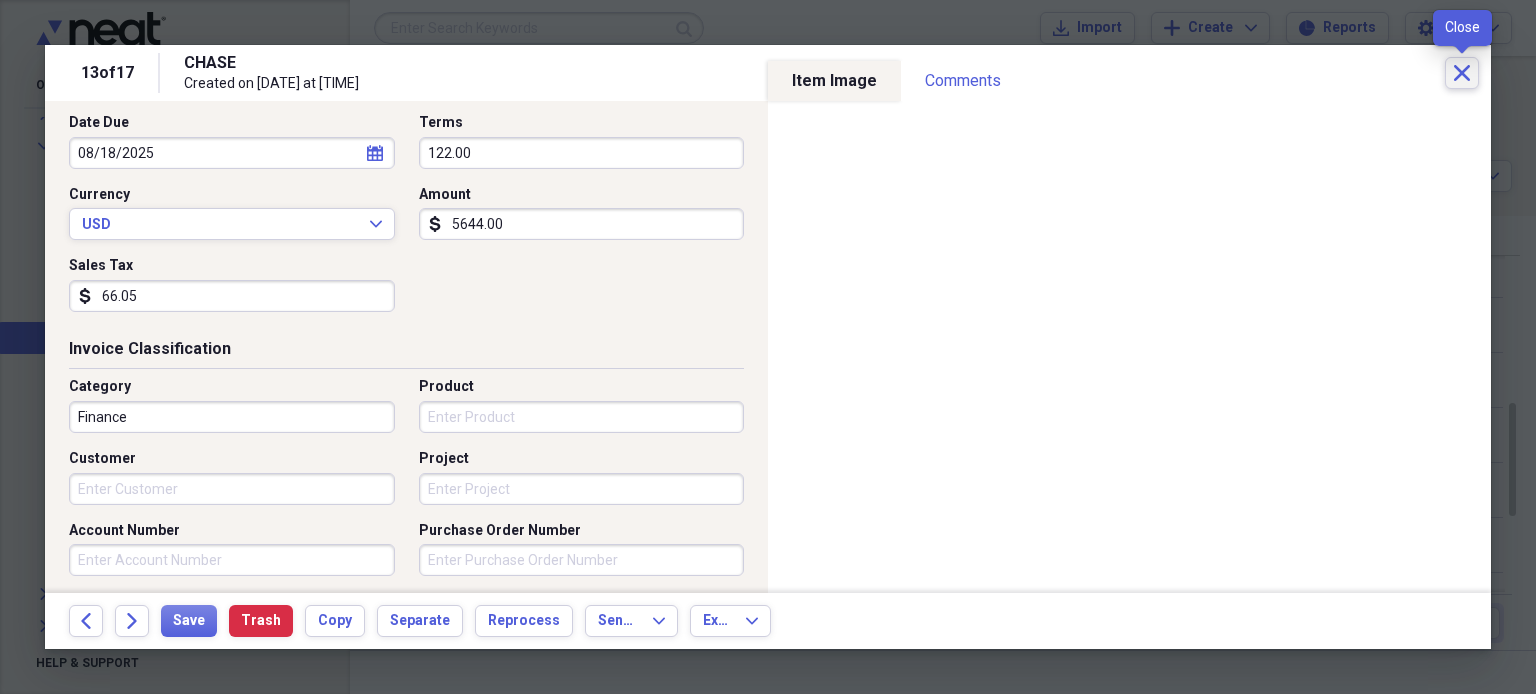 click on "Close" 